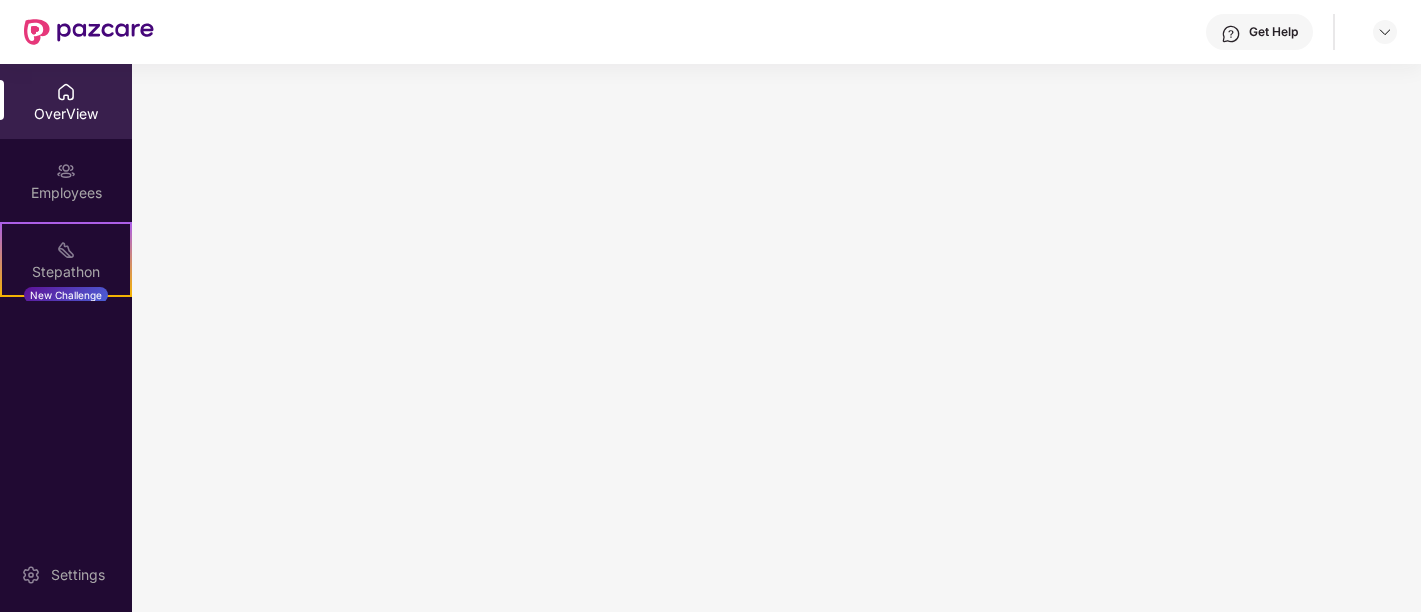 scroll, scrollTop: 0, scrollLeft: 0, axis: both 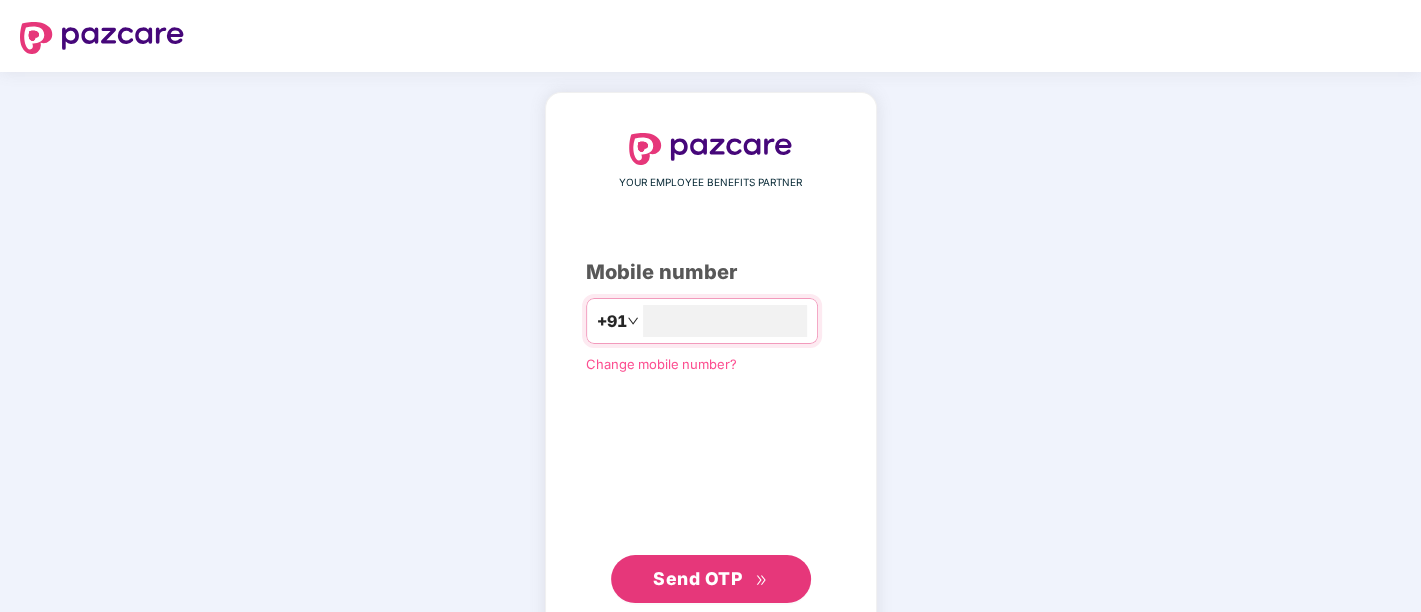 type on "**********" 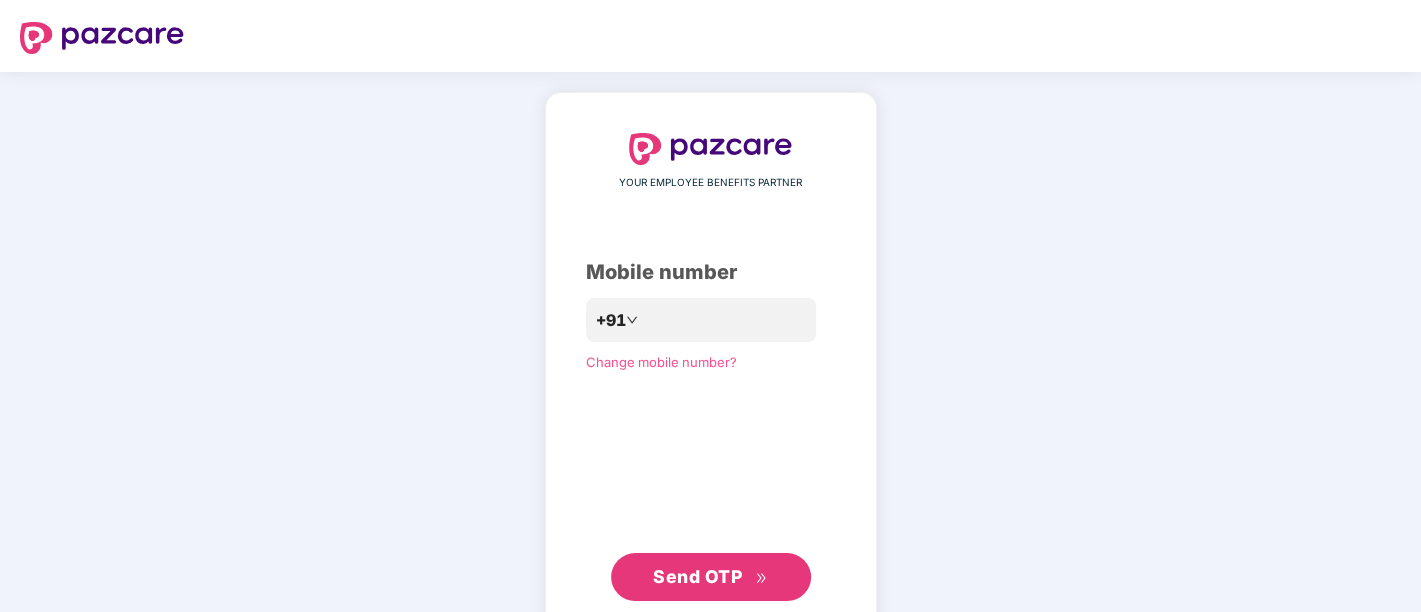 click on "Send OTP" at bounding box center [697, 576] 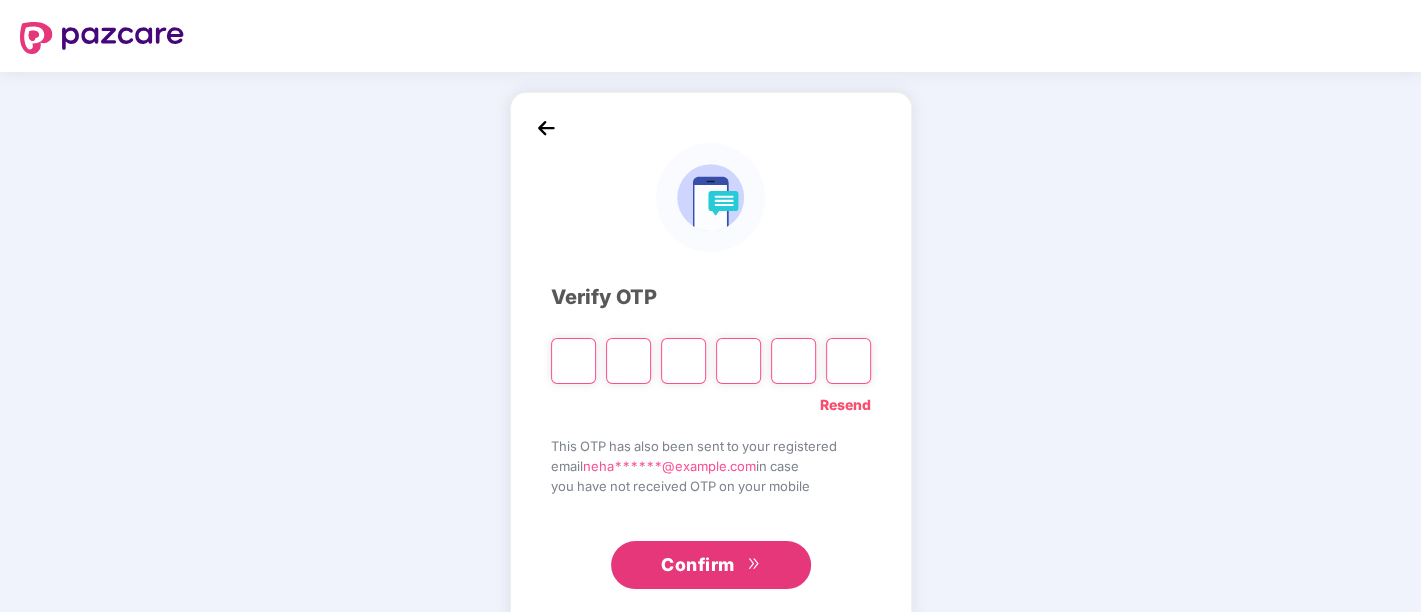 type on "*" 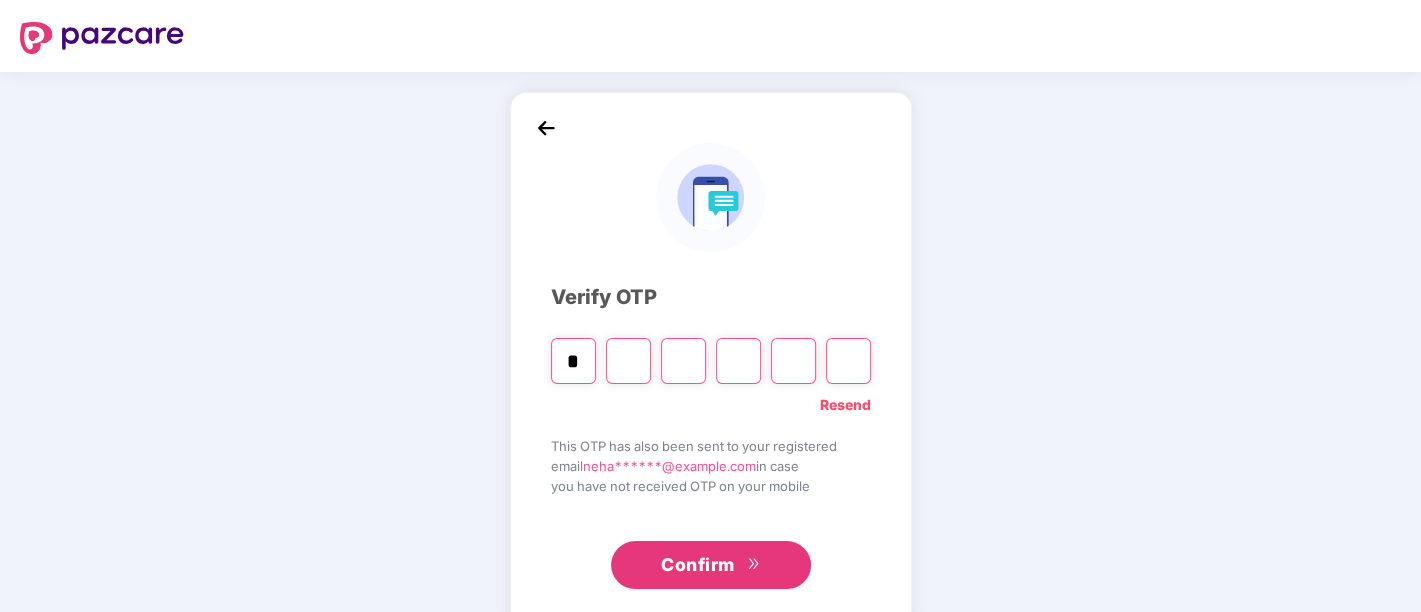 type on "*" 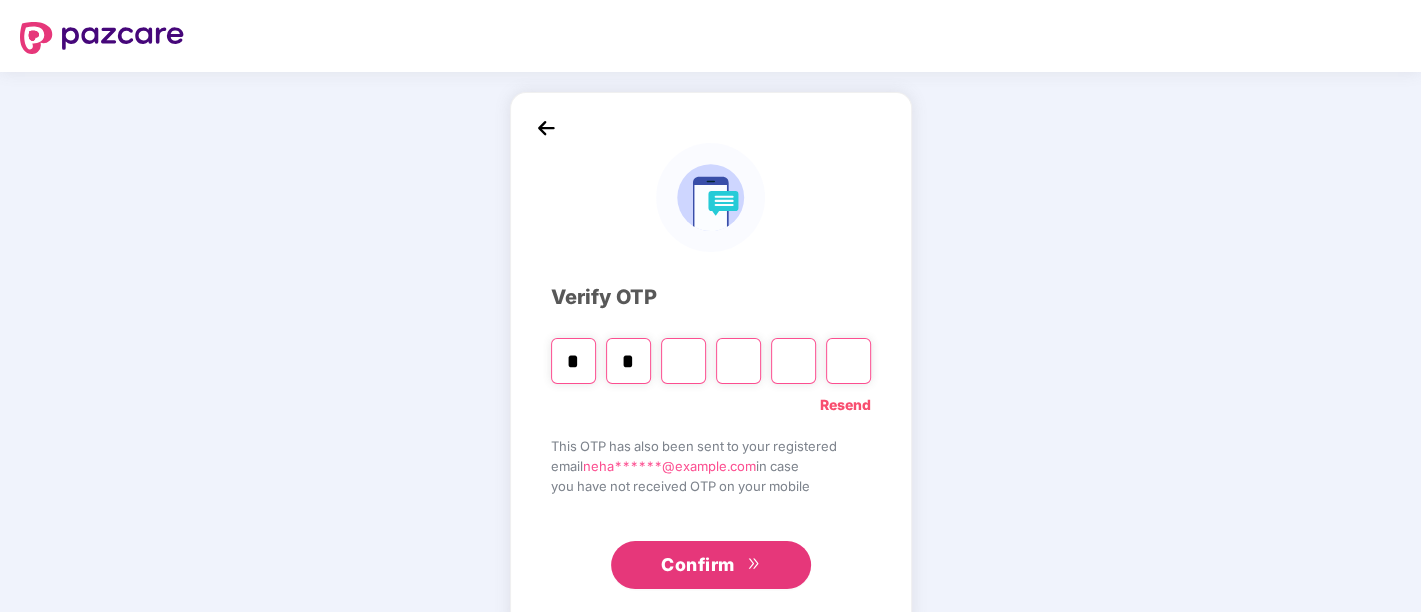 type on "*" 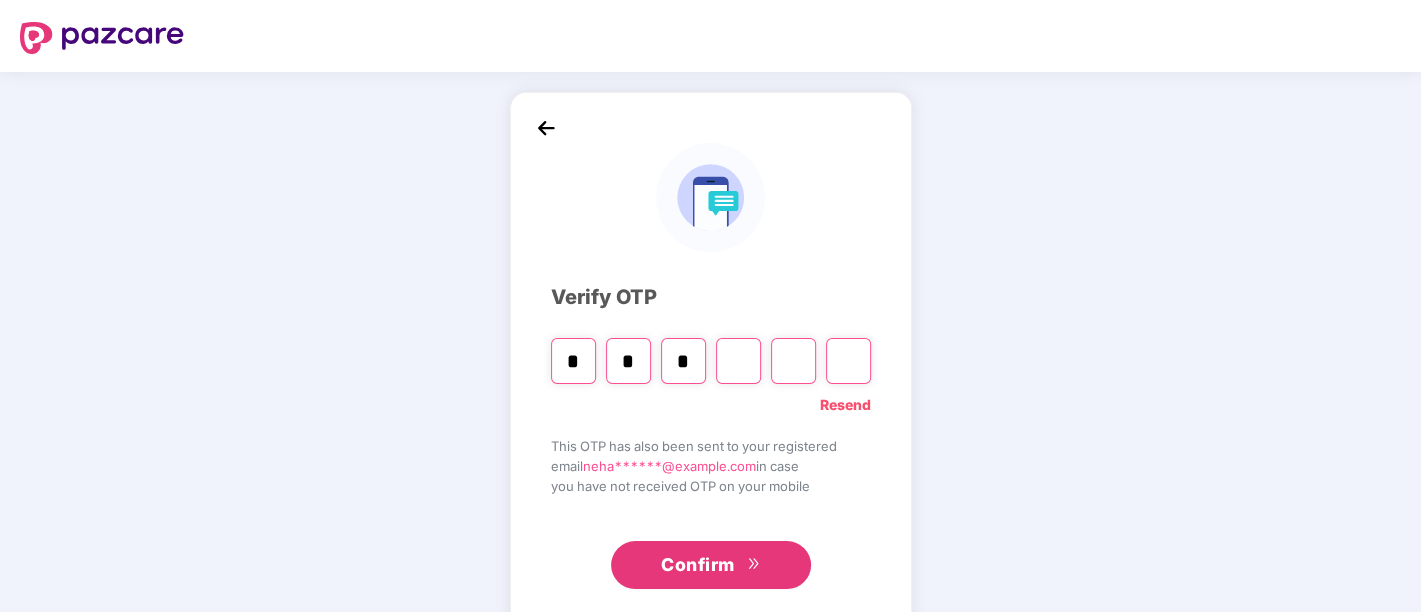 type on "*" 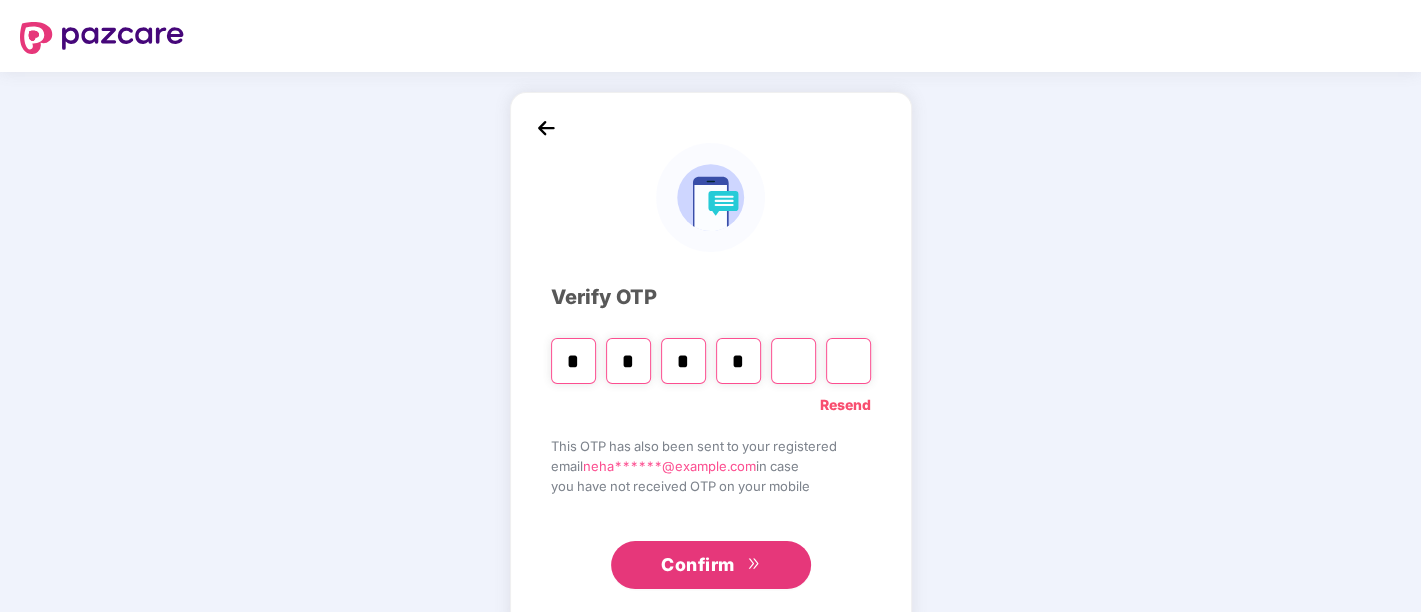 type on "*" 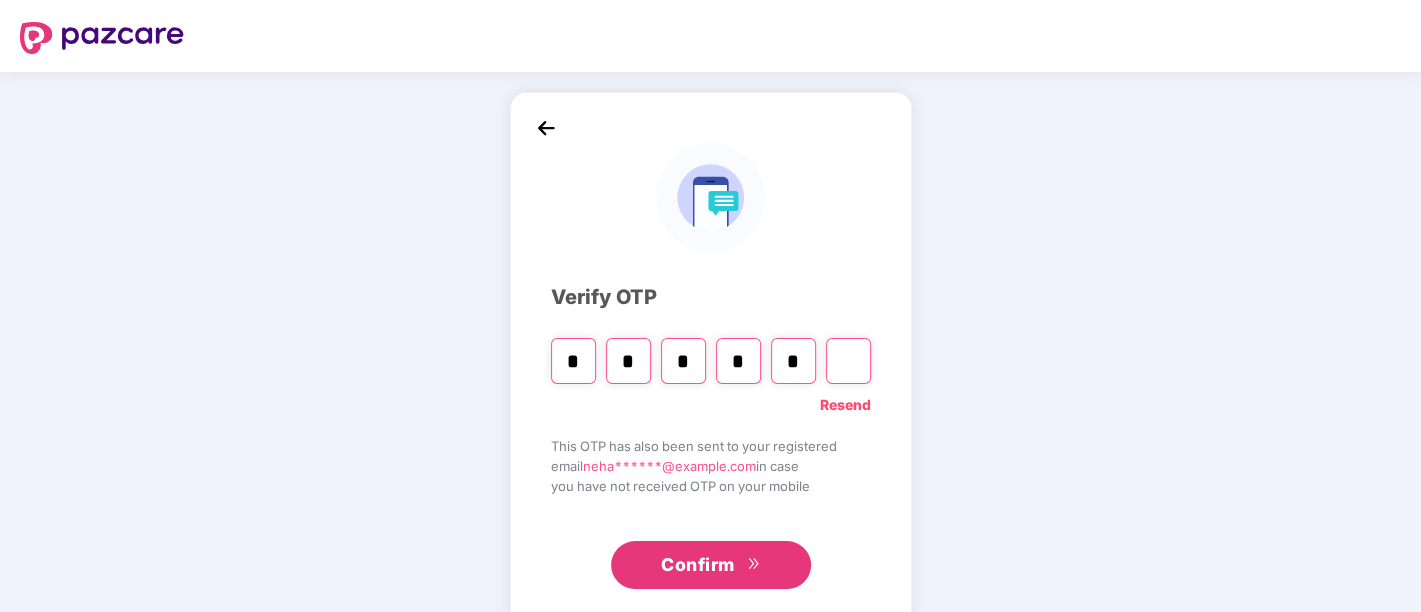 type on "*" 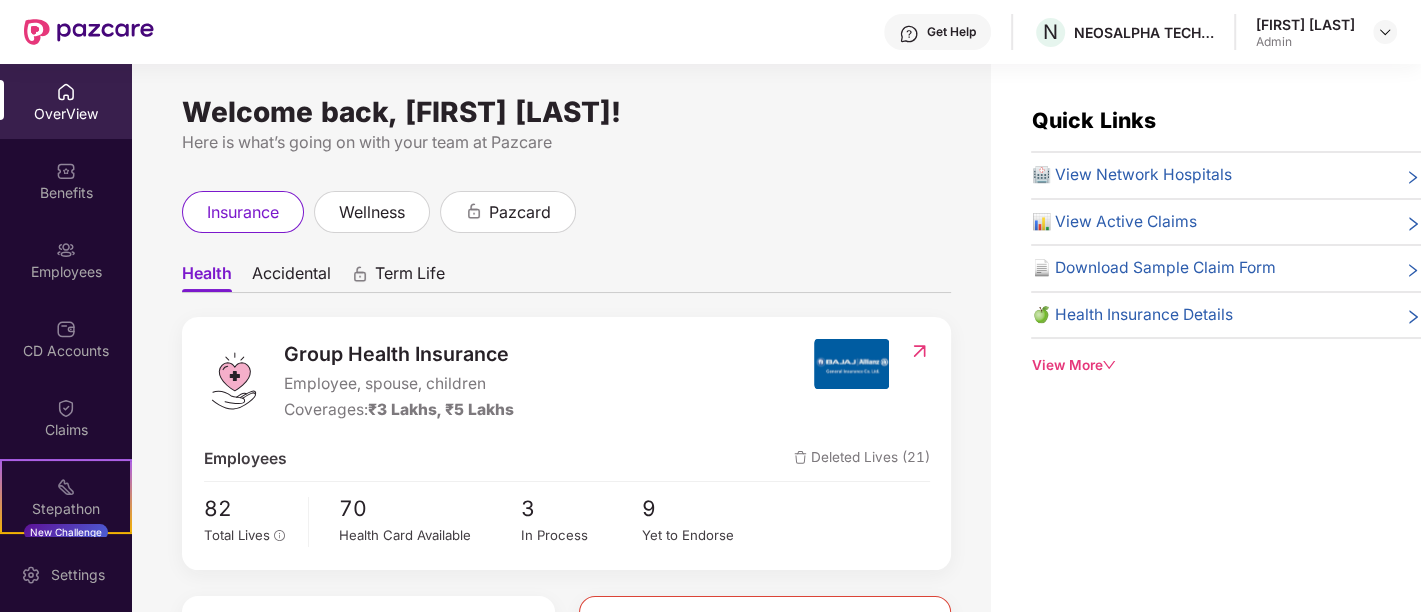 click on "Accidental" at bounding box center [291, 277] 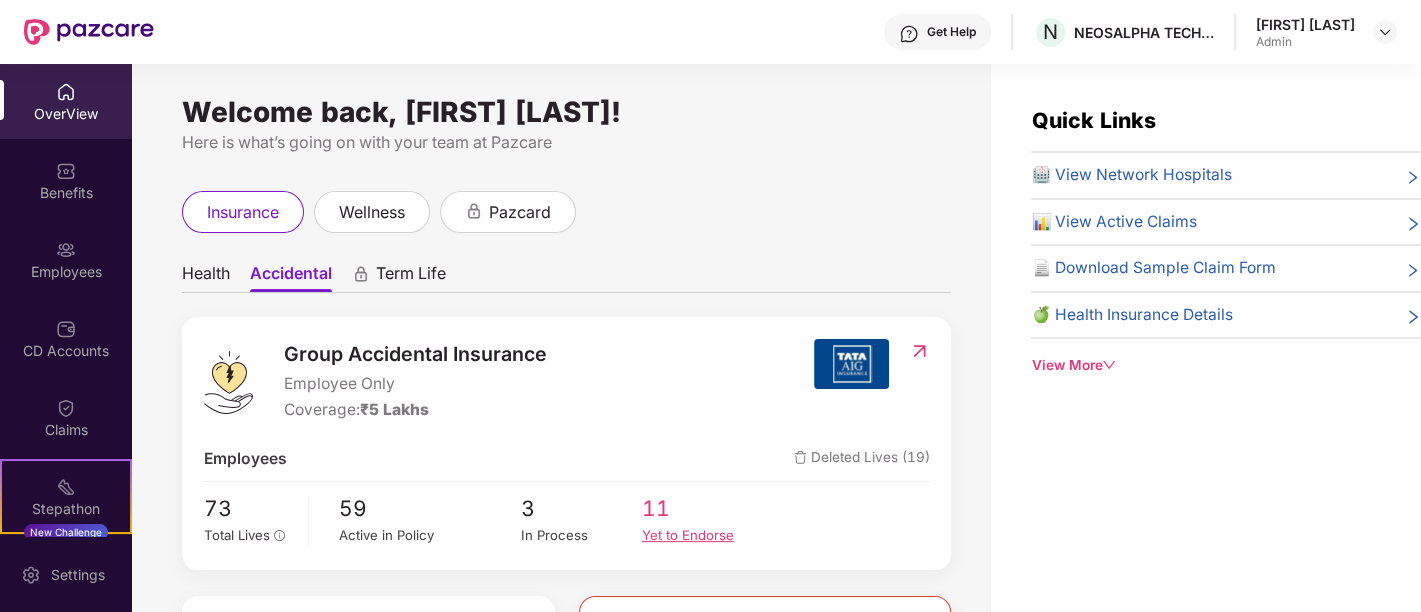 click on "Yet to Endorse" at bounding box center (702, 535) 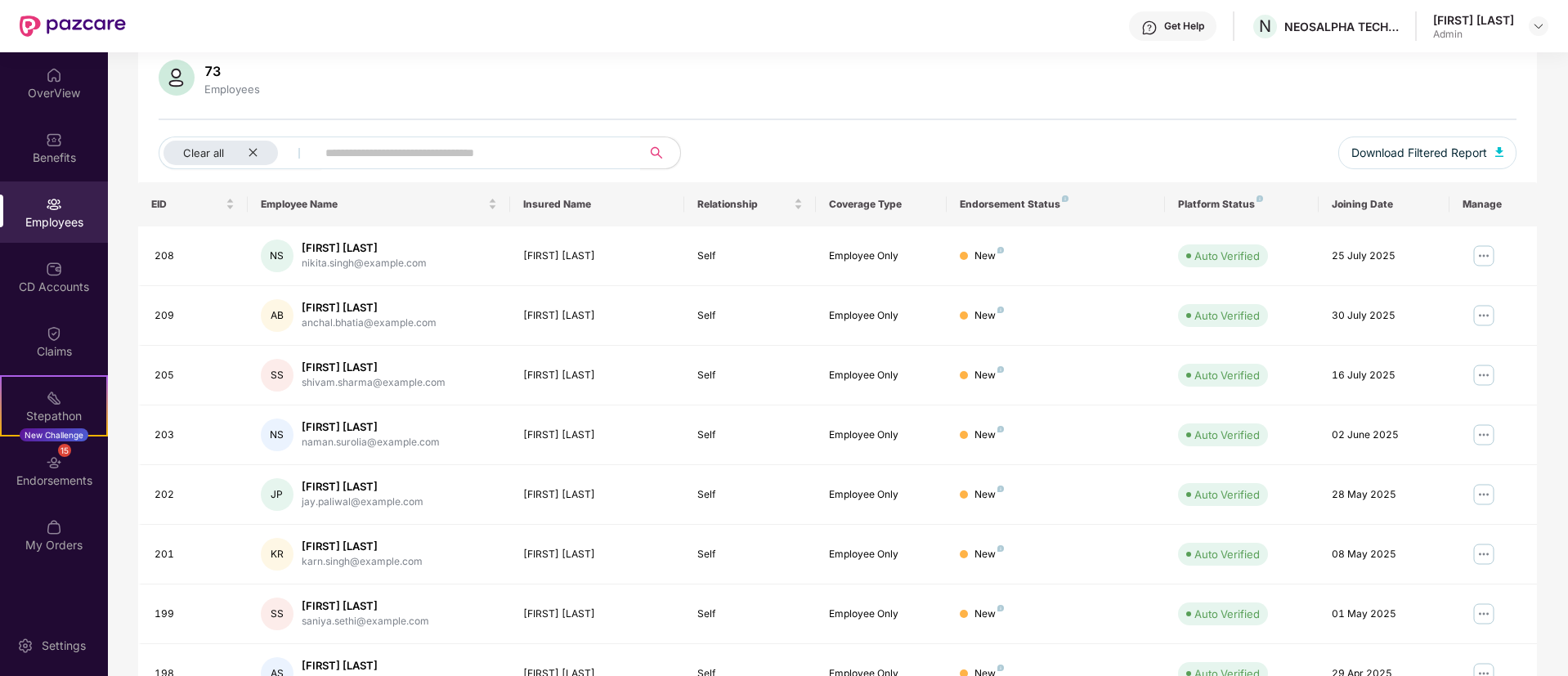 scroll, scrollTop: 0, scrollLeft: 0, axis: both 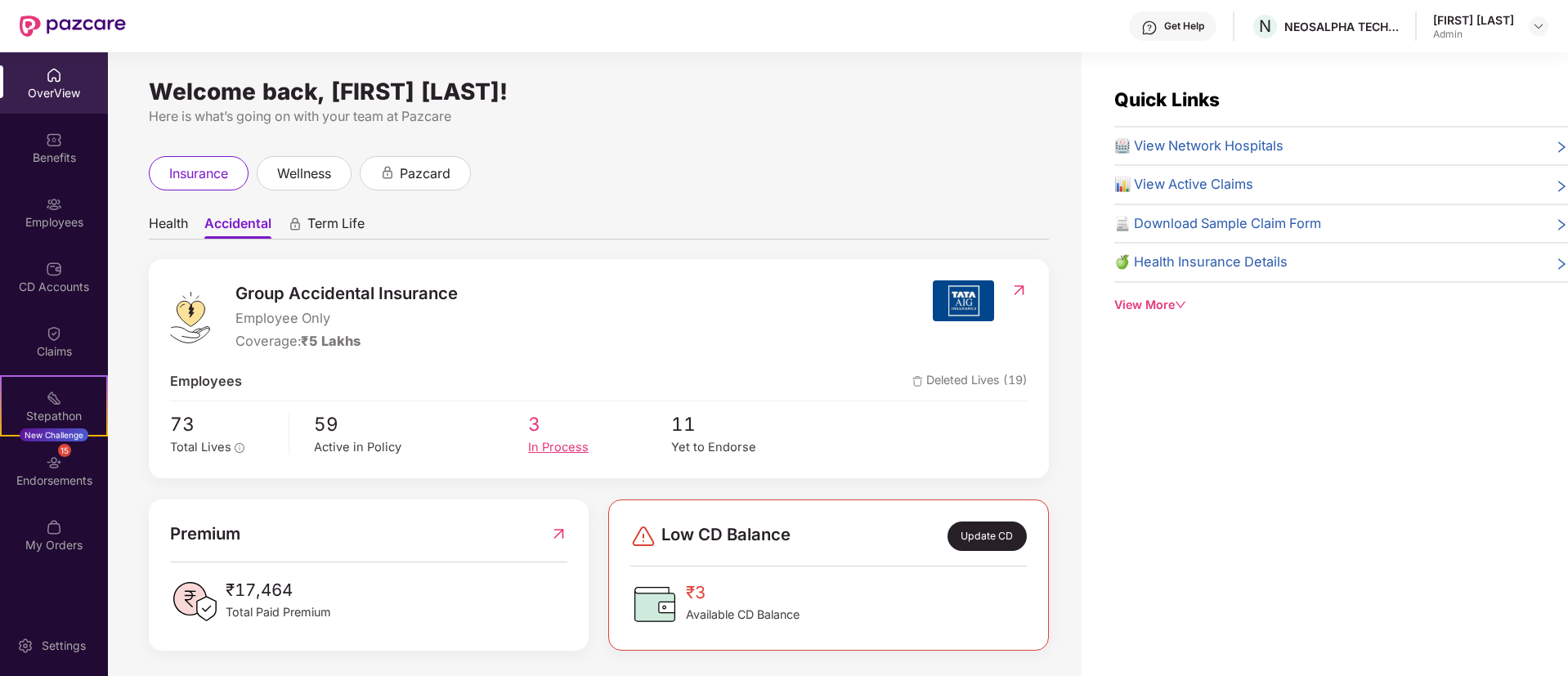 click on "In Process" at bounding box center [599, 447] 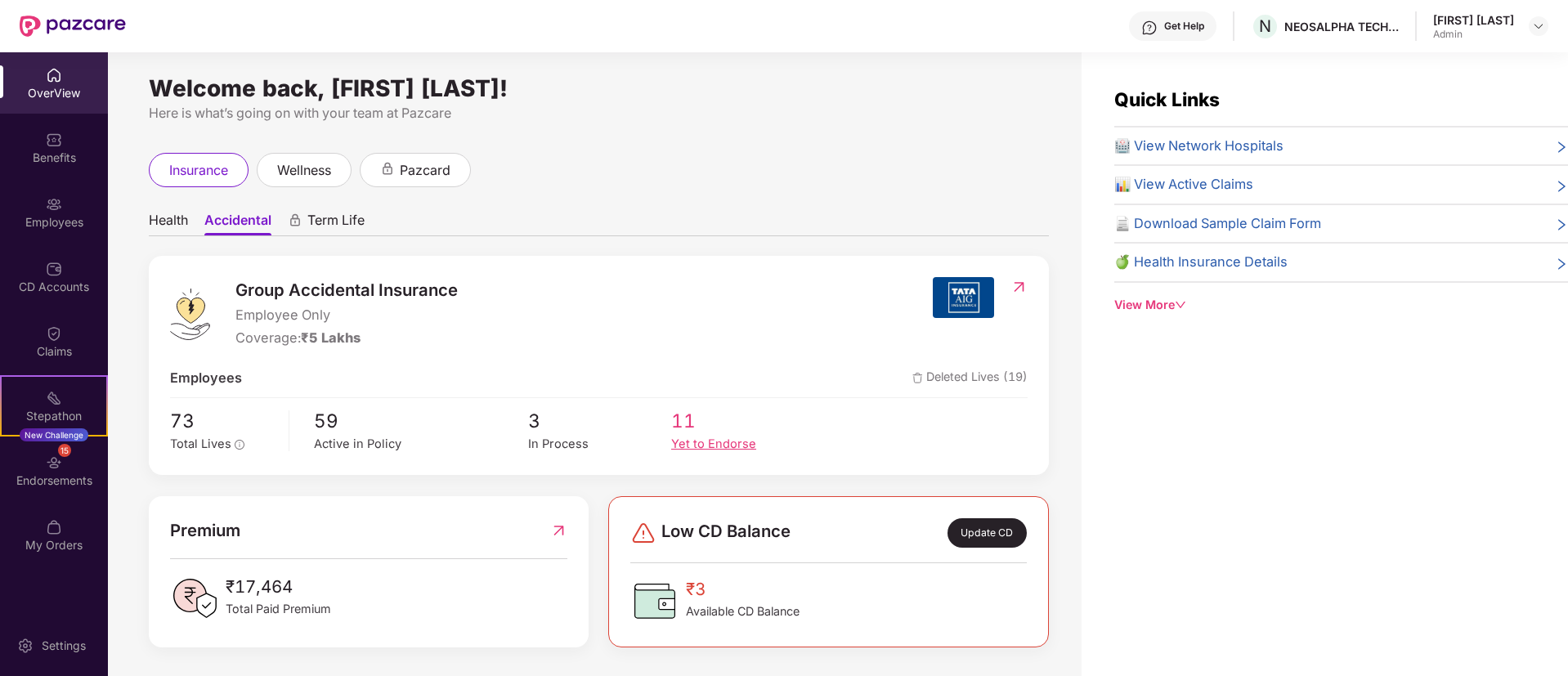 scroll, scrollTop: 4, scrollLeft: 0, axis: vertical 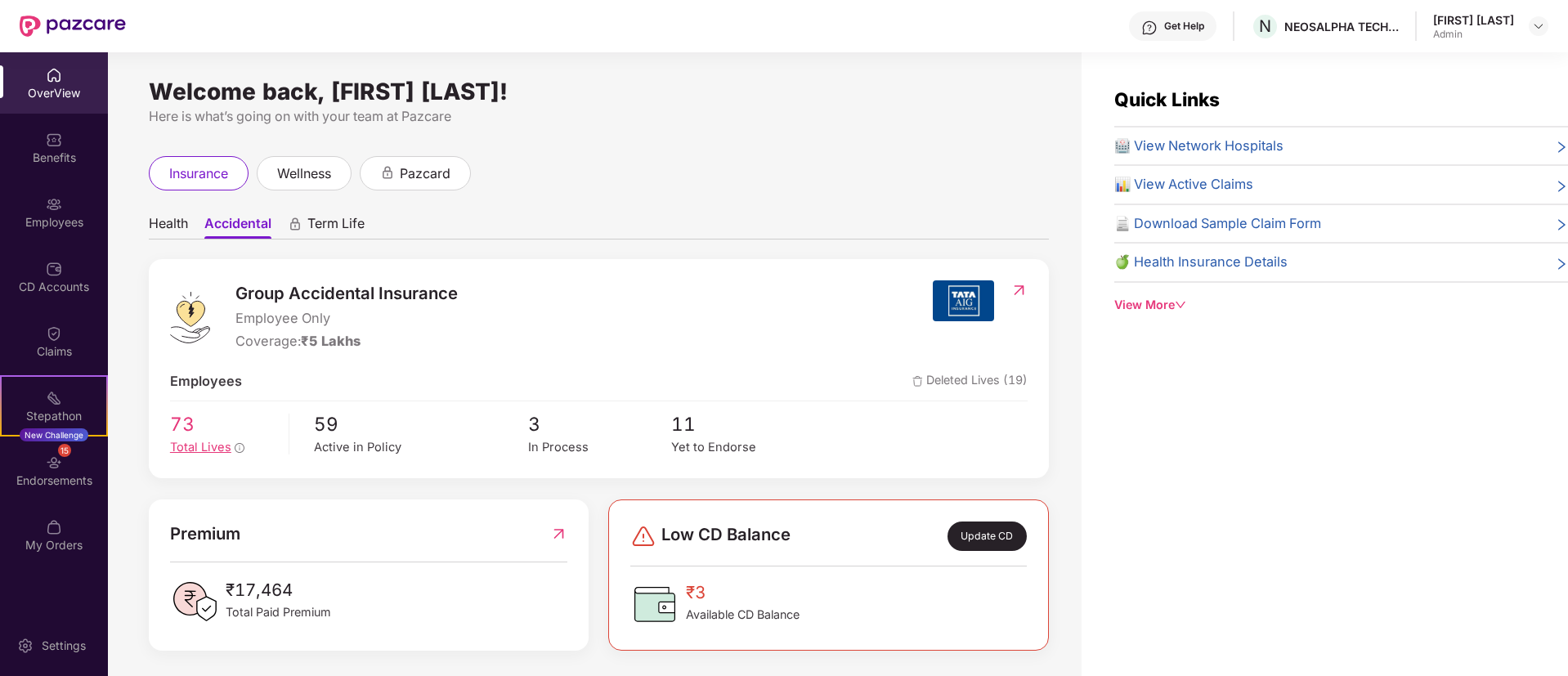 click on "Total Lives" at bounding box center [200, 447] 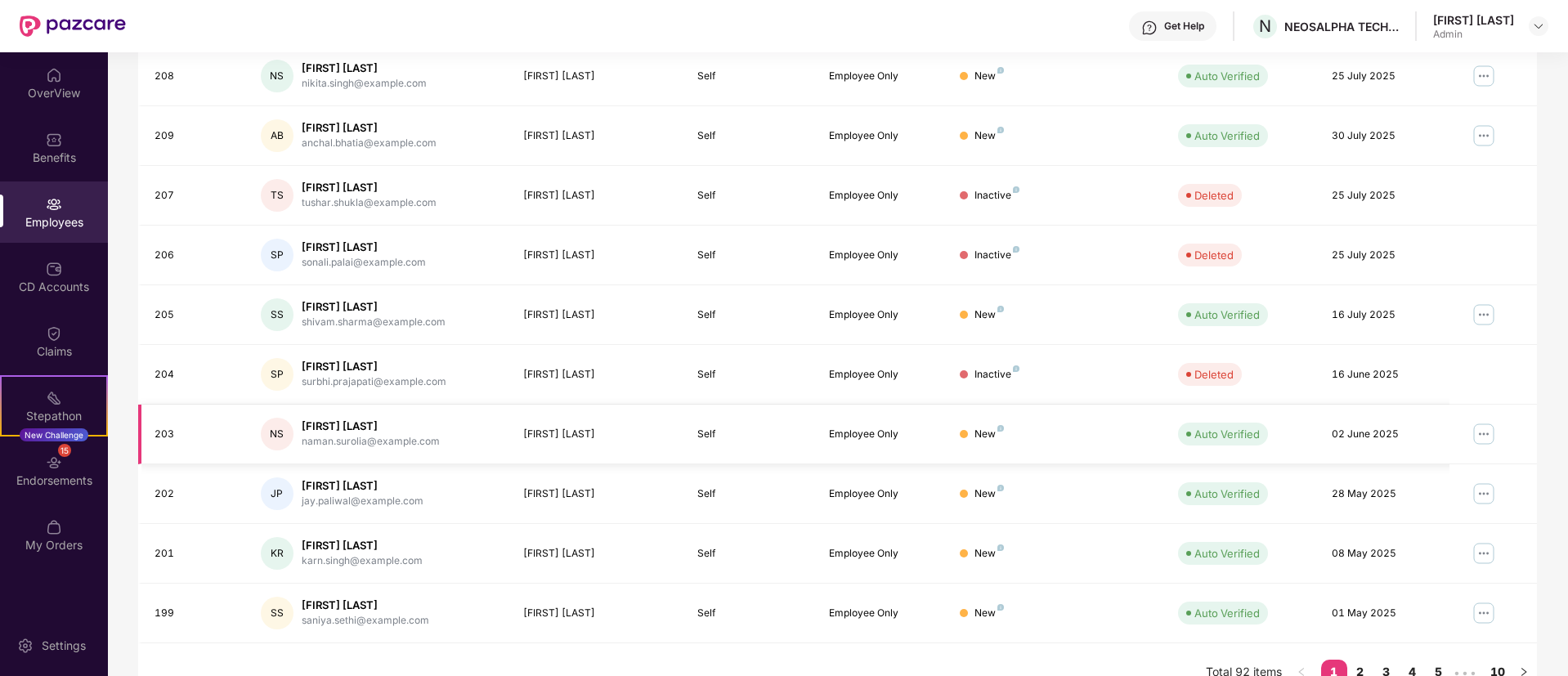 scroll, scrollTop: 329, scrollLeft: 0, axis: vertical 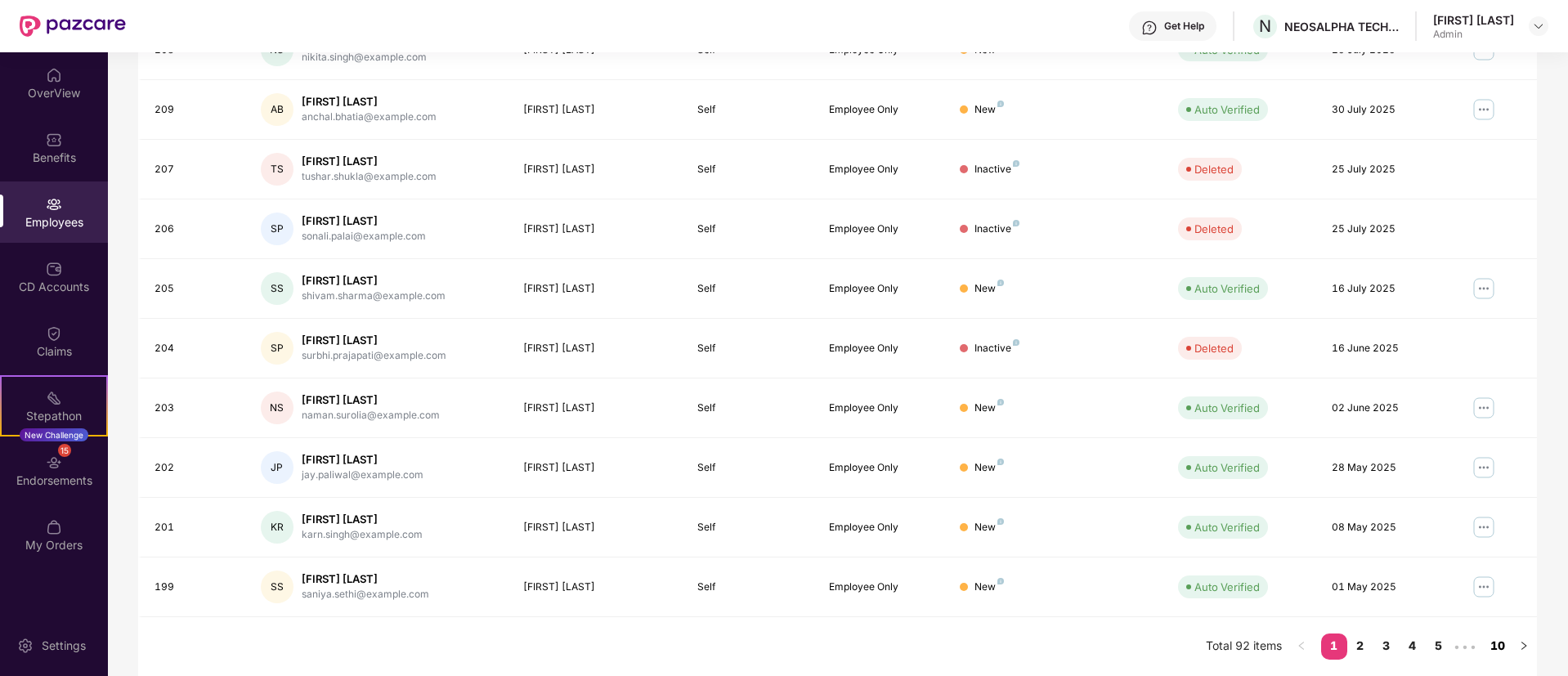 click on "10" at bounding box center (1498, 646) 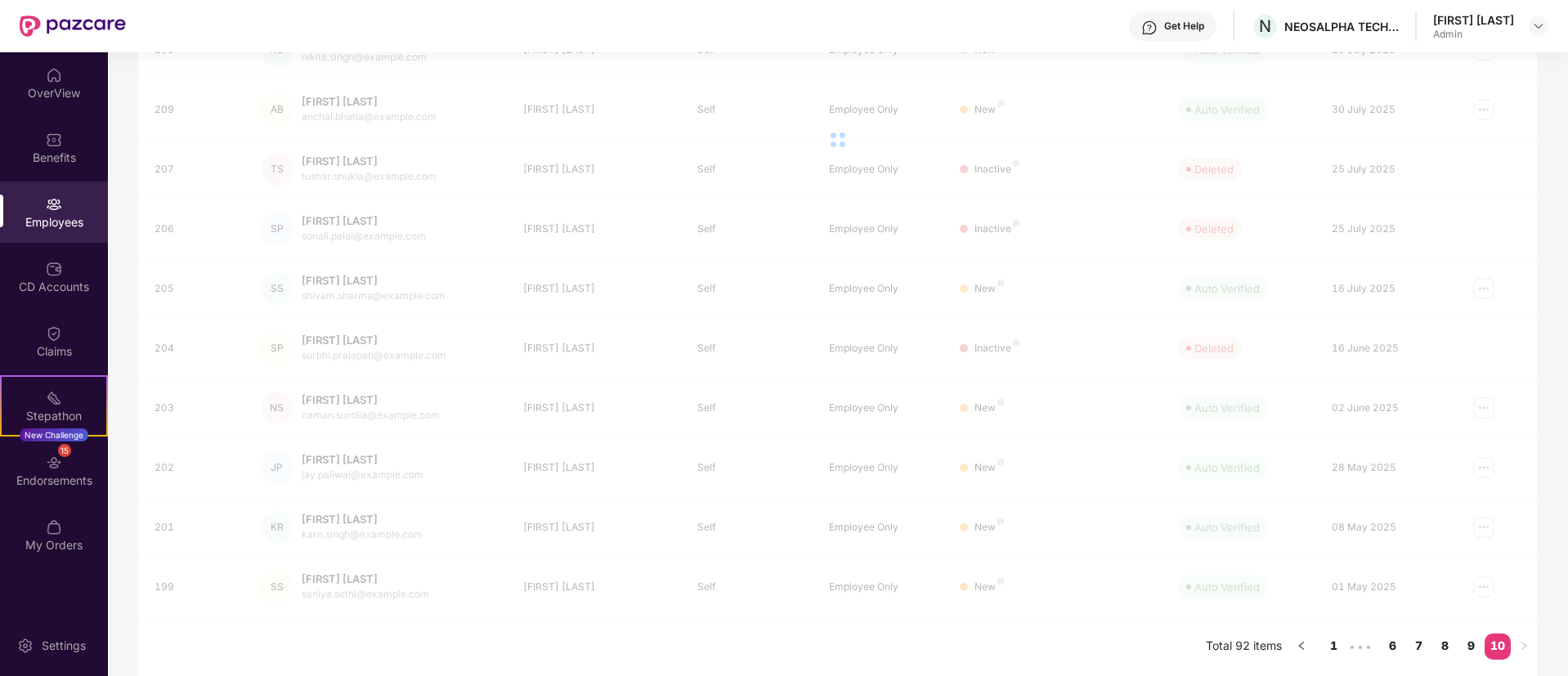 scroll, scrollTop: 52, scrollLeft: 0, axis: vertical 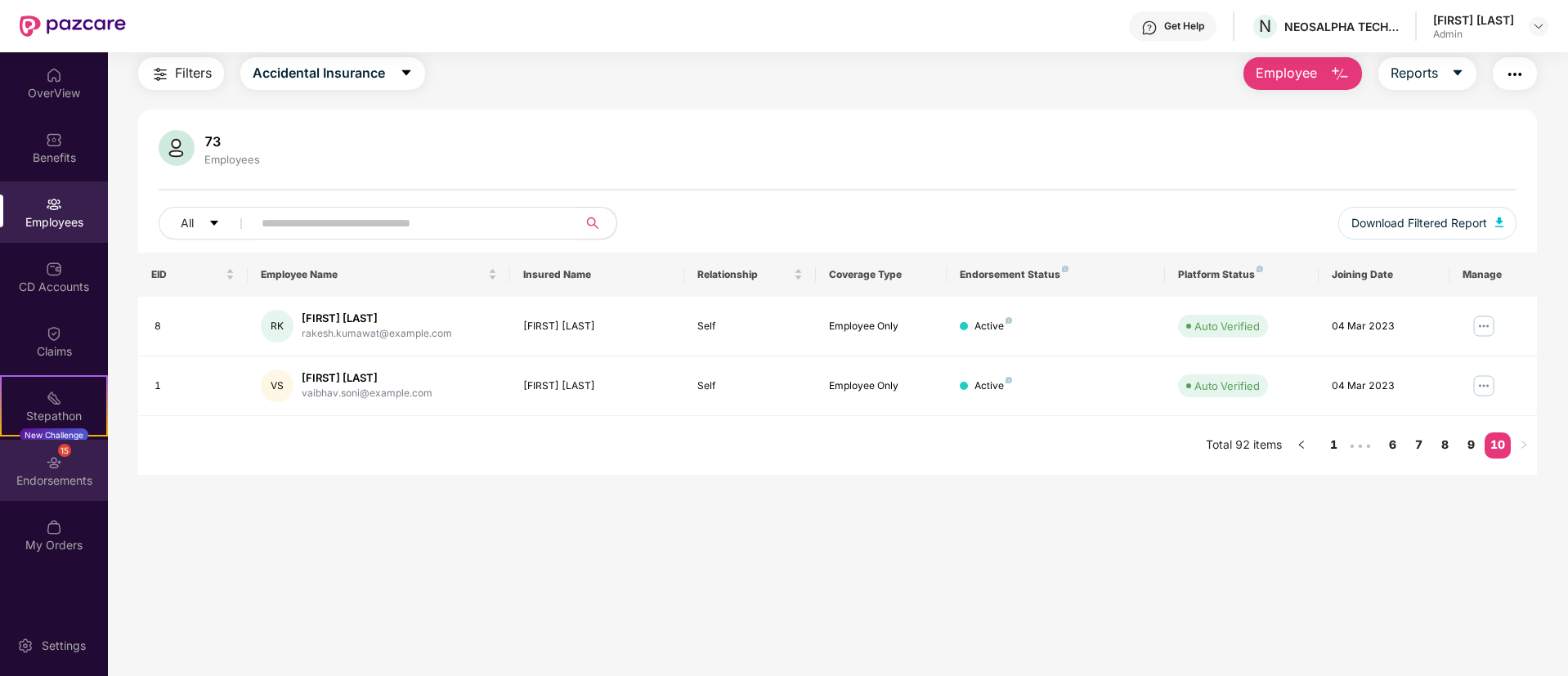 click on "Endorsements" at bounding box center [54, 481] 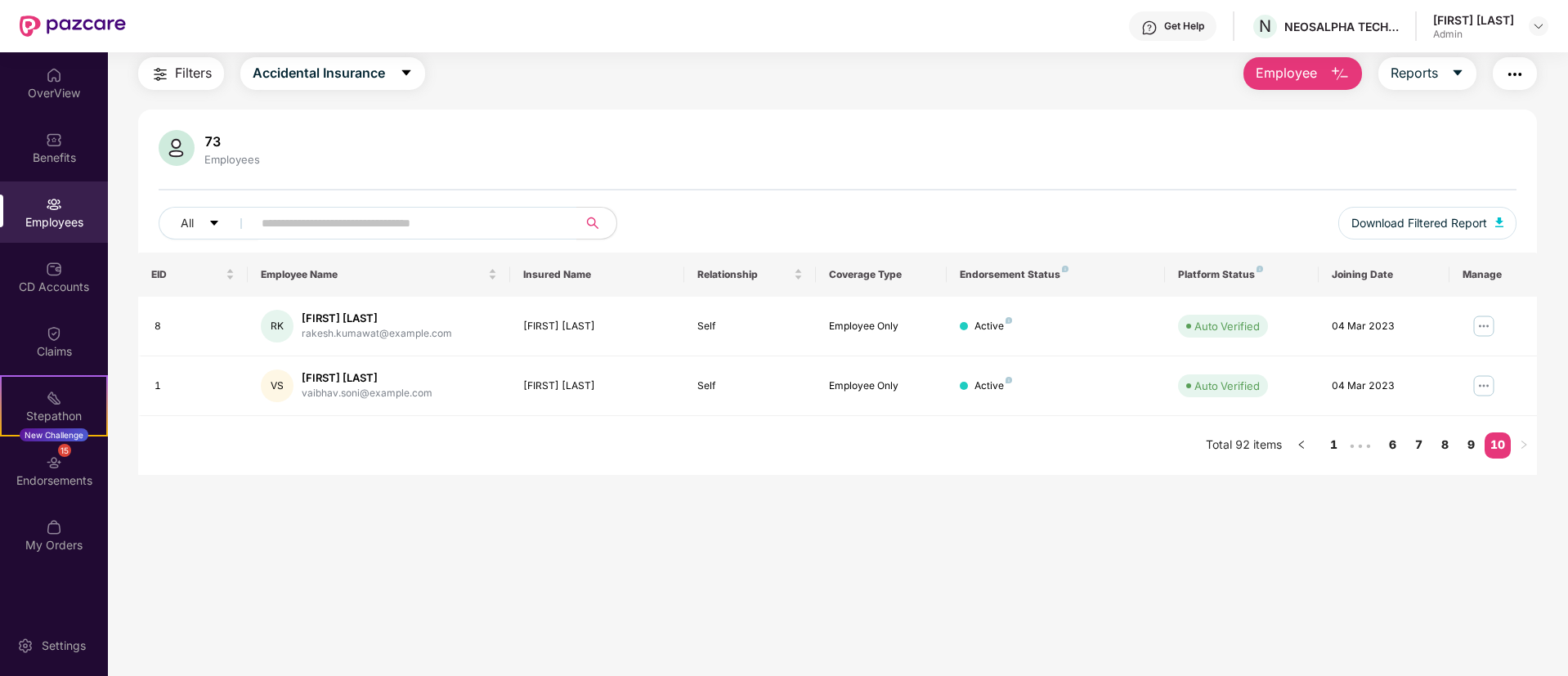 scroll, scrollTop: 0, scrollLeft: 0, axis: both 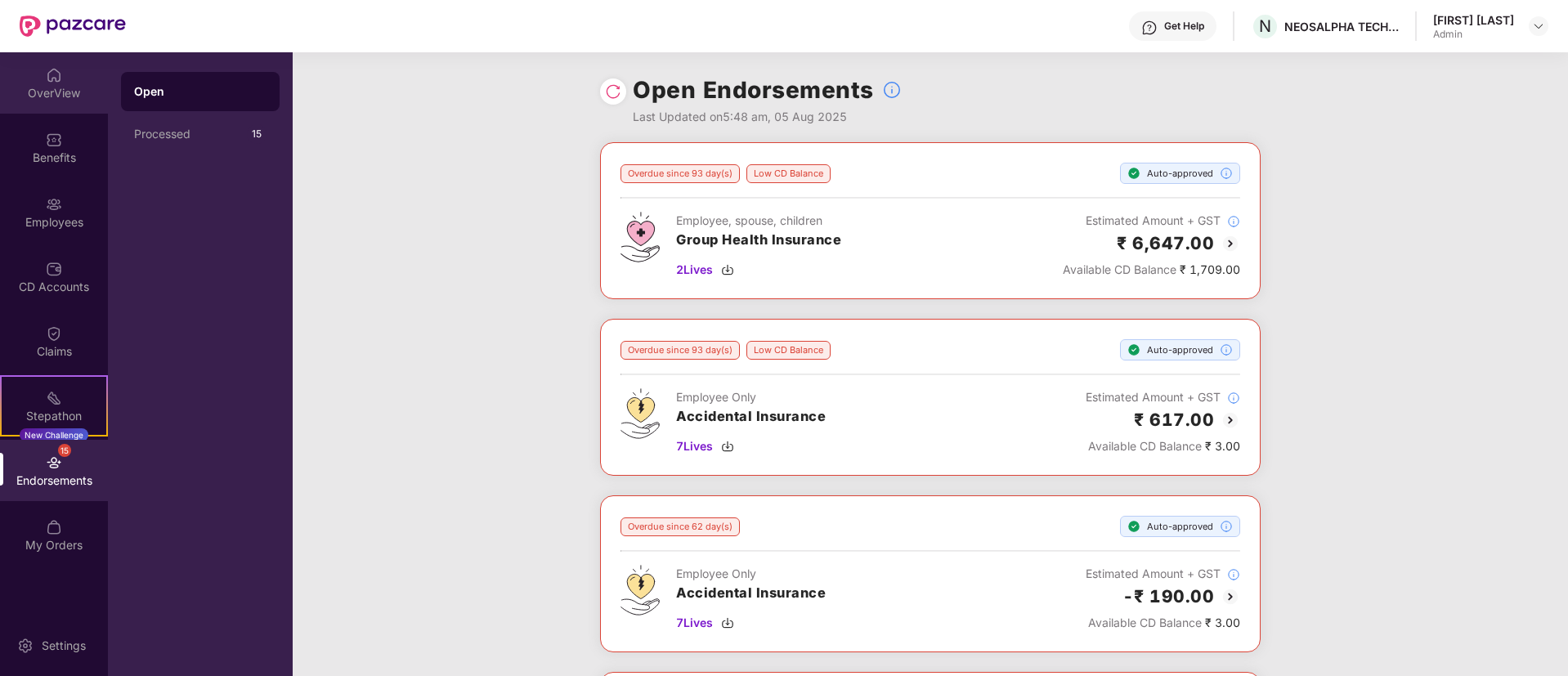 click on "OverView" at bounding box center [54, 83] 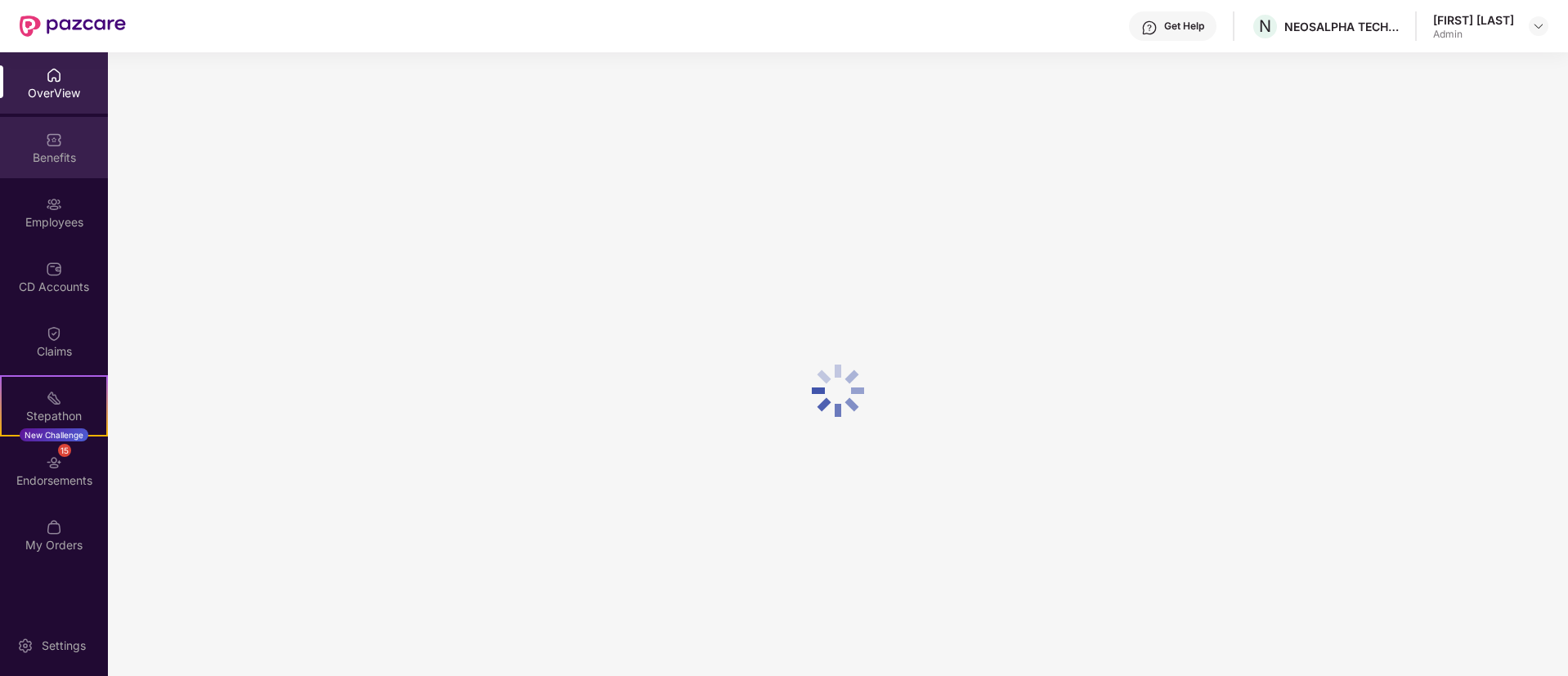 click on "Benefits" at bounding box center [54, 158] 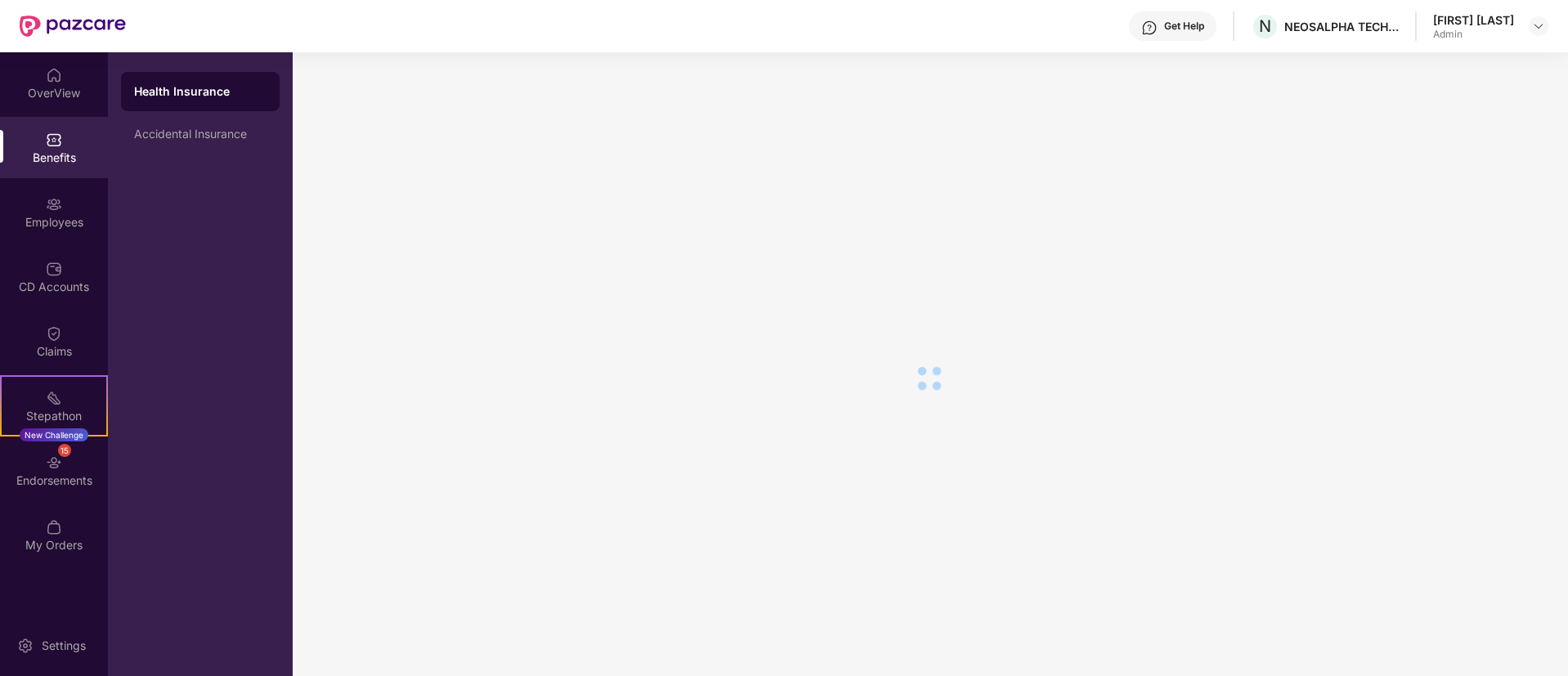 click on "Employees" at bounding box center (54, 222) 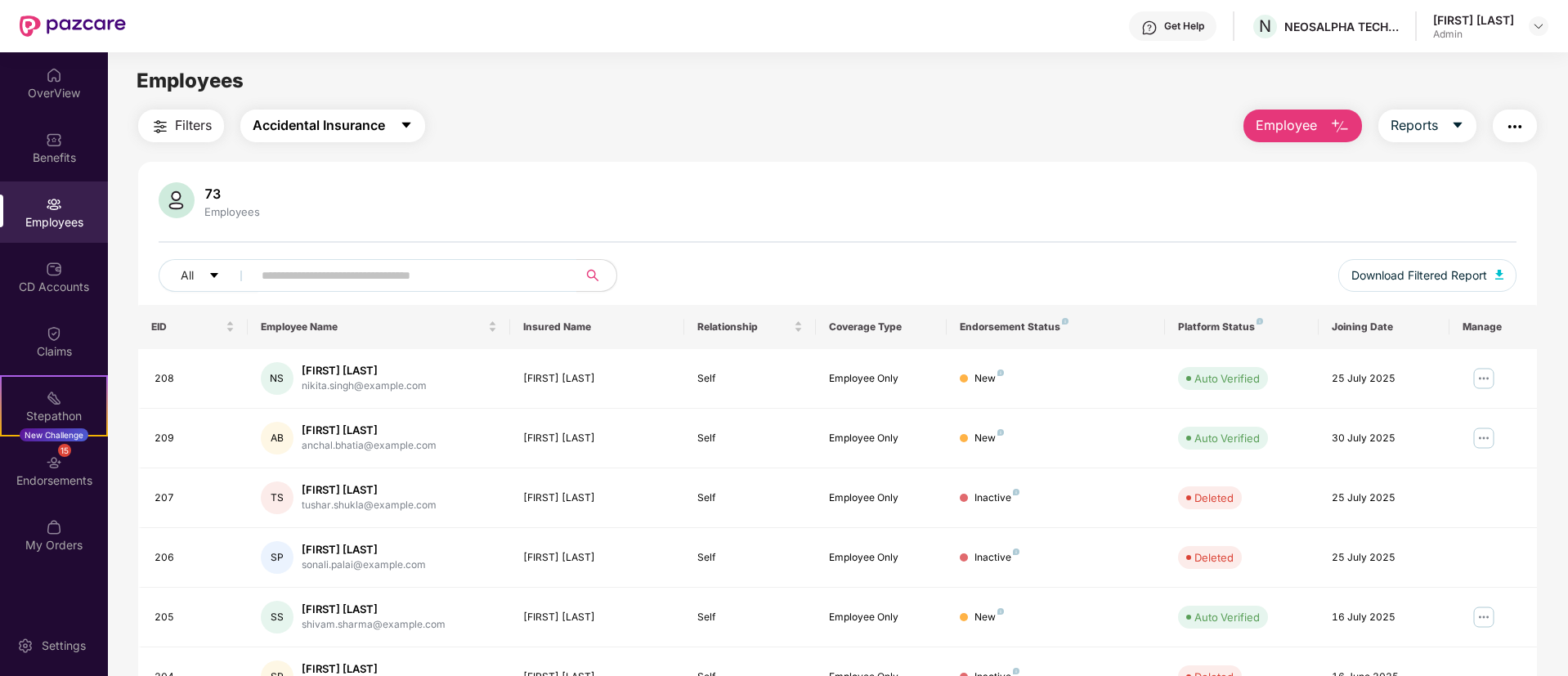click on "Accidental Insurance" at bounding box center (319, 125) 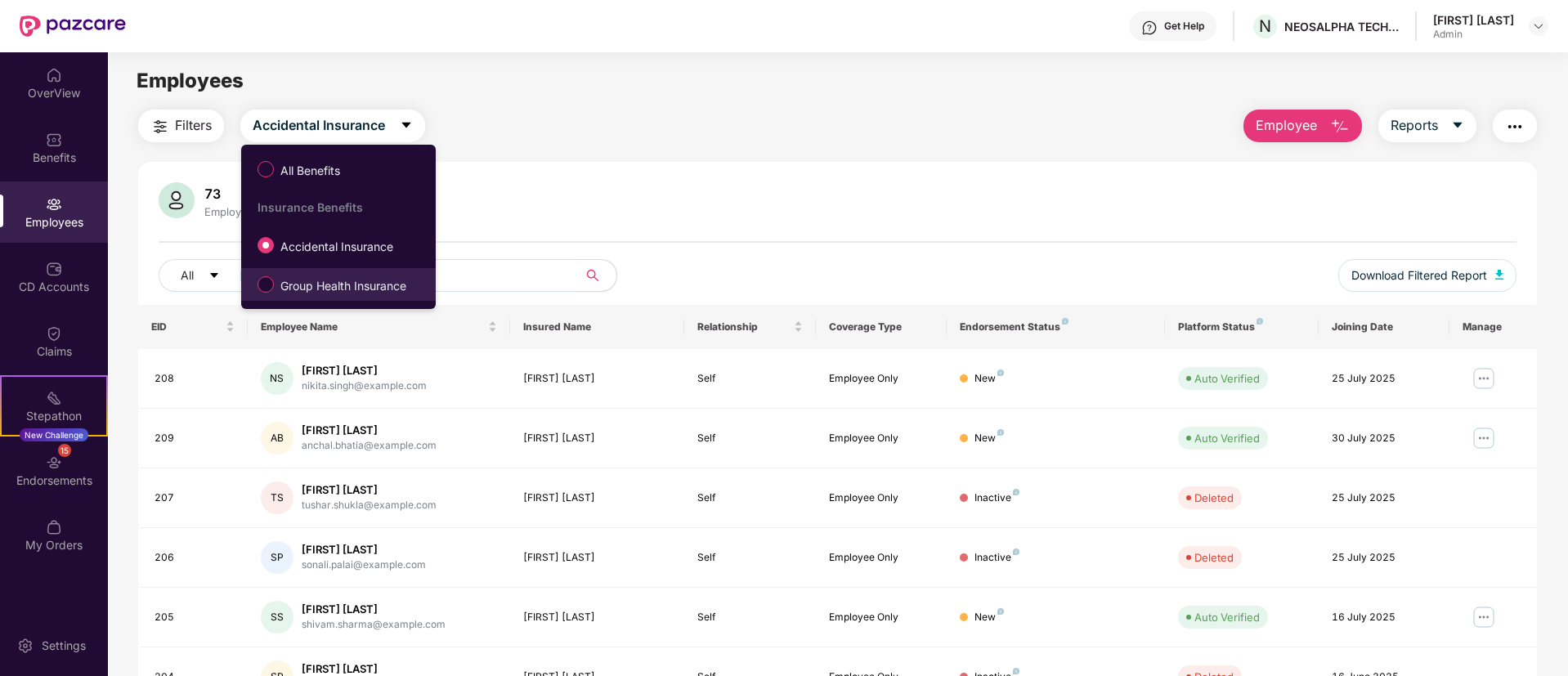 click on "Group Health Insurance" at bounding box center (343, 286) 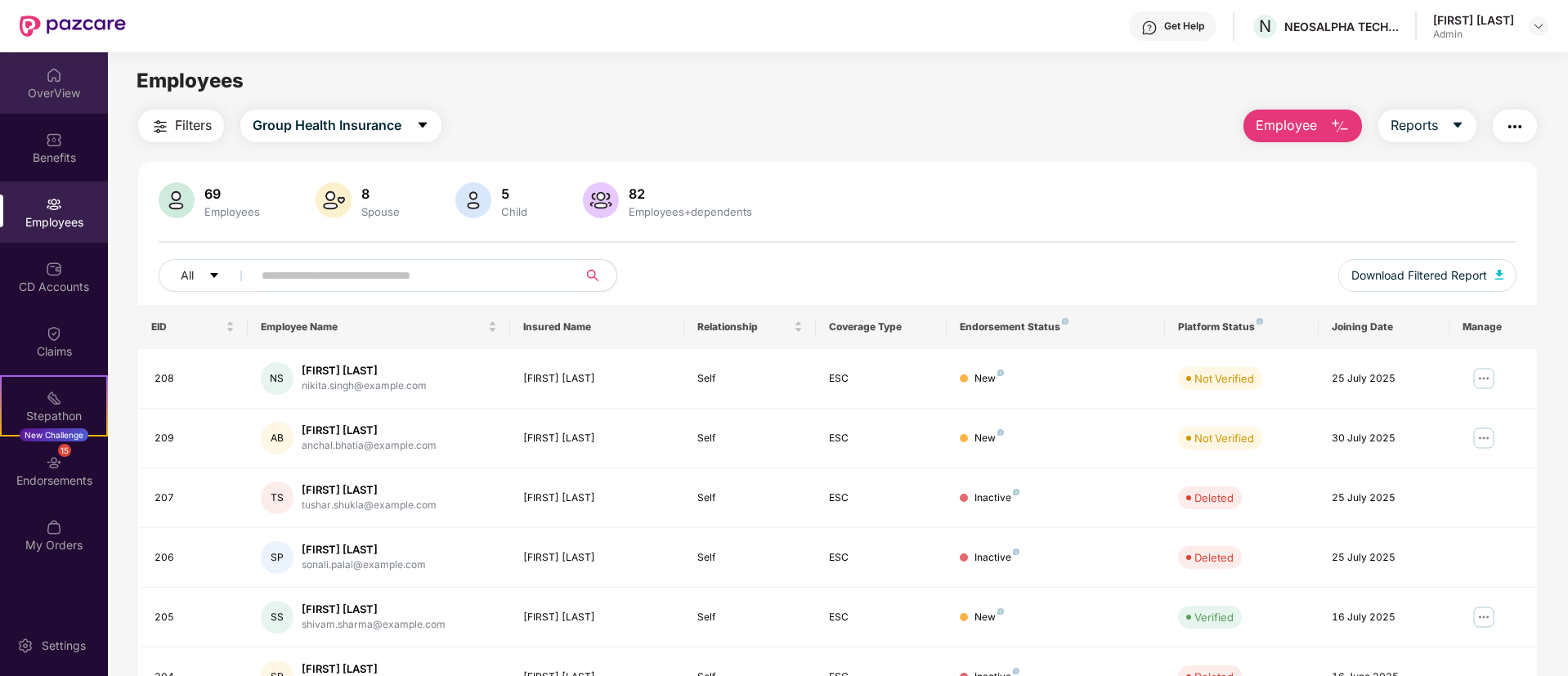 click on "OverView" at bounding box center (54, 93) 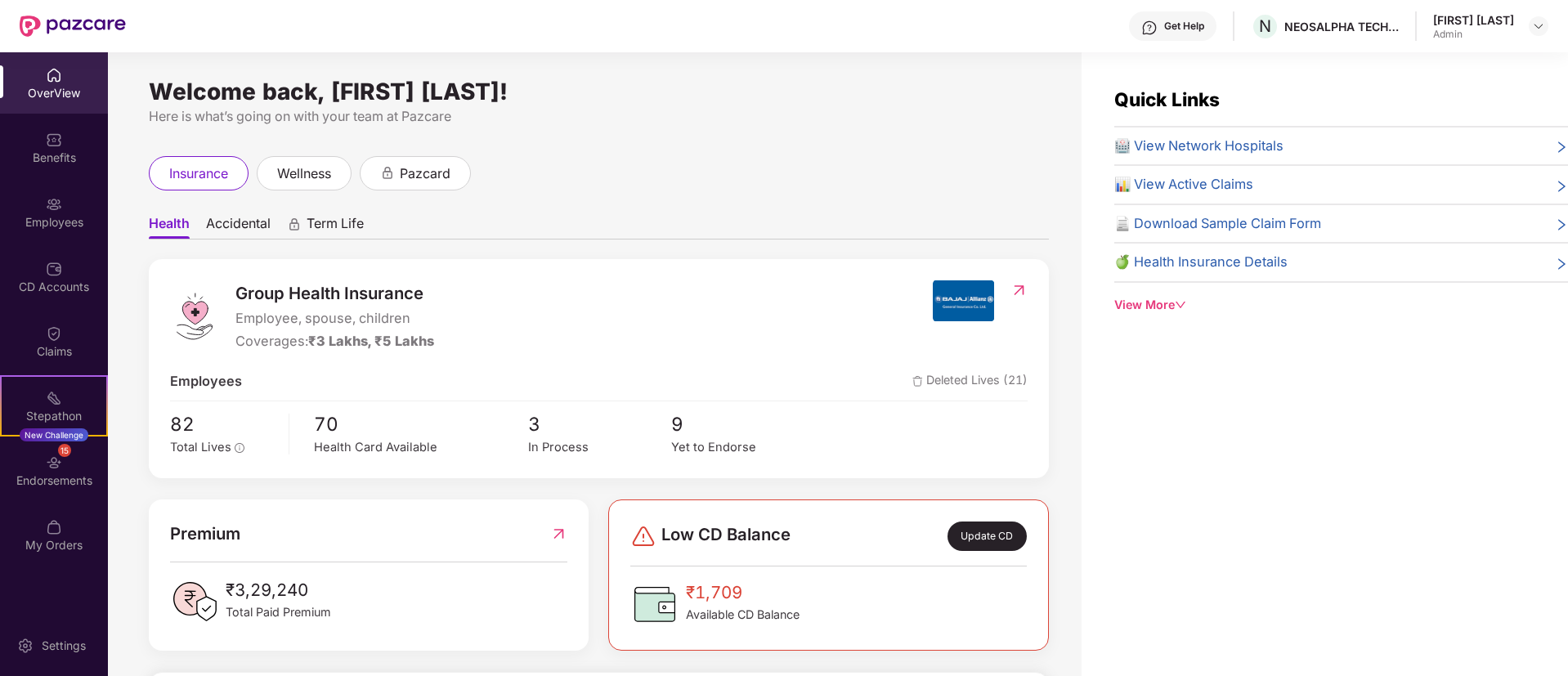 click on "Accidental" at bounding box center [238, 226] 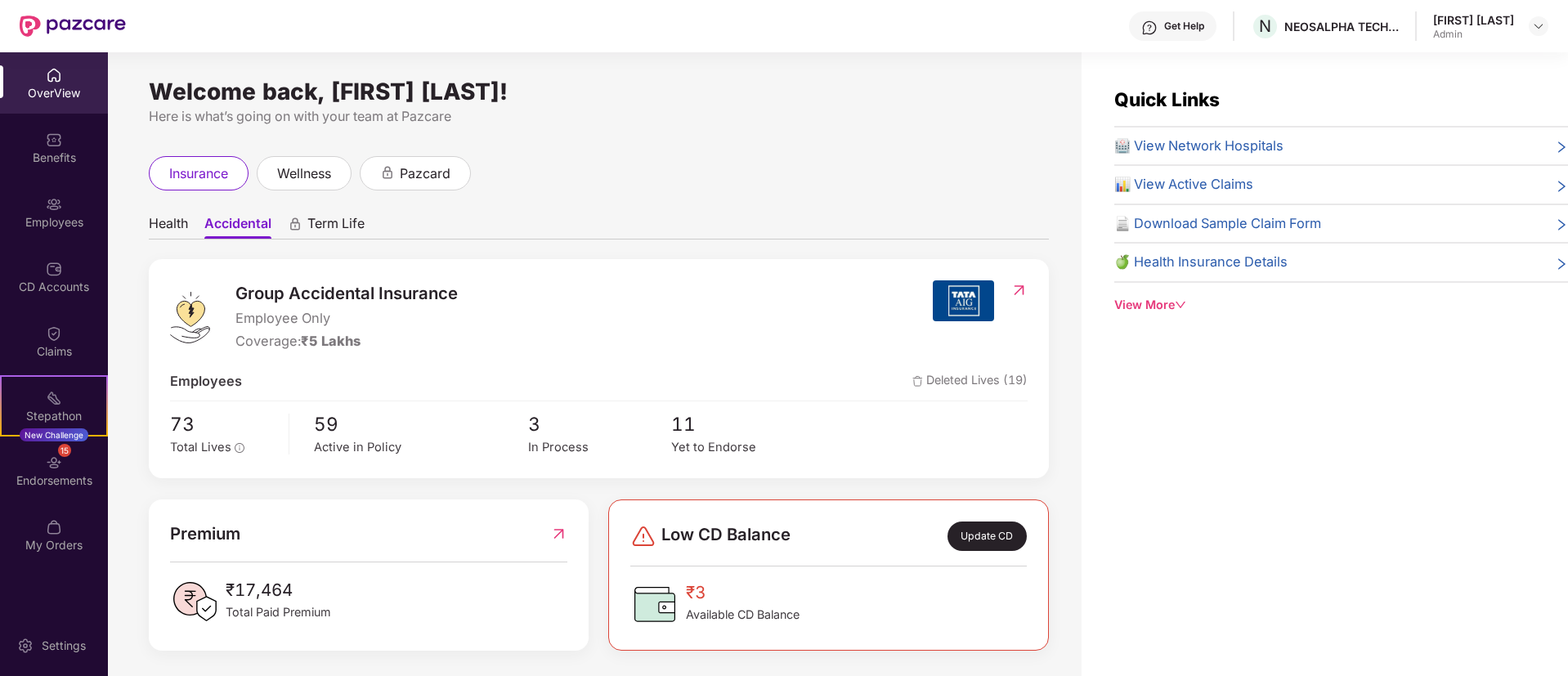 click on "Term Life" at bounding box center [336, 226] 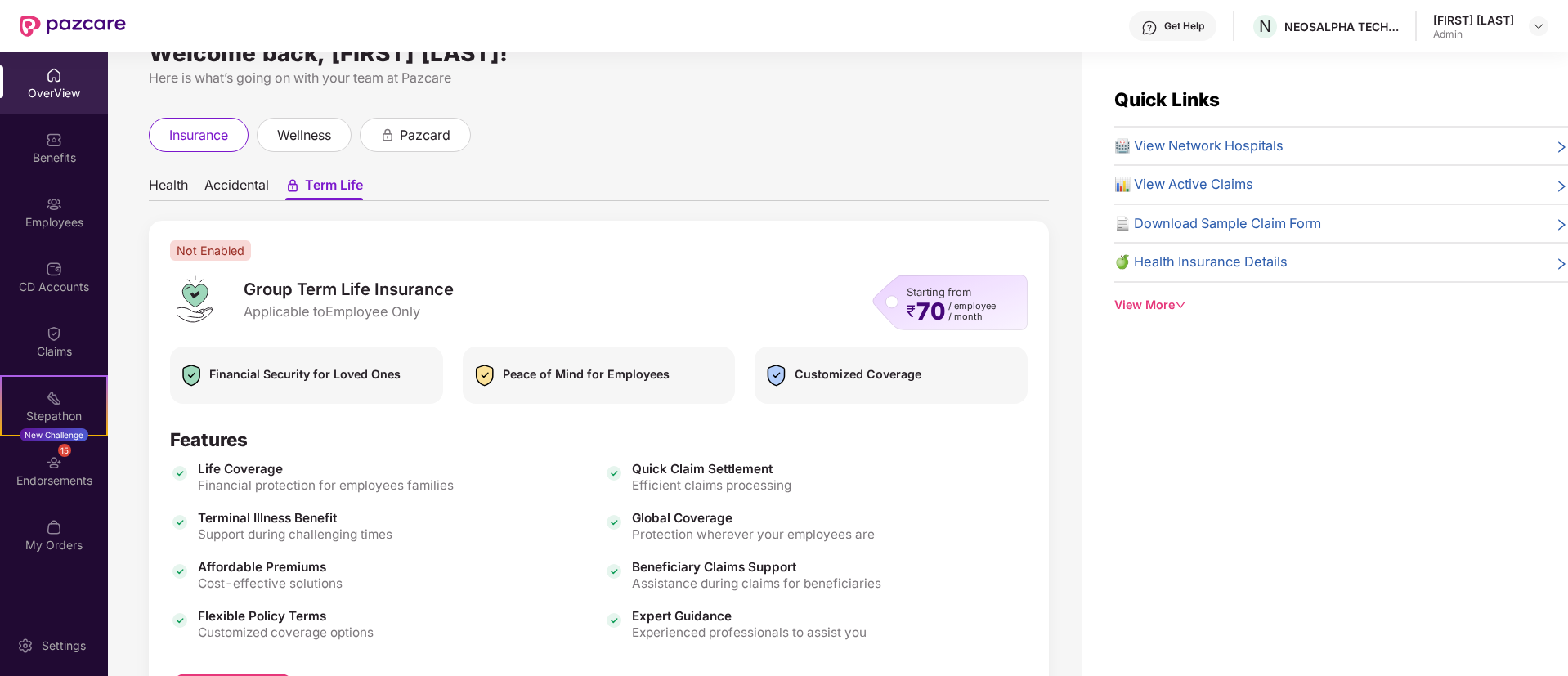 scroll, scrollTop: 0, scrollLeft: 0, axis: both 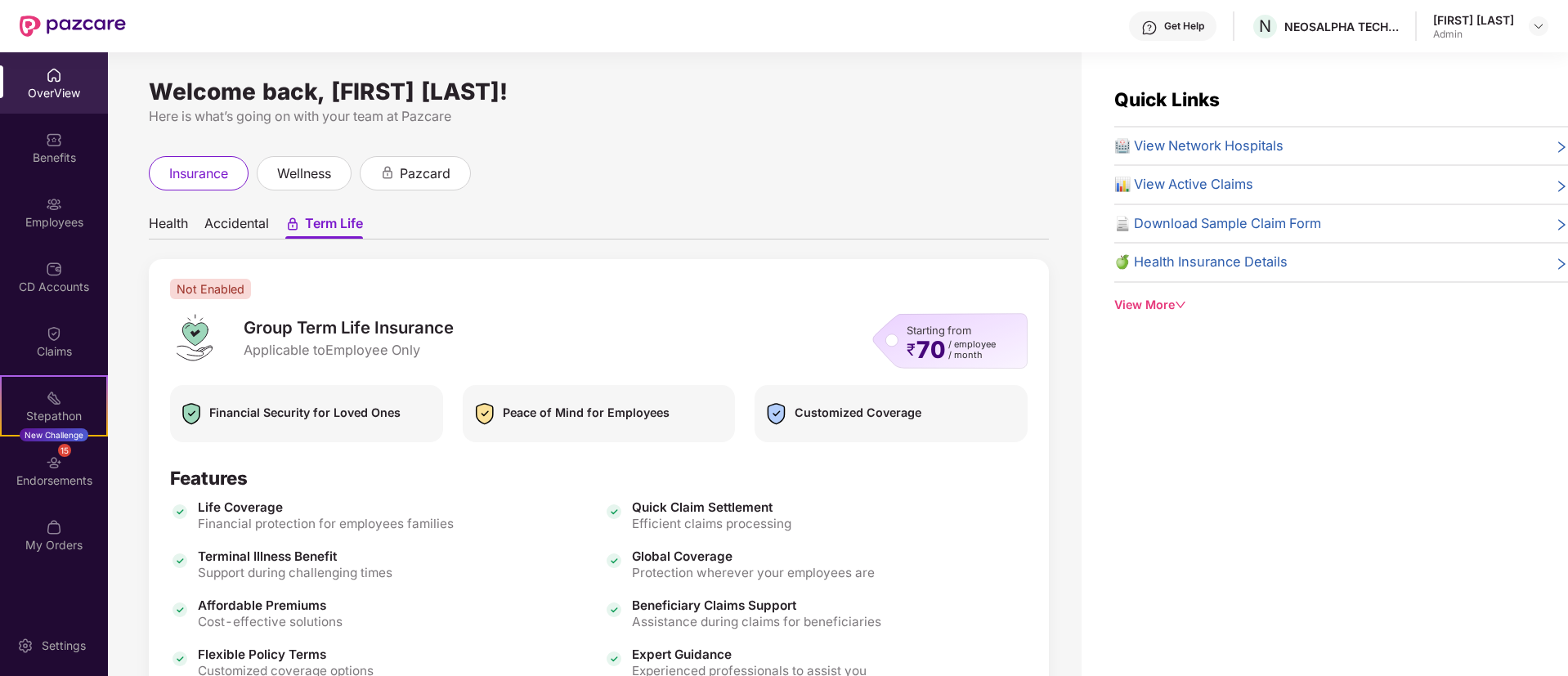 click on "Accidental" at bounding box center (236, 226) 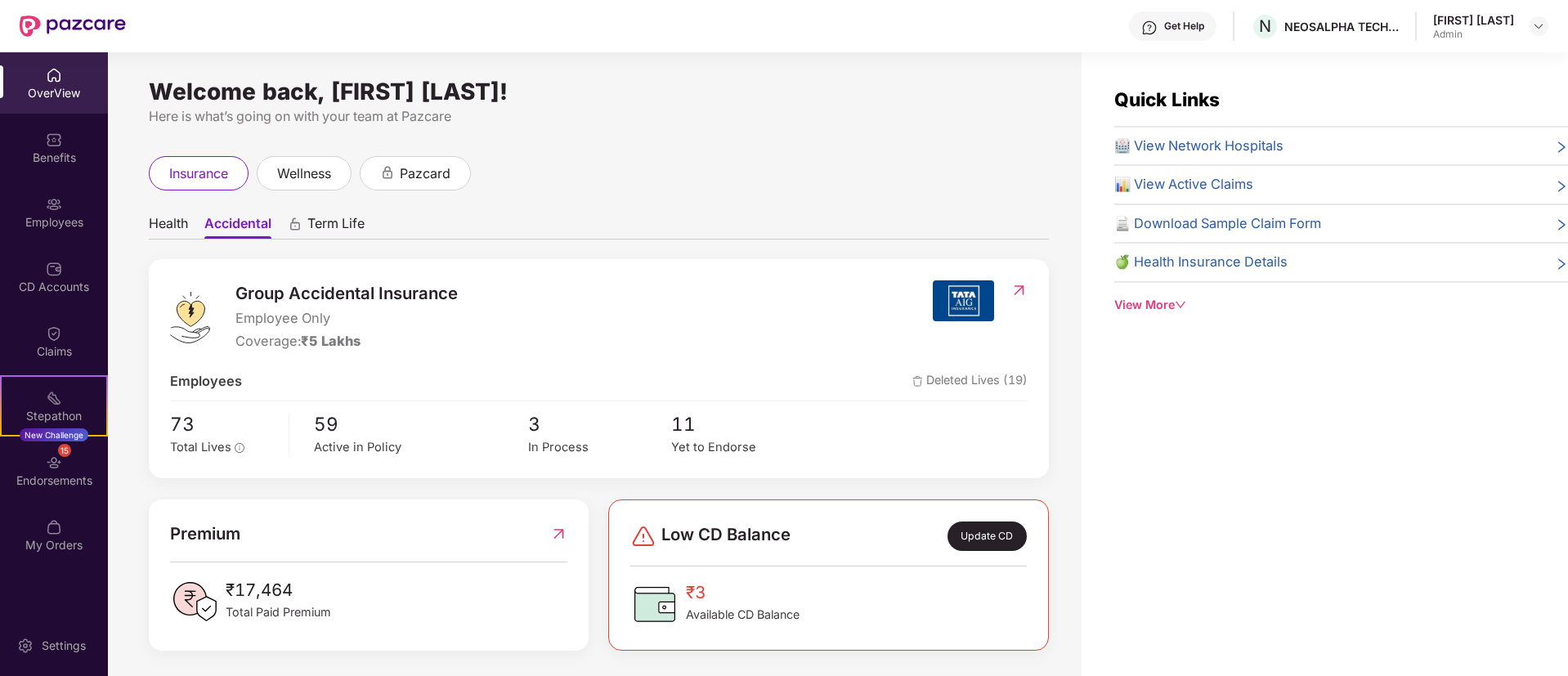 click on "Health" at bounding box center [168, 226] 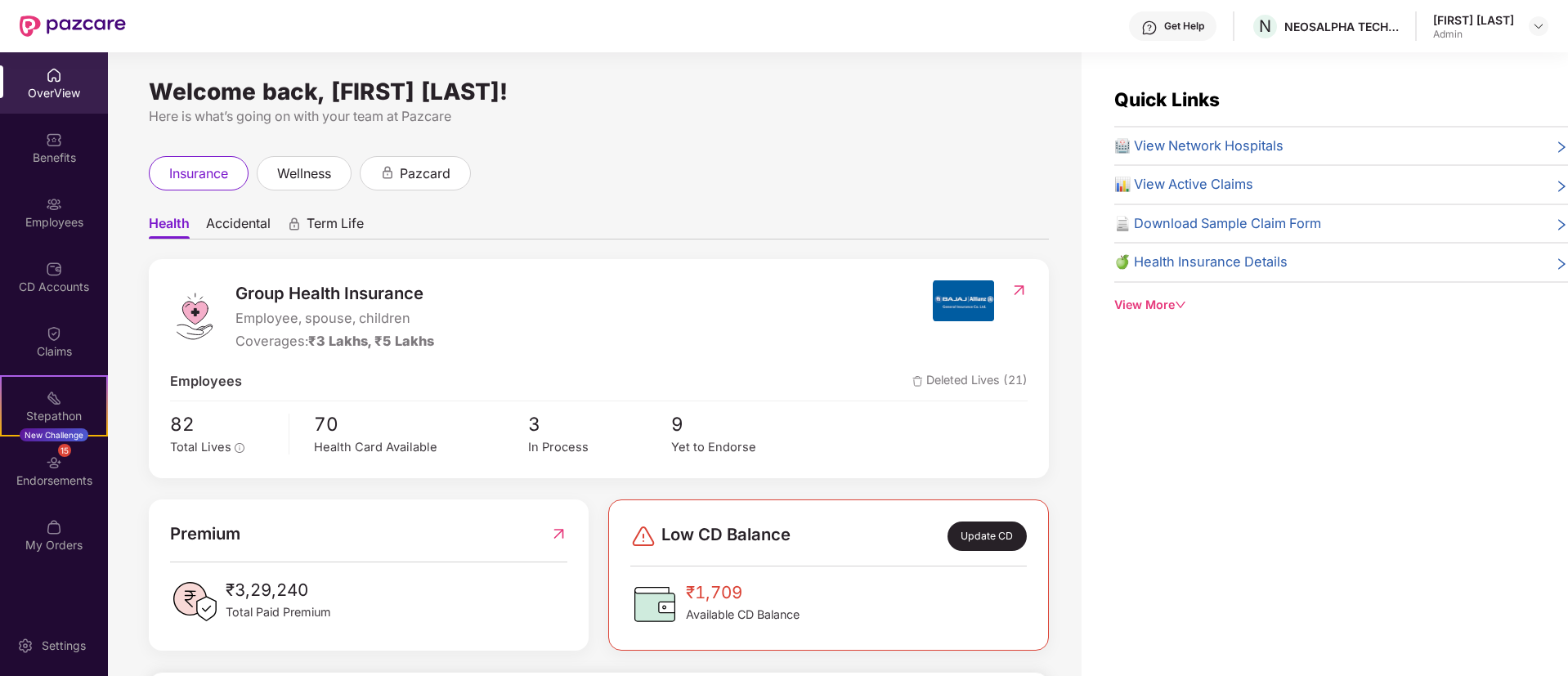 click on "Accidental" at bounding box center [238, 226] 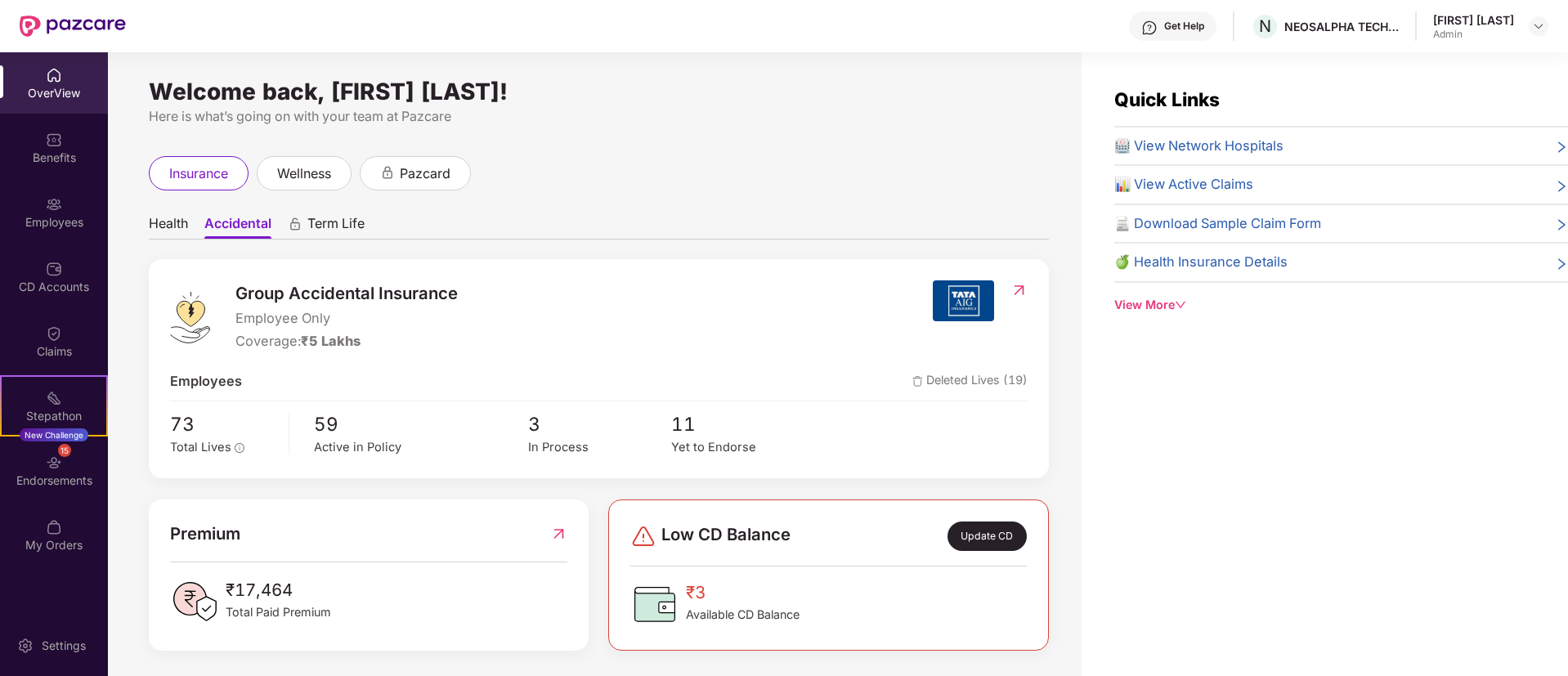click on "Health" at bounding box center [168, 226] 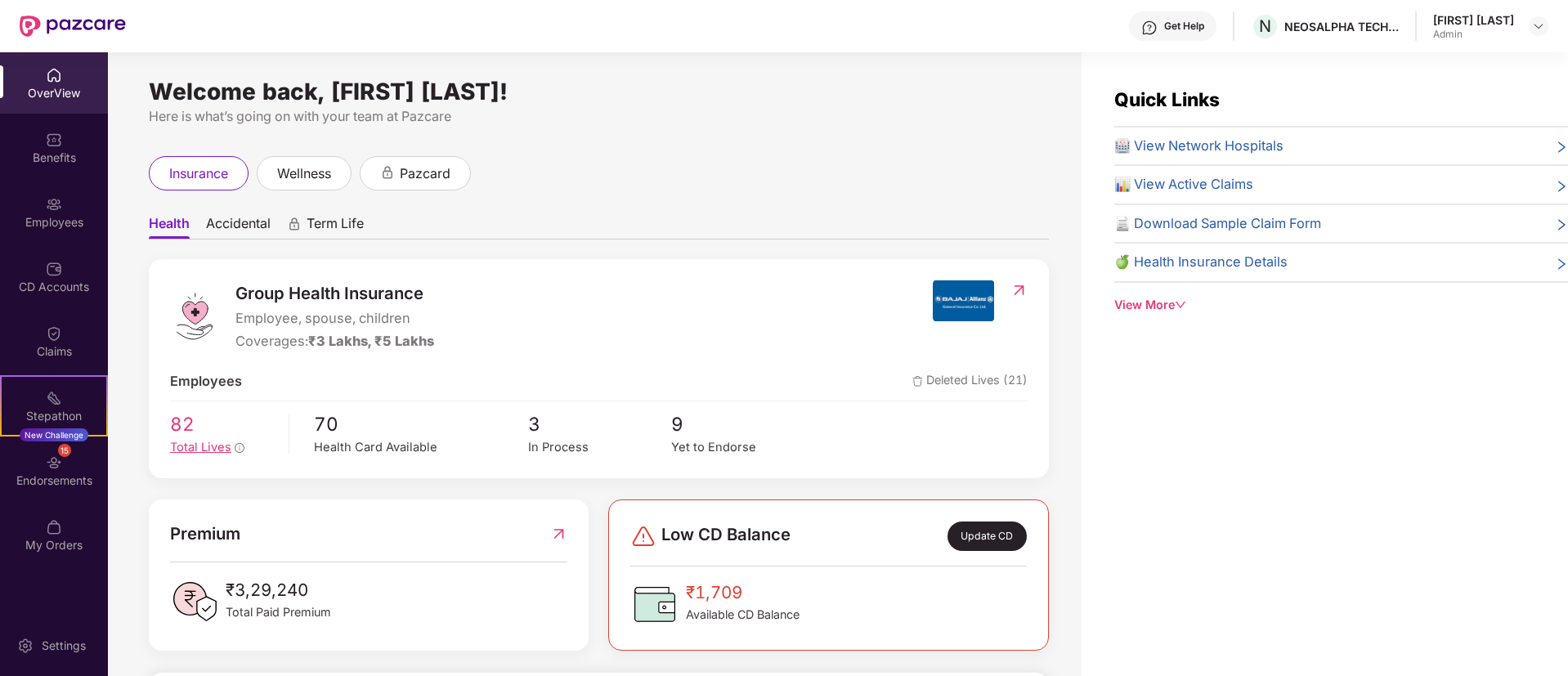 click on "Total Lives" at bounding box center (200, 447) 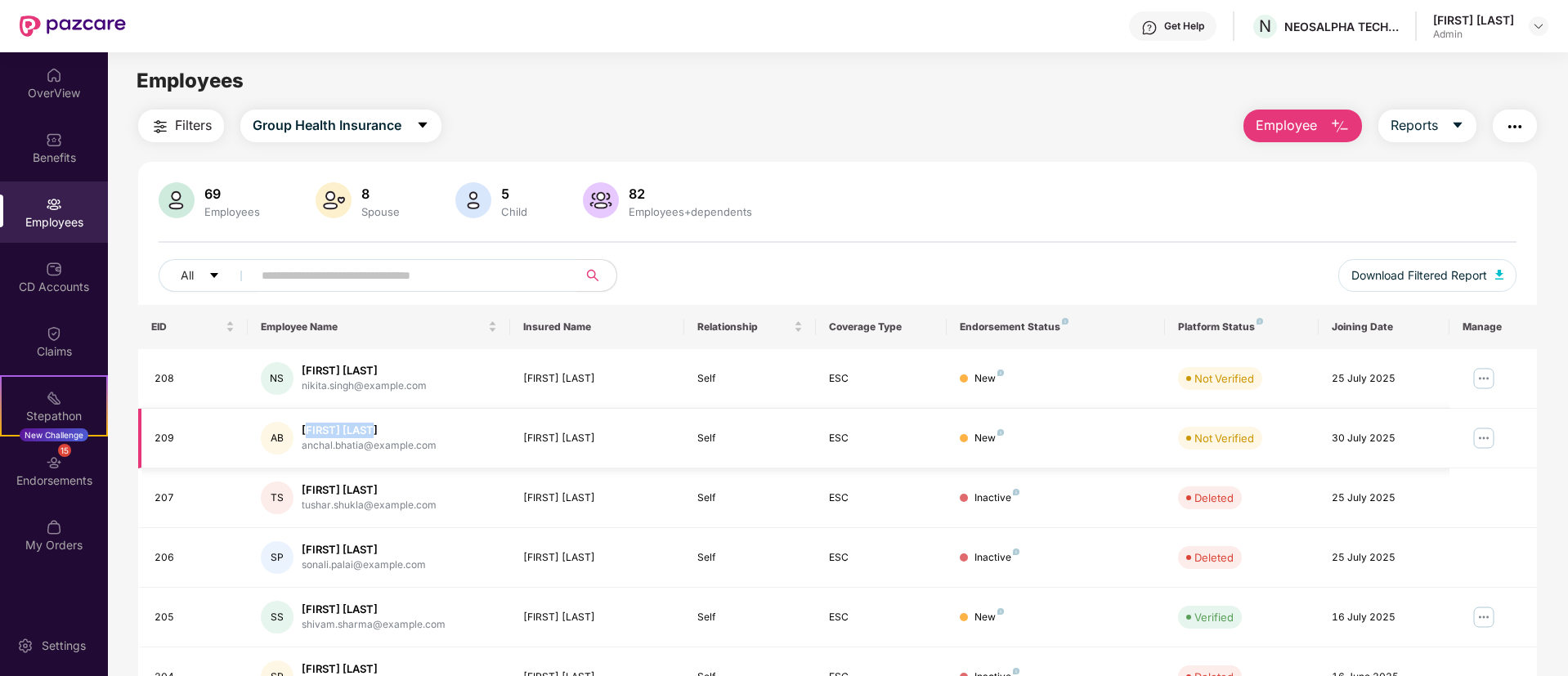 drag, startPoint x: 307, startPoint y: 432, endPoint x: 412, endPoint y: 437, distance: 105.11898 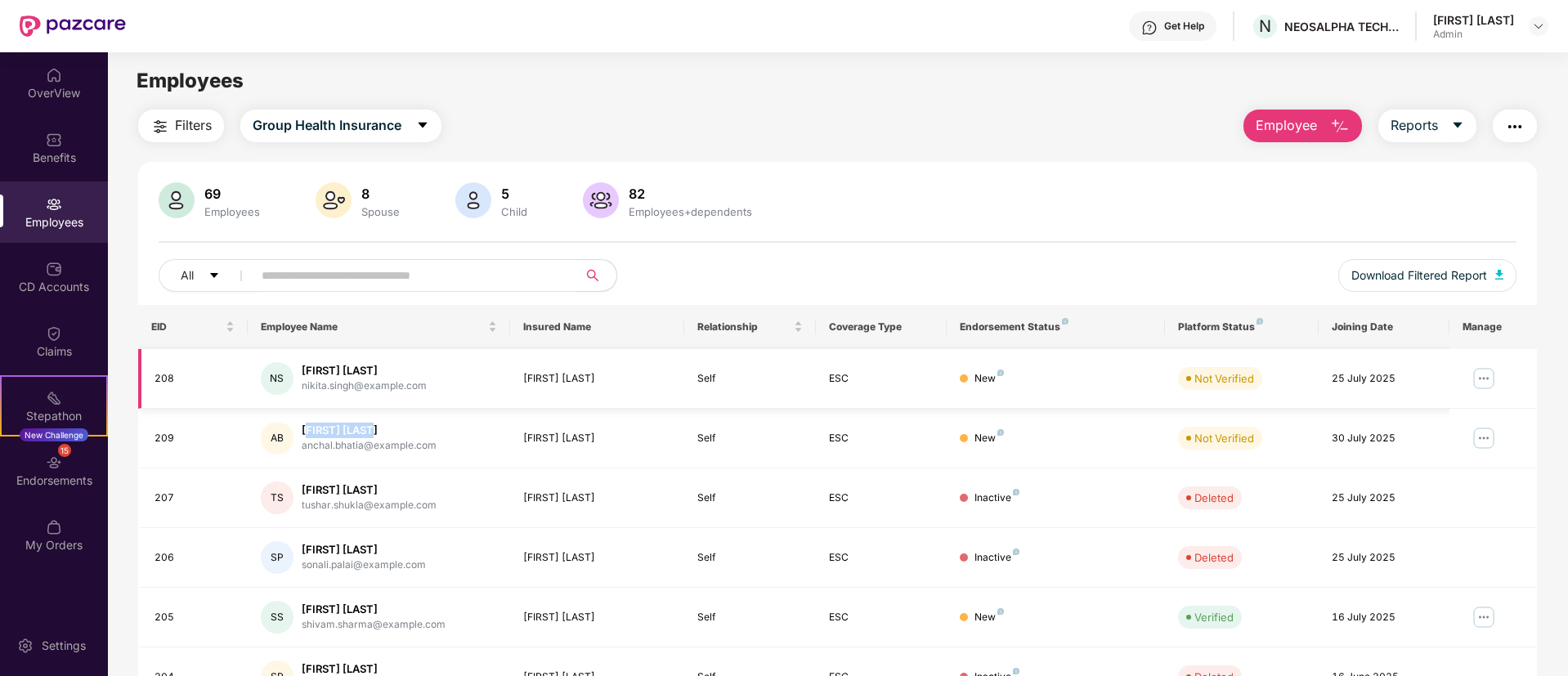 click at bounding box center [1484, 378] 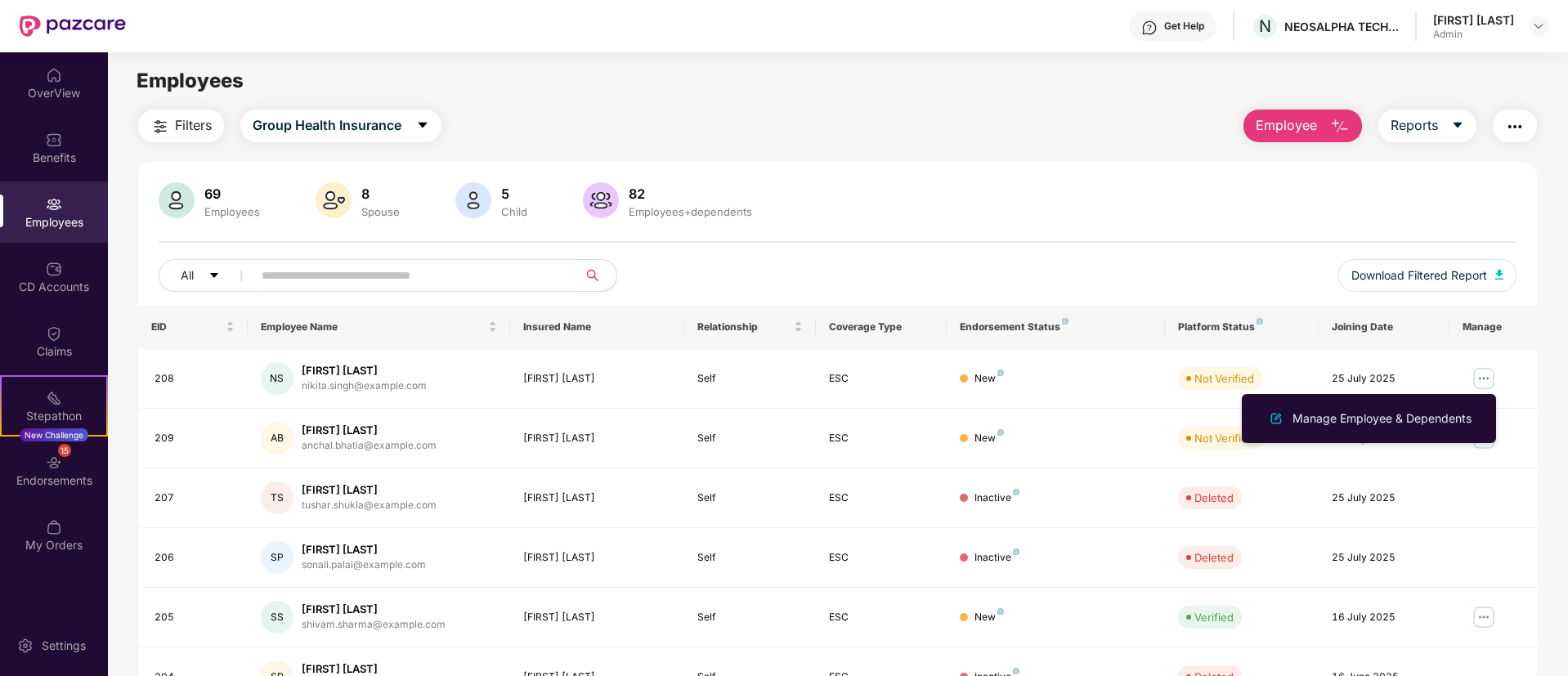 click on "Manage Employee & Dependents" at bounding box center [1369, 419] 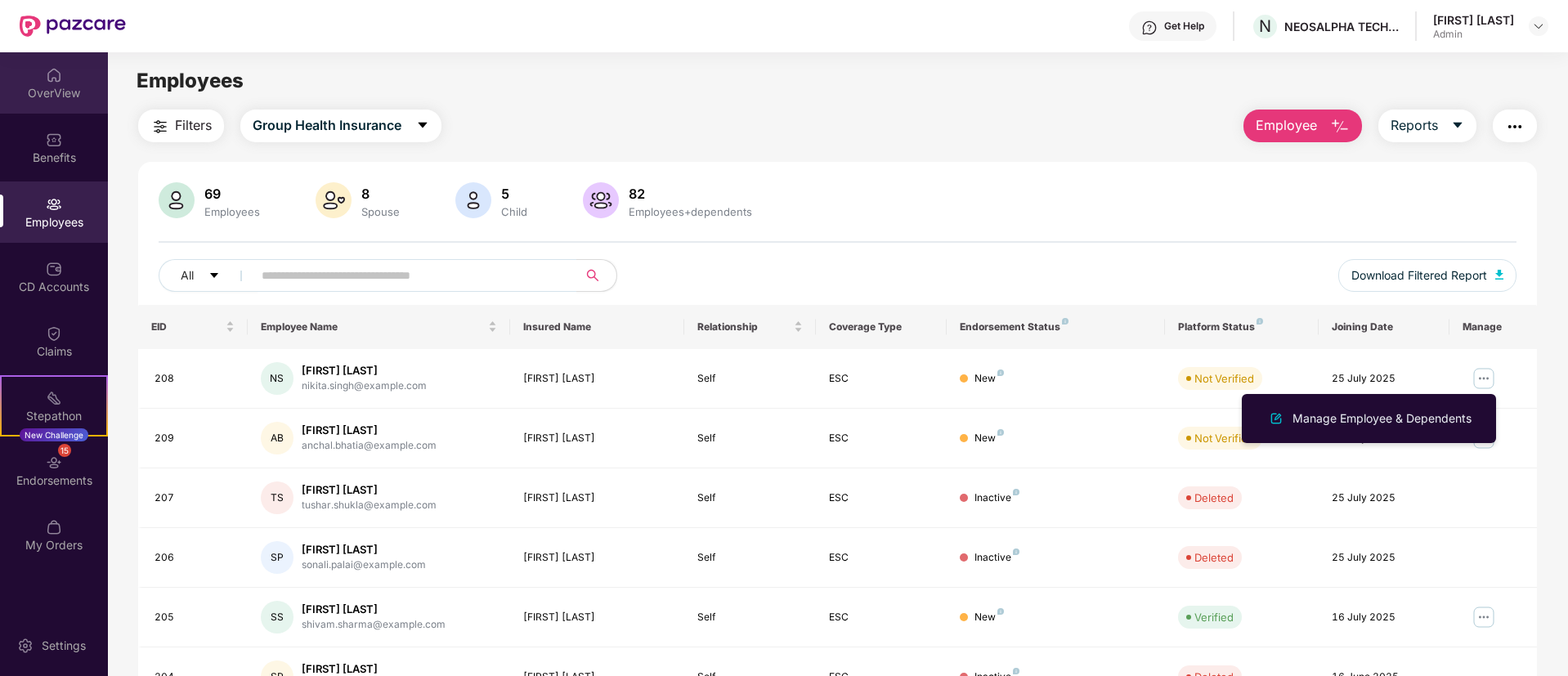 click on "OverView" at bounding box center (54, 93) 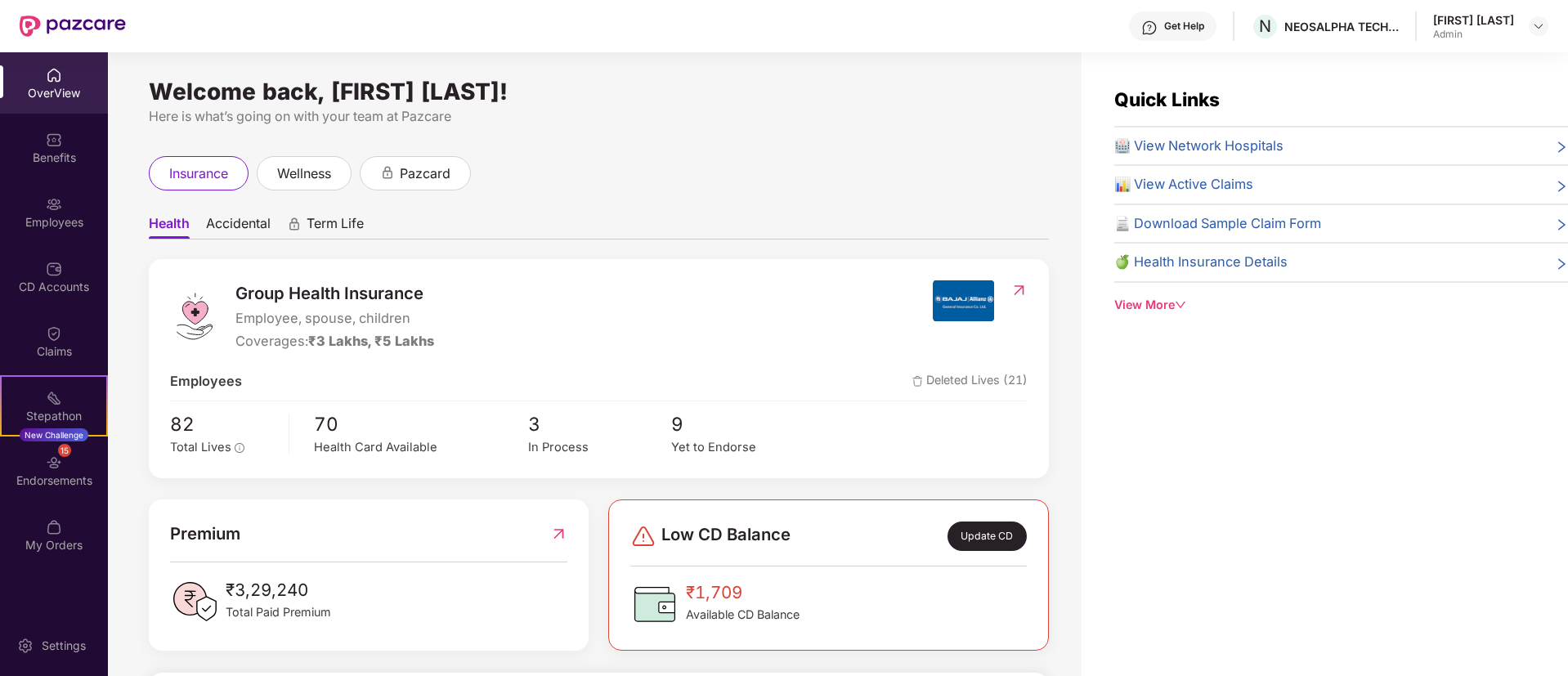 click on "Accidental" at bounding box center (238, 226) 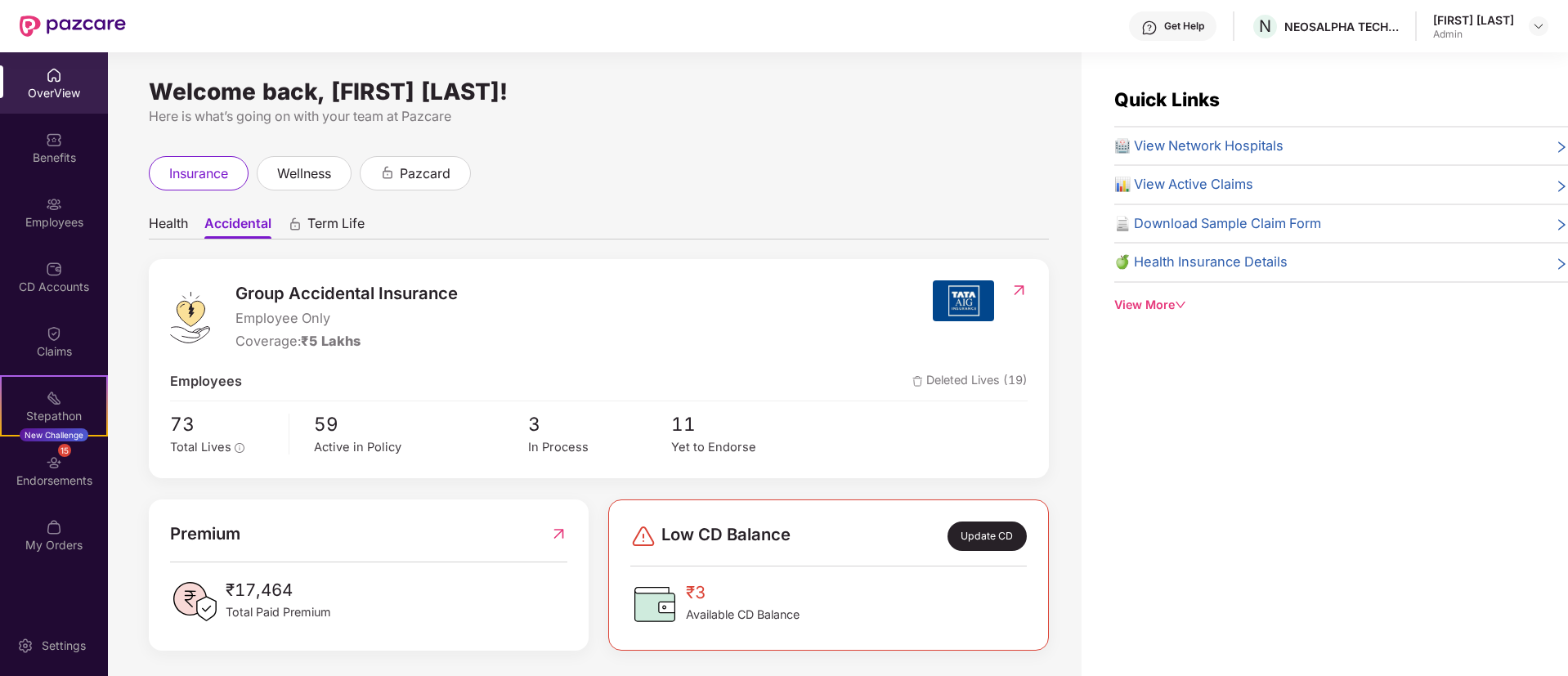 click on "Health" at bounding box center [168, 226] 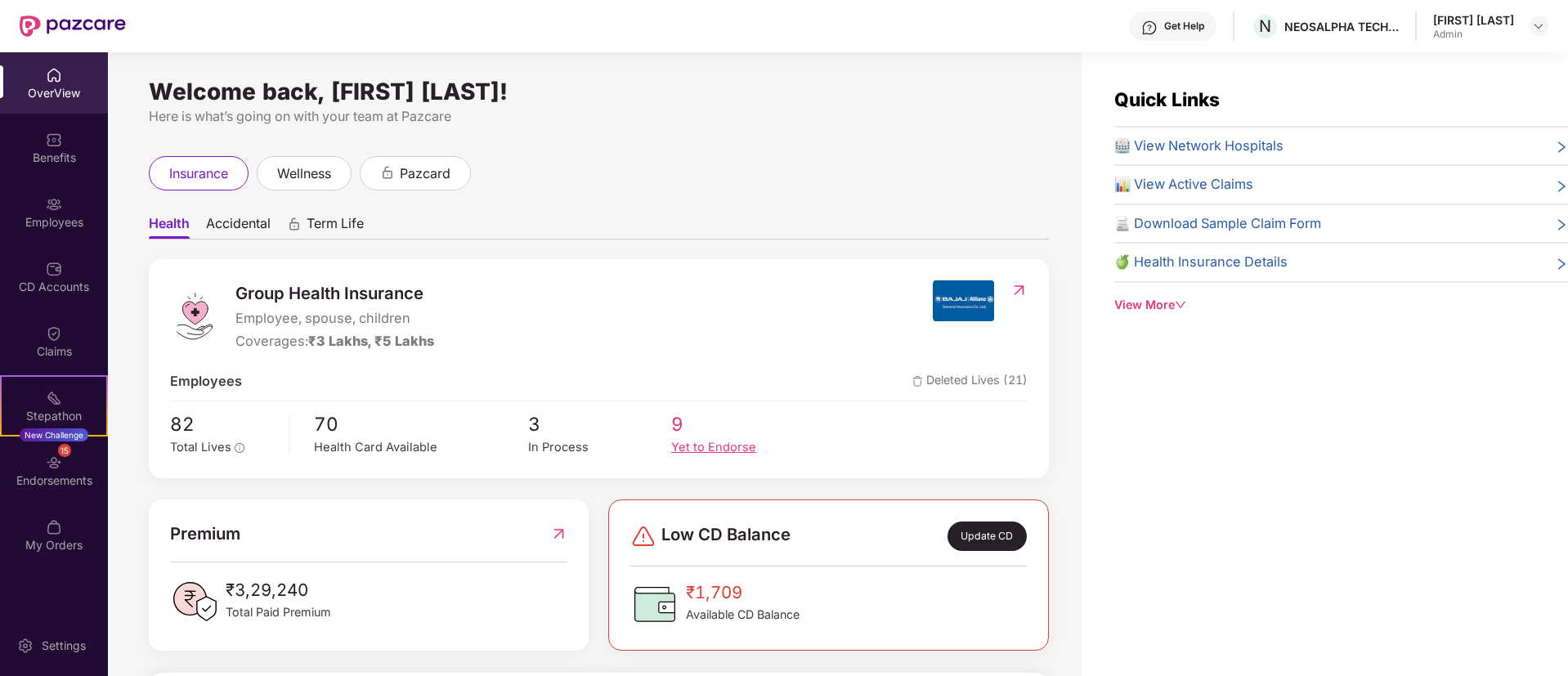 click on "Yet to Endorse" at bounding box center (742, 447) 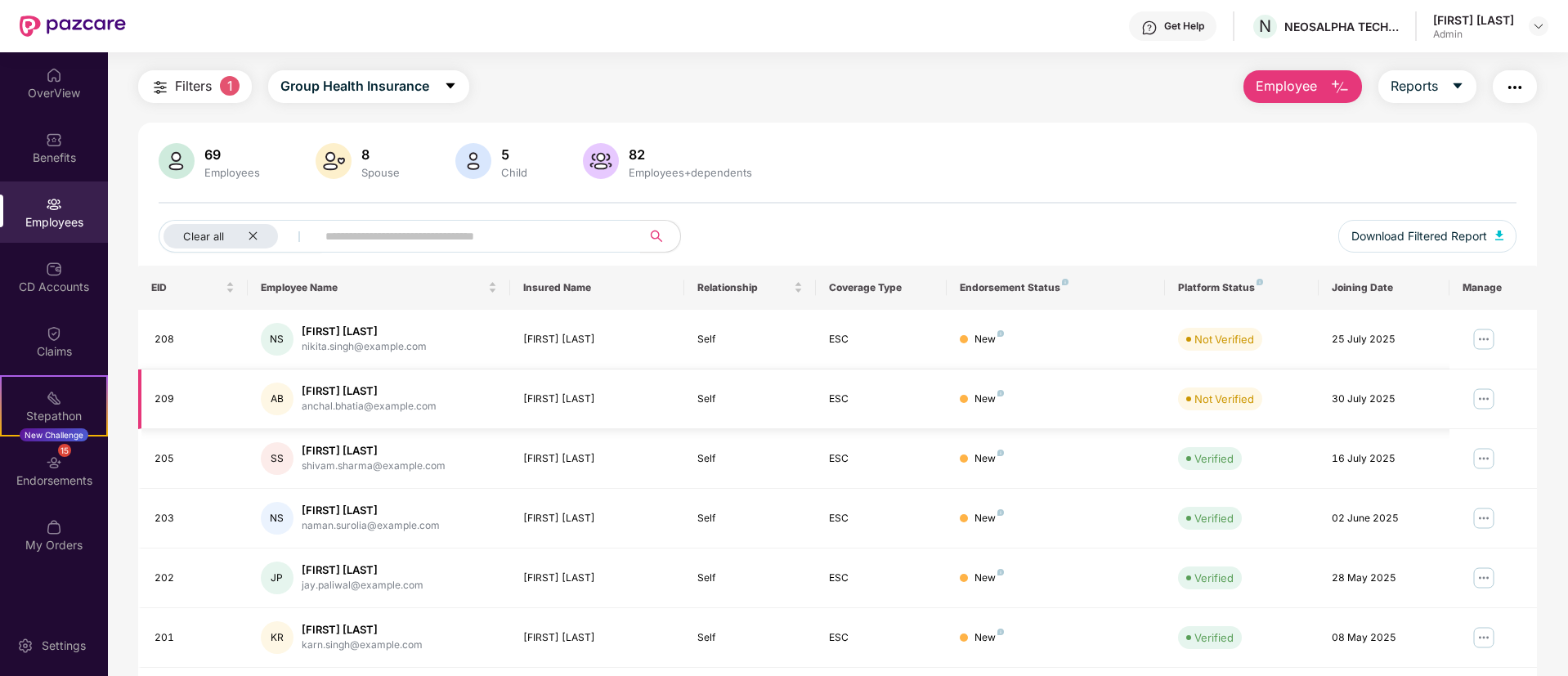 scroll, scrollTop: 0, scrollLeft: 0, axis: both 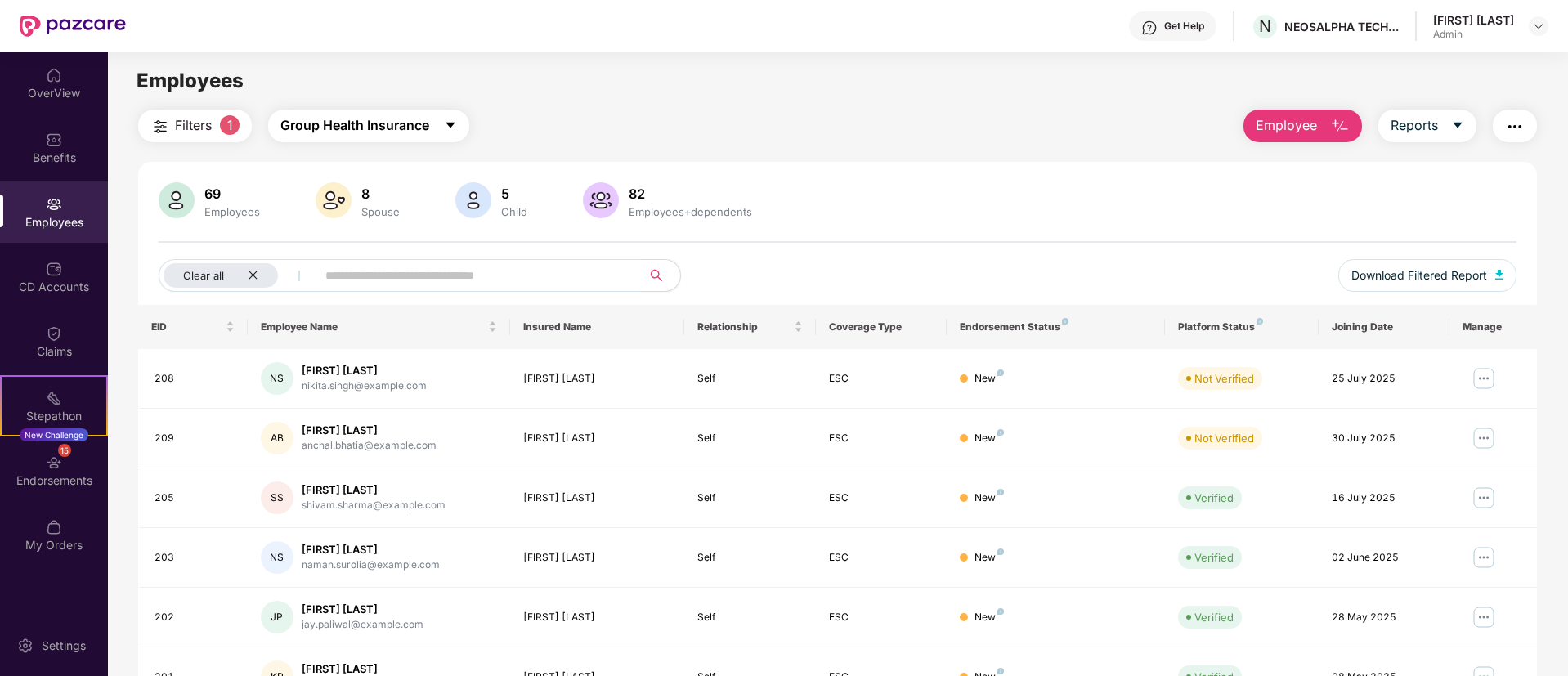 click on "Group Health Insurance" at bounding box center (355, 125) 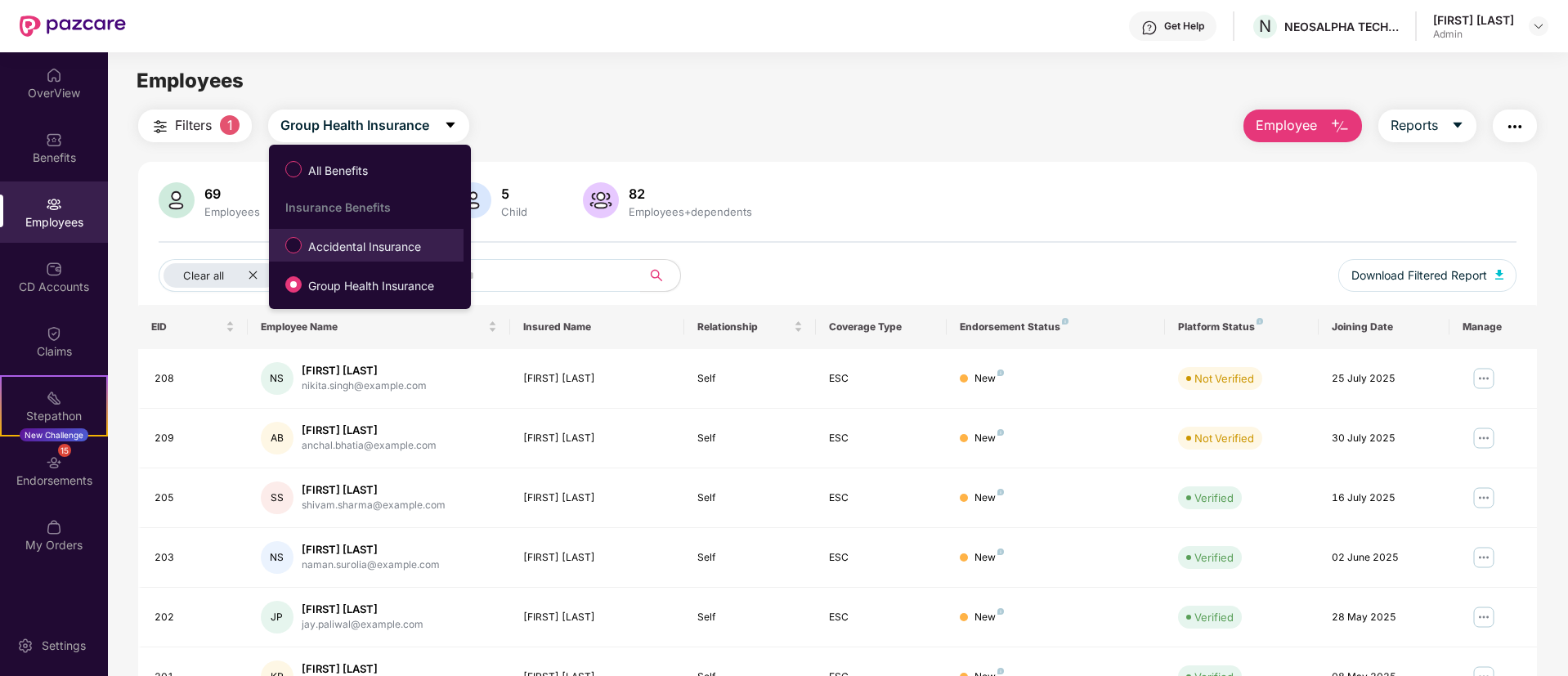 click on "Accidental Insurance" at bounding box center [365, 247] 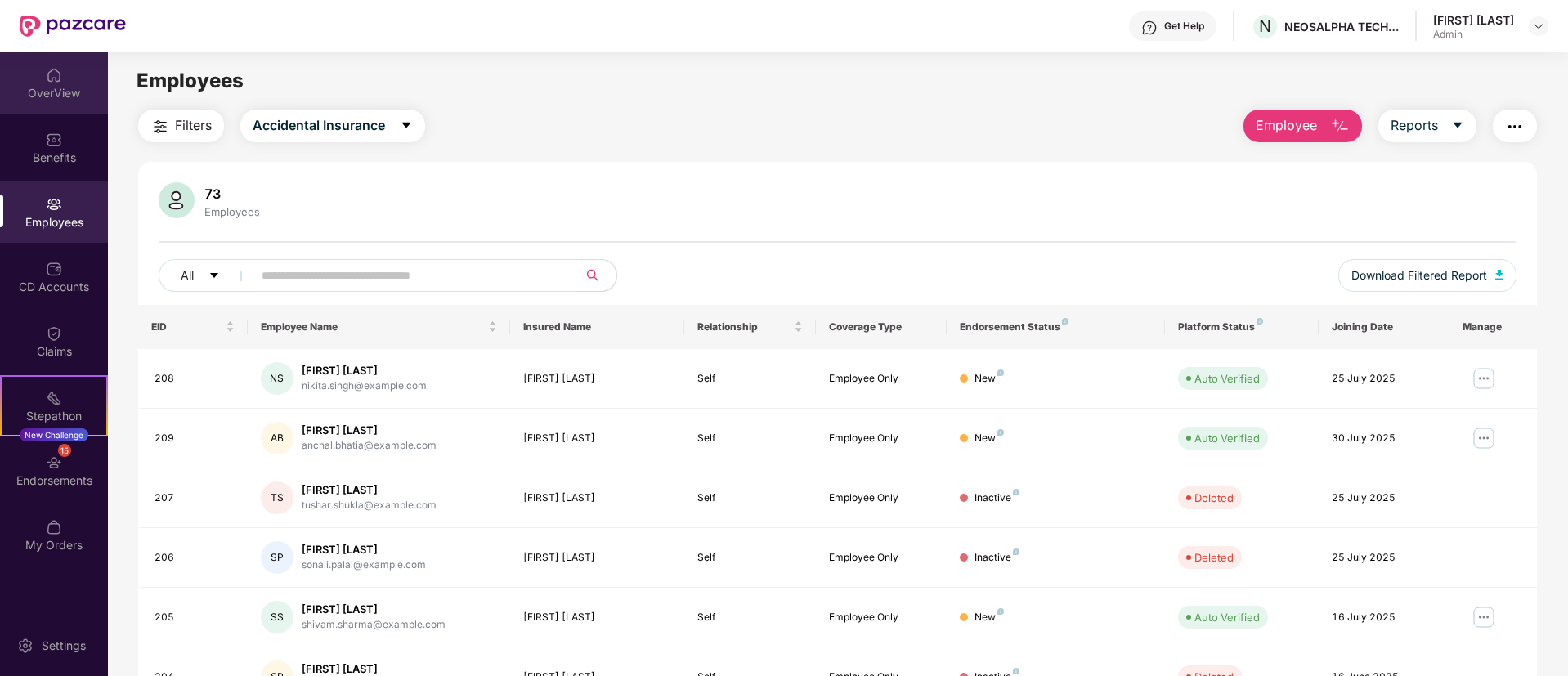 click on "OverView" at bounding box center [54, 93] 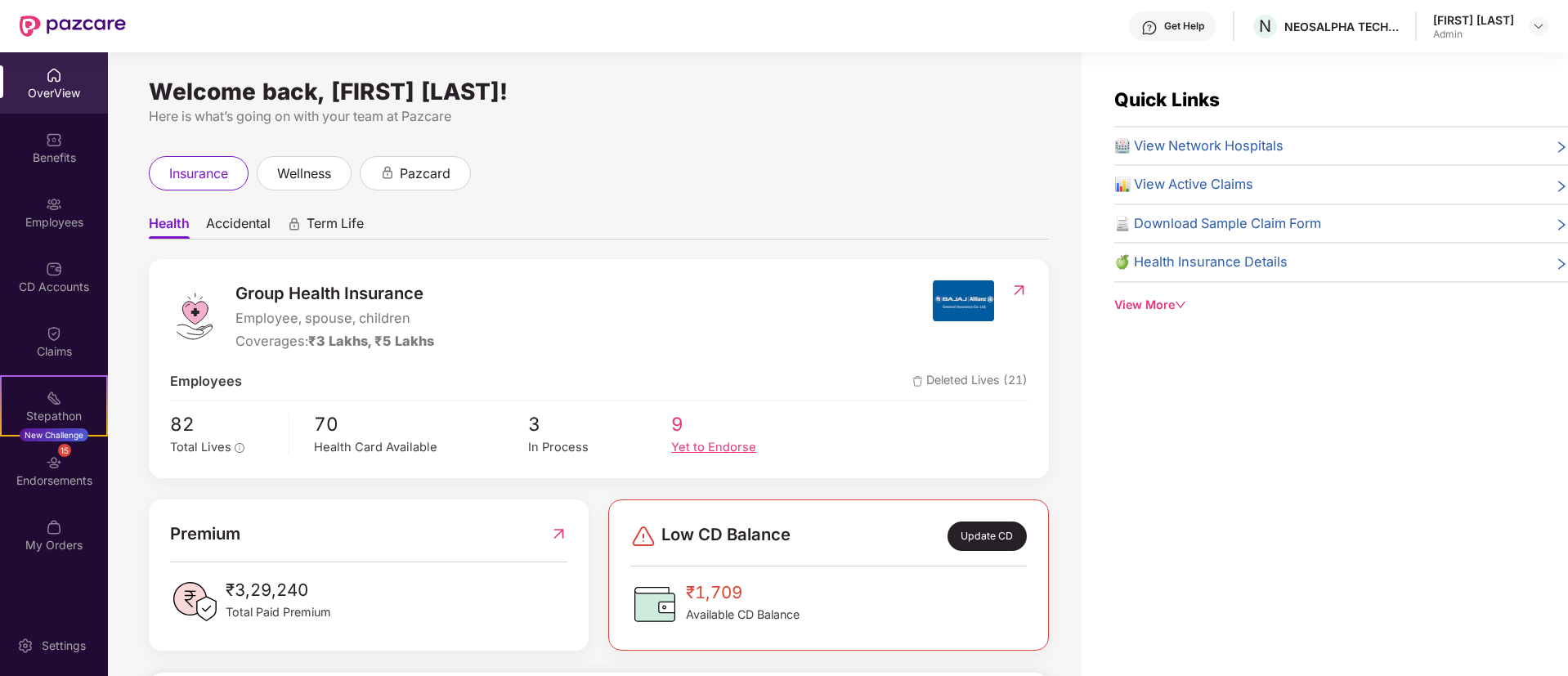 click on "Yet to Endorse" at bounding box center [742, 447] 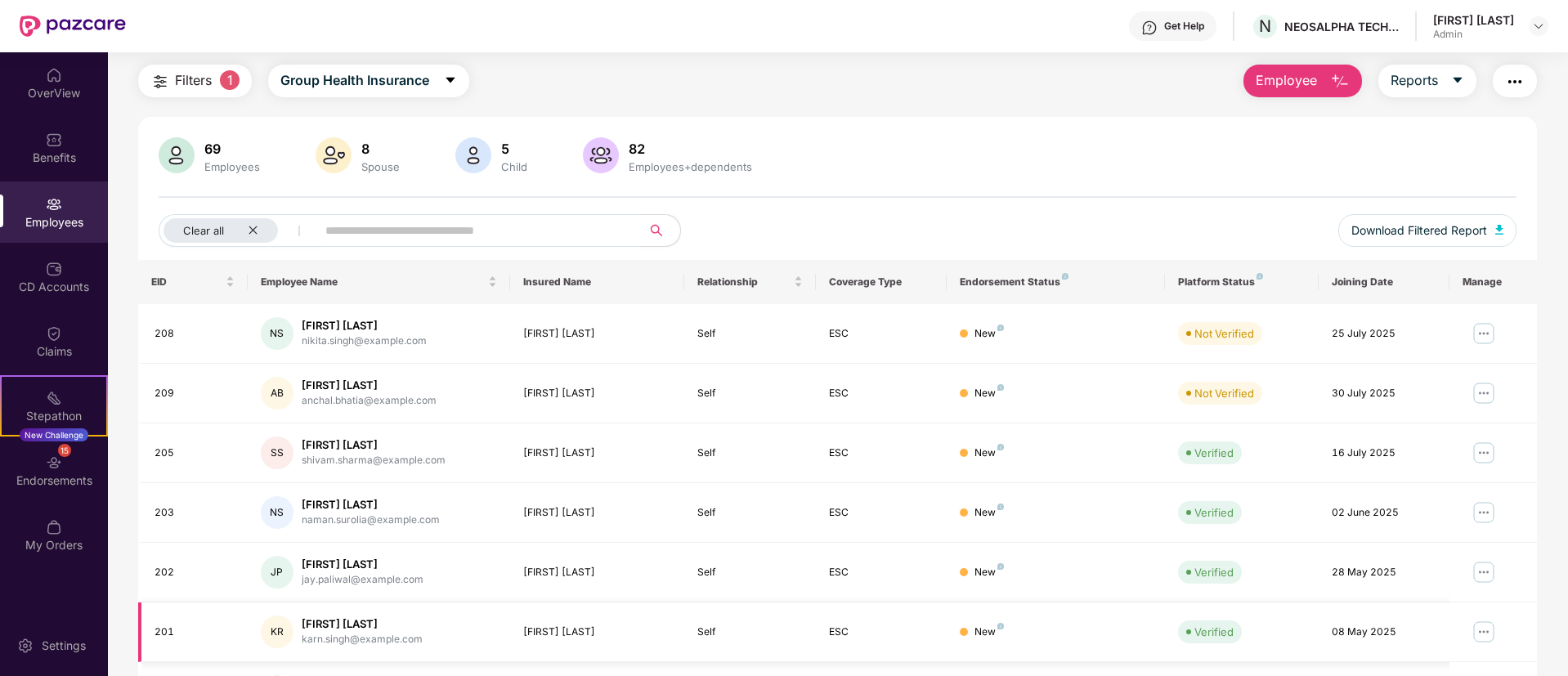 scroll, scrollTop: 0, scrollLeft: 0, axis: both 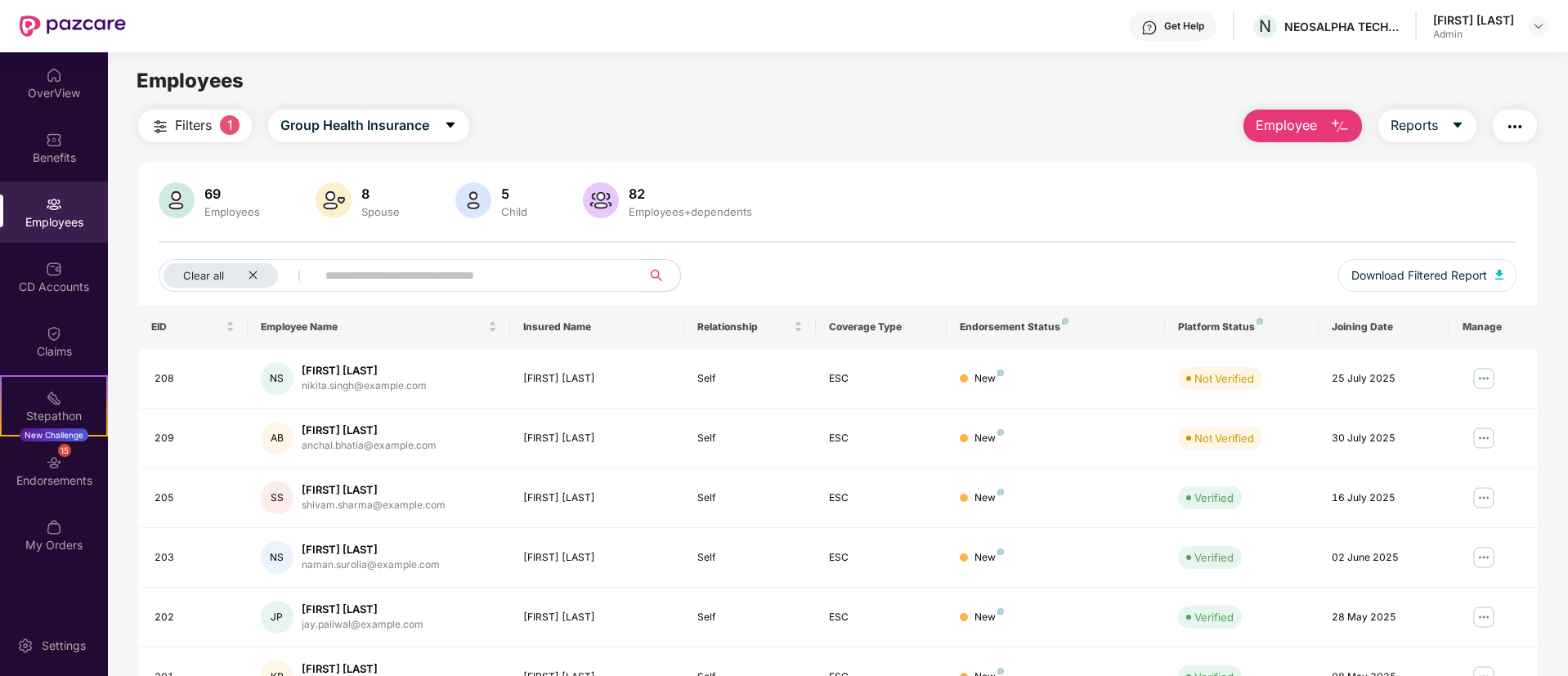 click at bounding box center (54, 204) 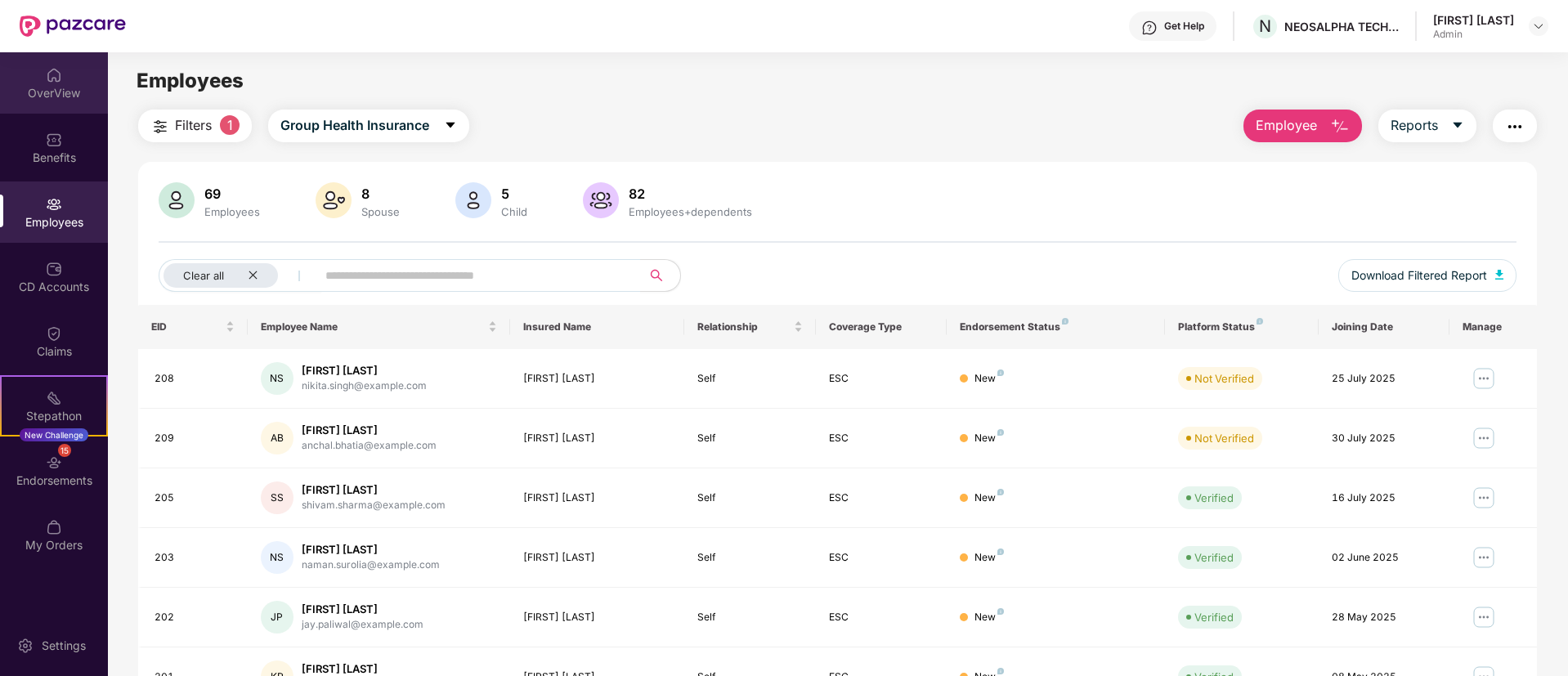click on "OverView" at bounding box center (54, 93) 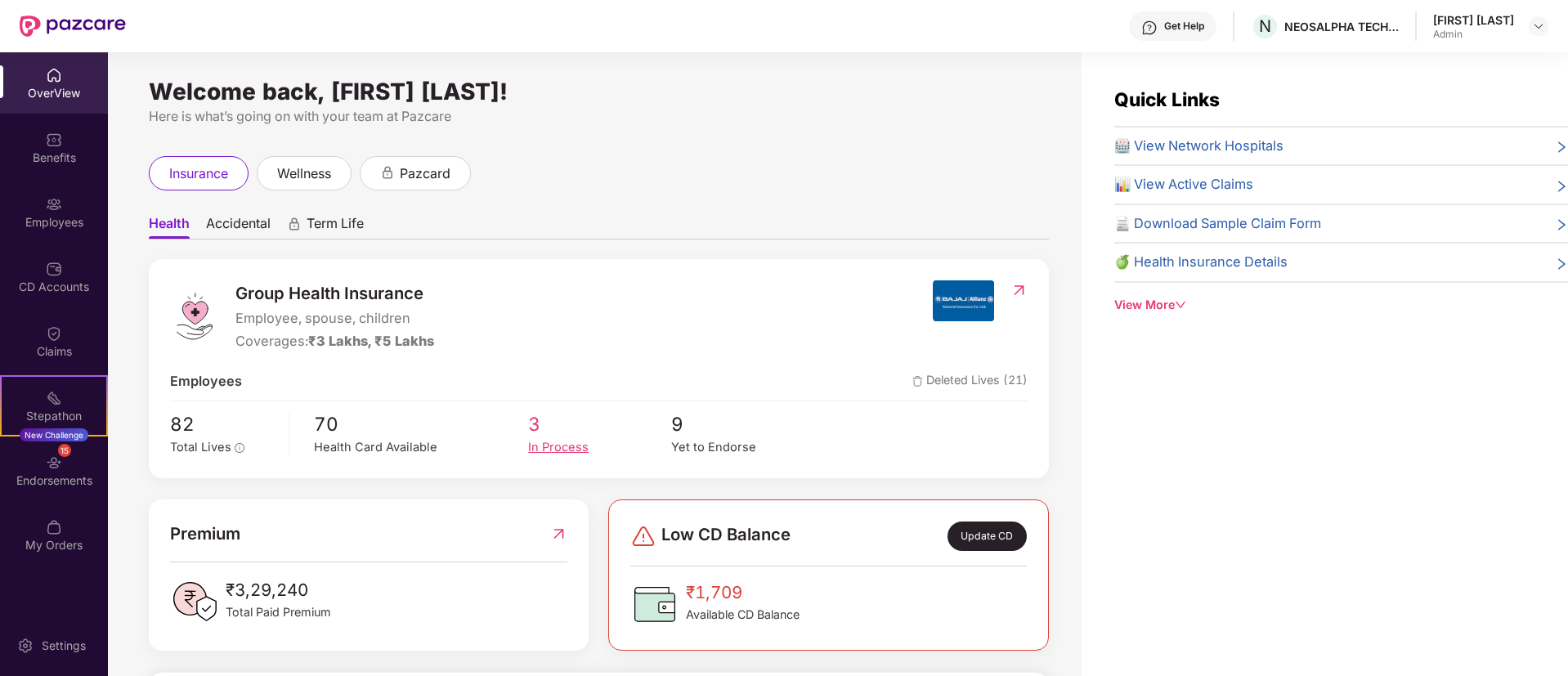 click on "In Process" at bounding box center [599, 447] 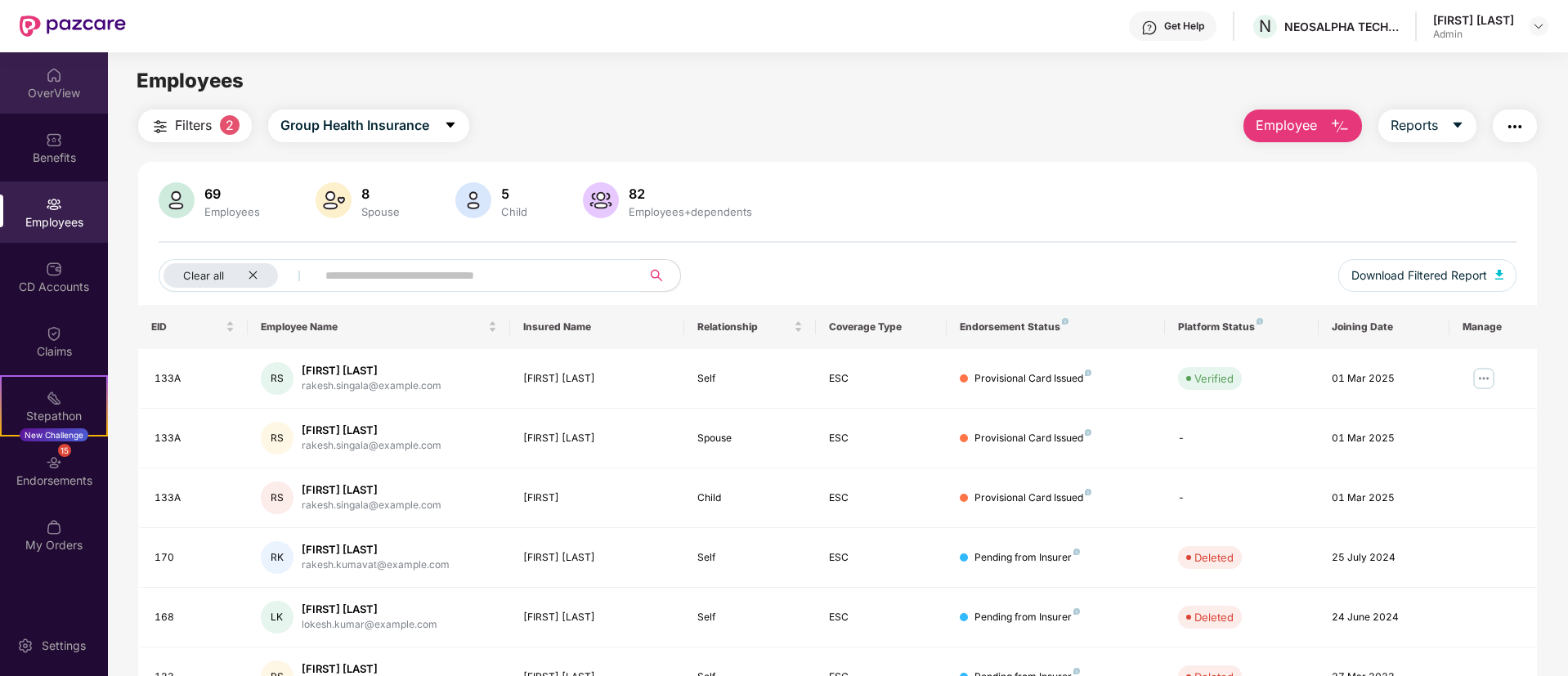 click at bounding box center (54, 75) 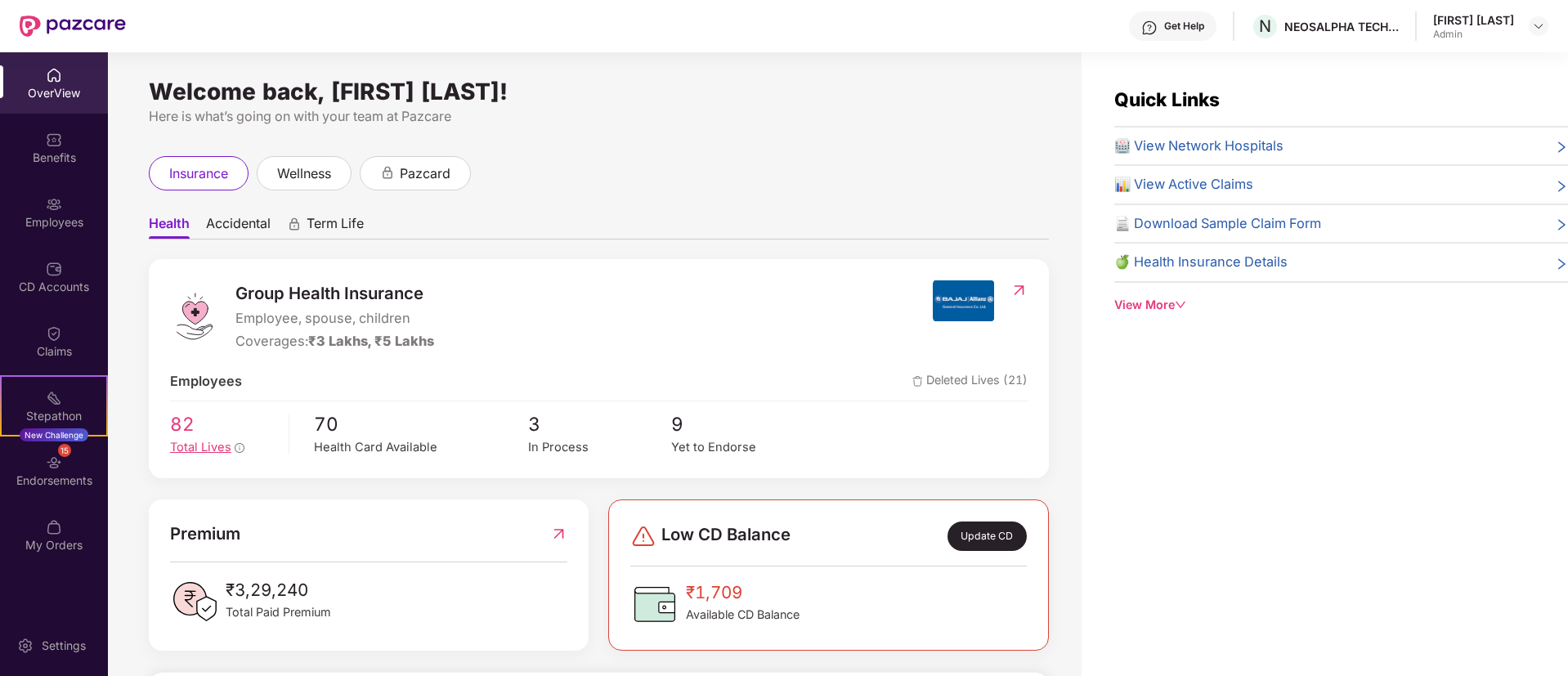 click on "Total Lives" at bounding box center [200, 447] 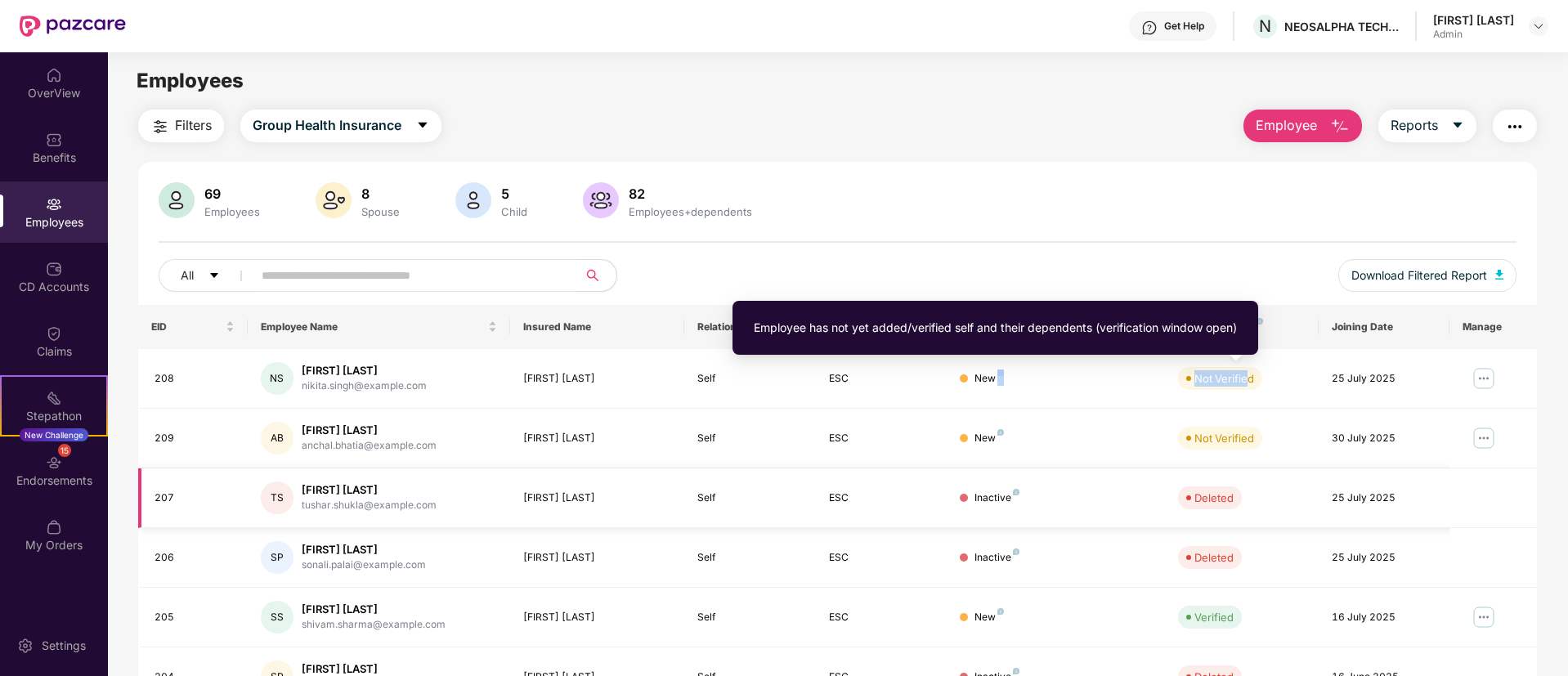 drag, startPoint x: 1154, startPoint y: 376, endPoint x: 1168, endPoint y: 475, distance: 99.985 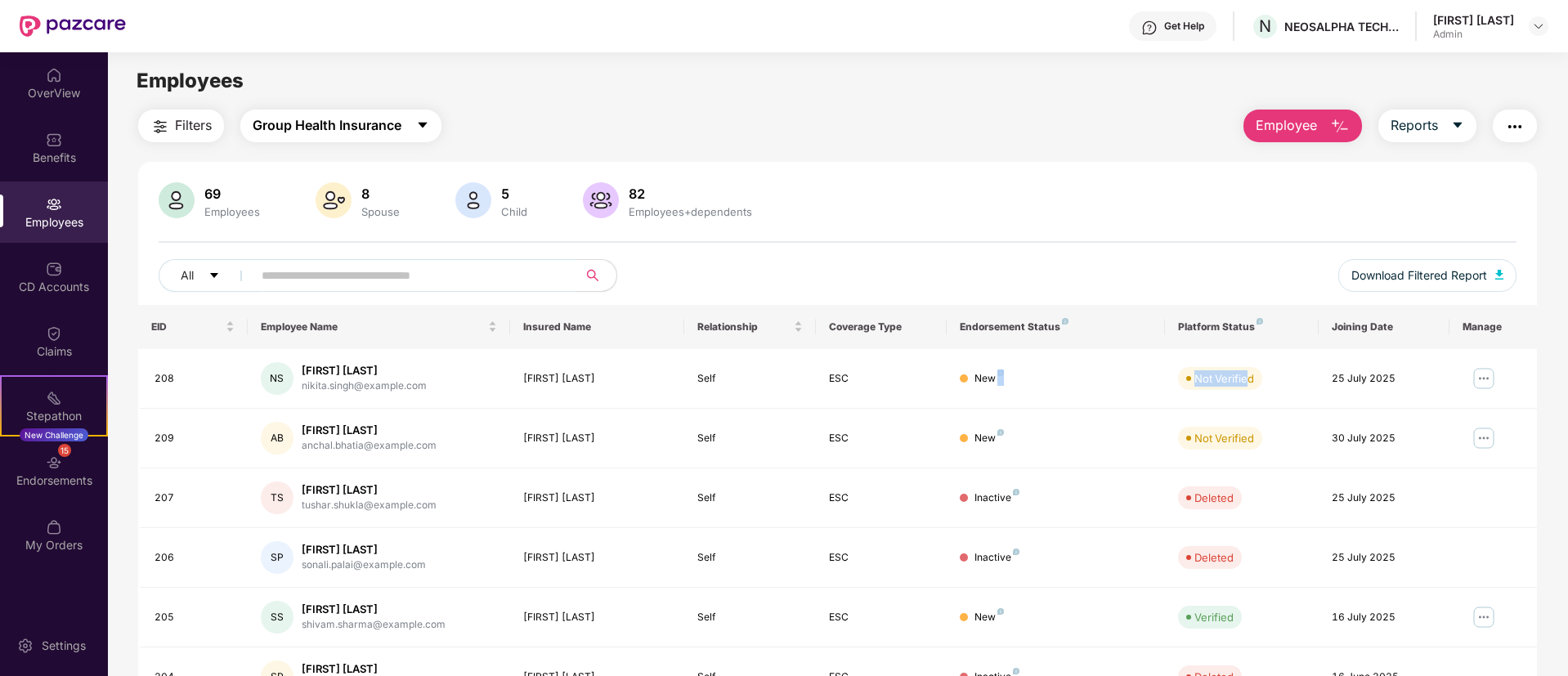 click on "Group Health Insurance" at bounding box center (327, 125) 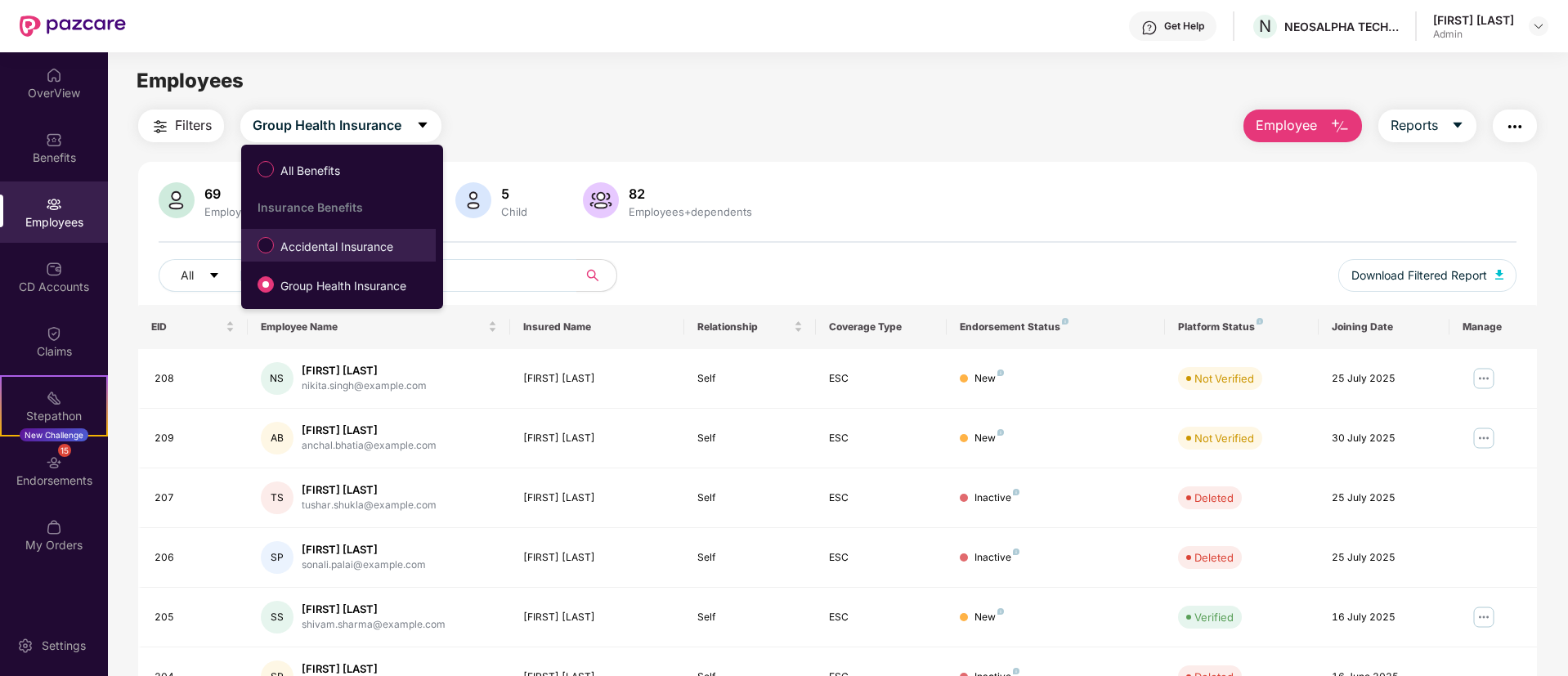click on "Accidental Insurance" at bounding box center (337, 247) 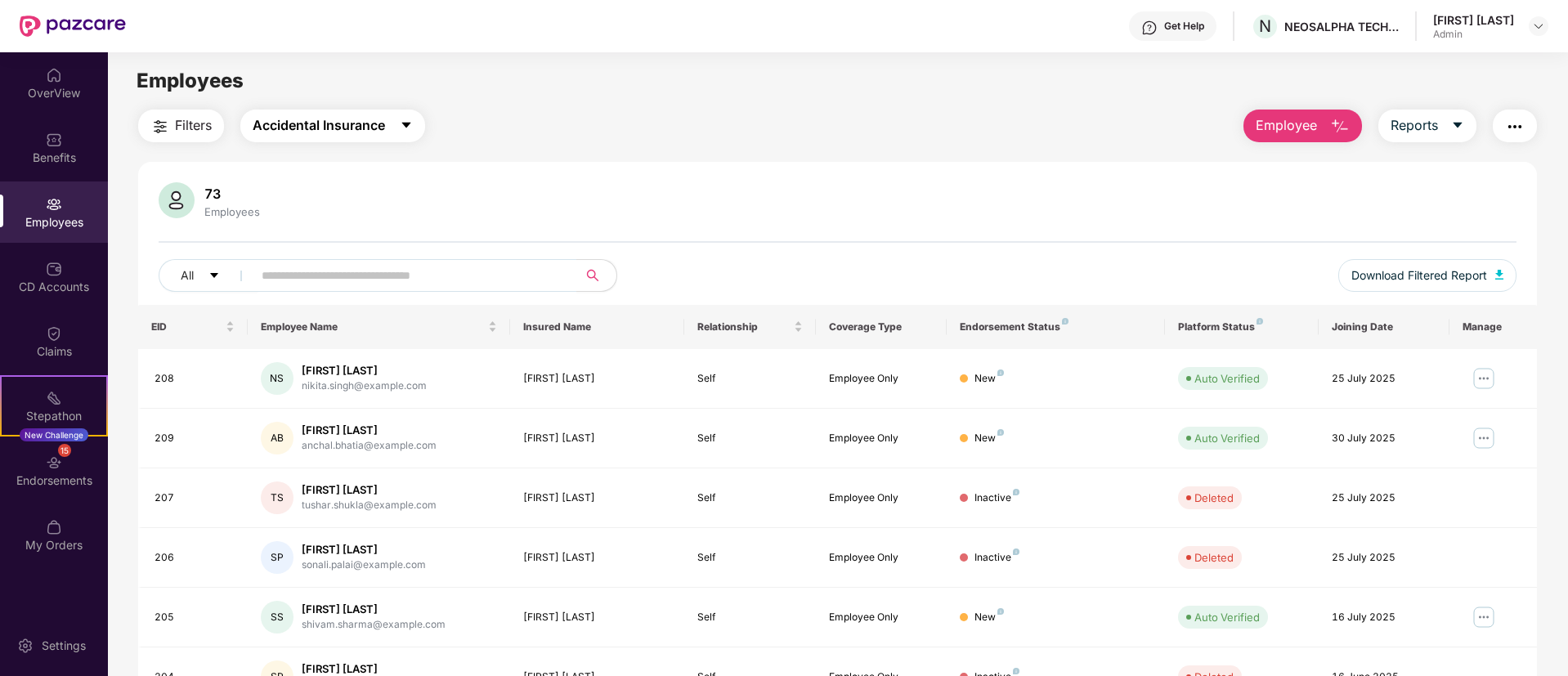 click on "Accidental Insurance" at bounding box center [319, 125] 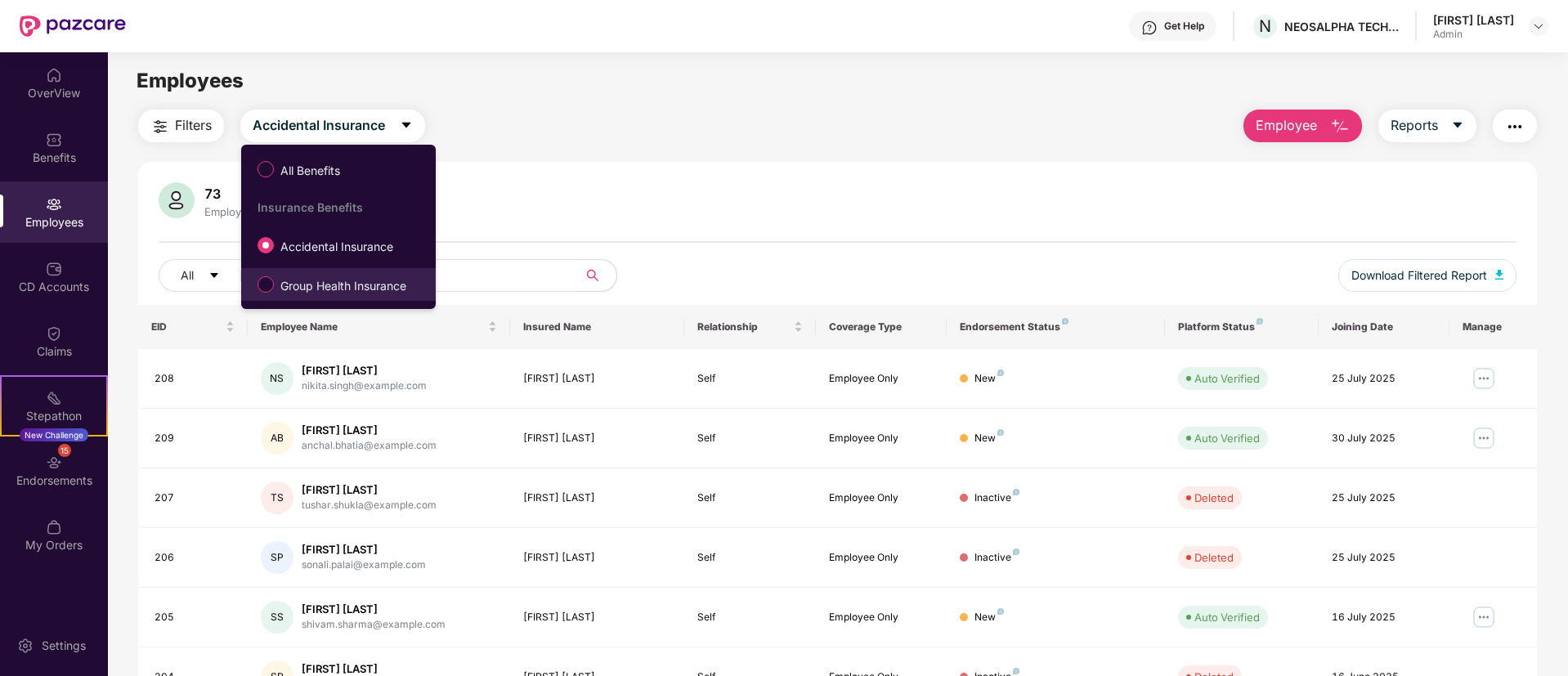 click on "Group Health Insurance" at bounding box center (343, 286) 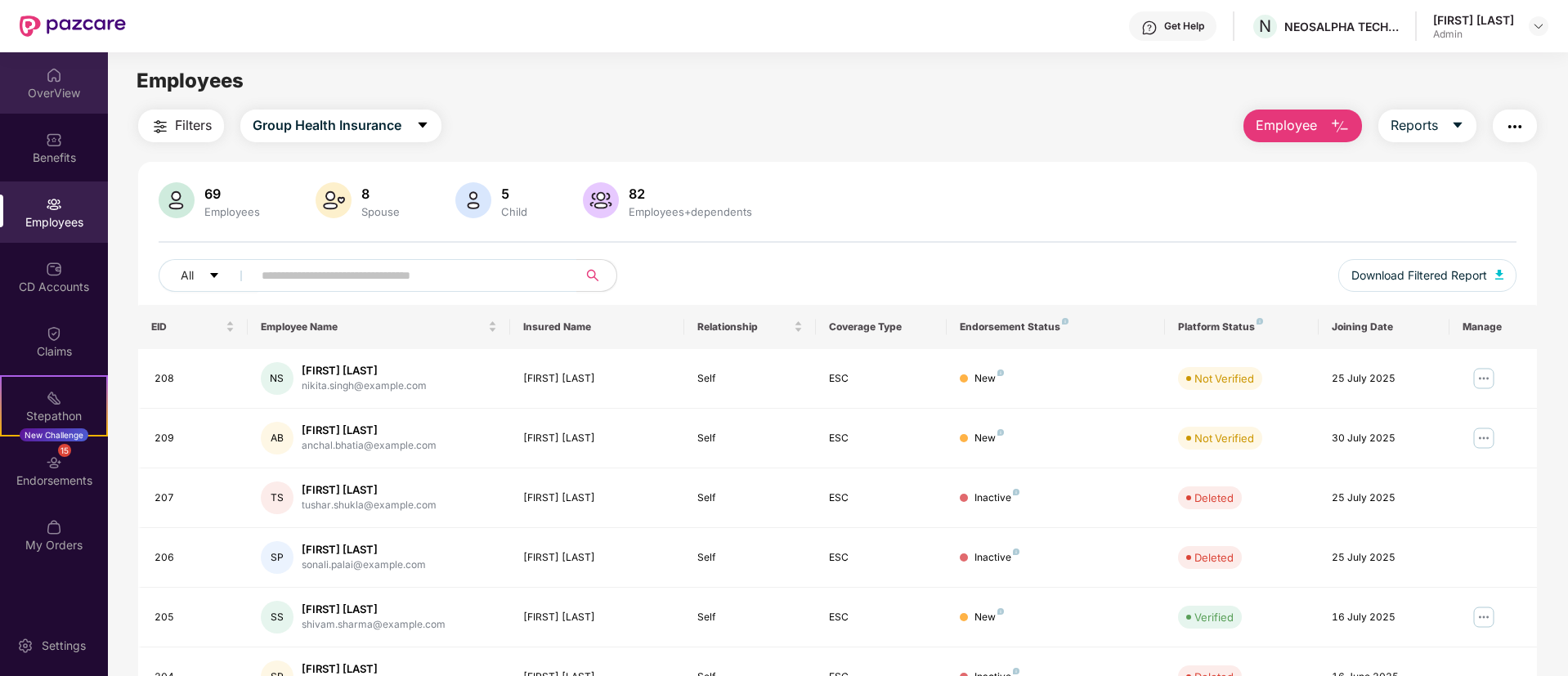 click on "OverView" at bounding box center [54, 83] 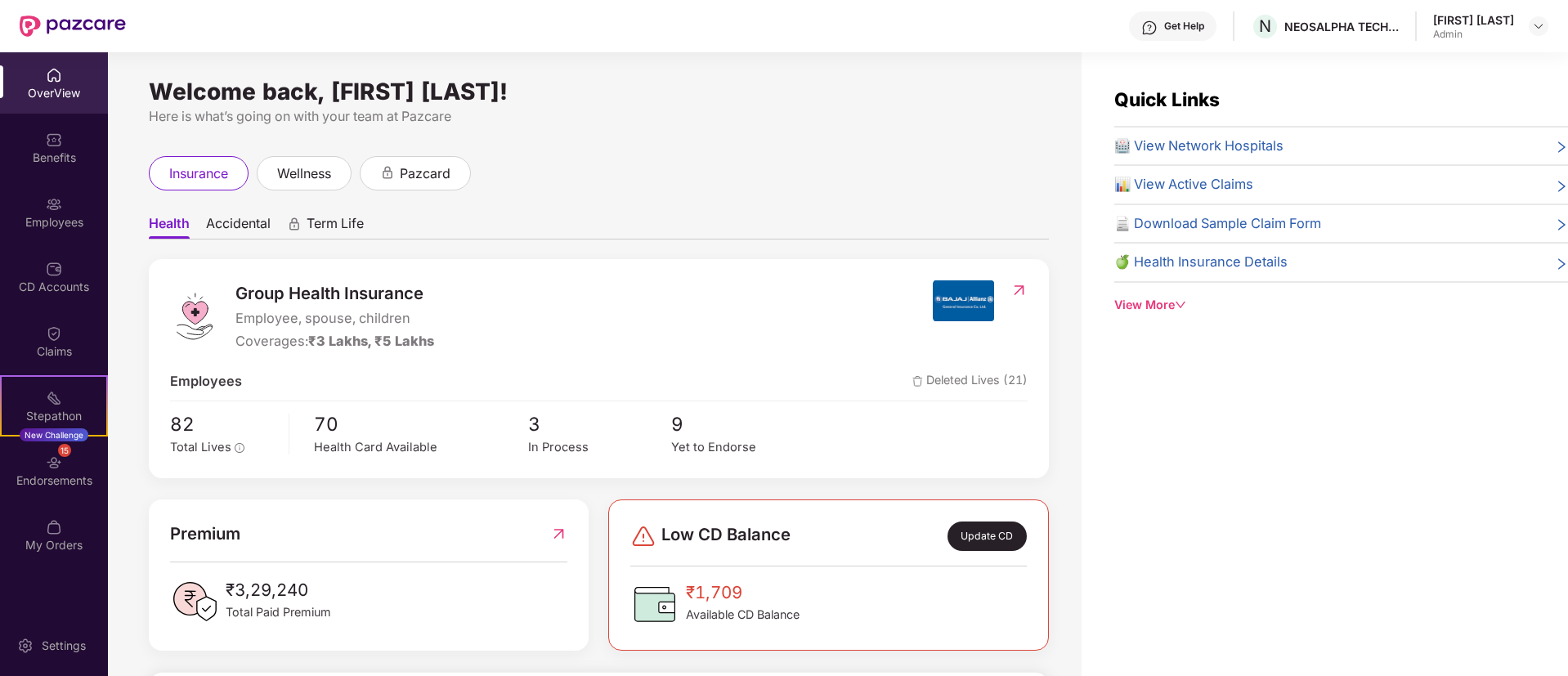 click on "Accidental" at bounding box center (238, 226) 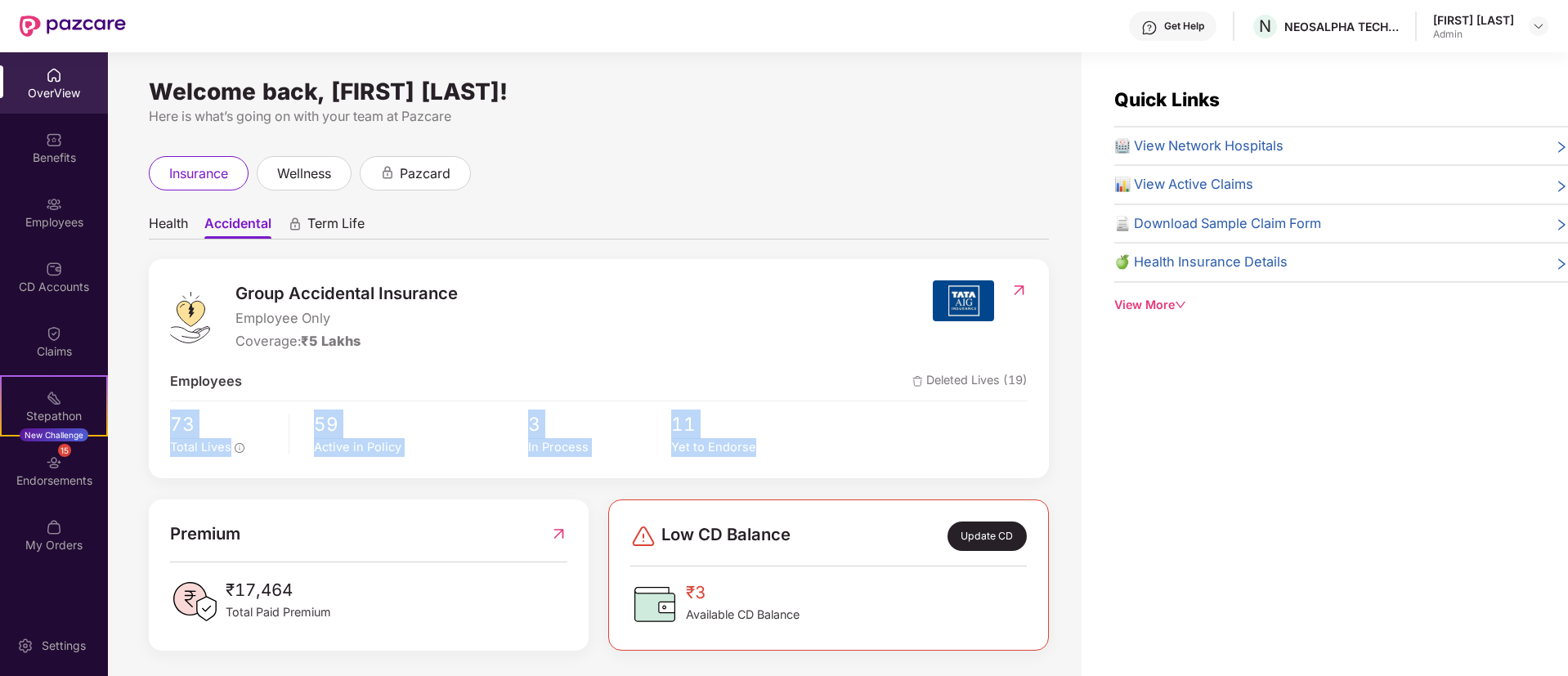 drag, startPoint x: 807, startPoint y: 441, endPoint x: 136, endPoint y: 423, distance: 671.24139 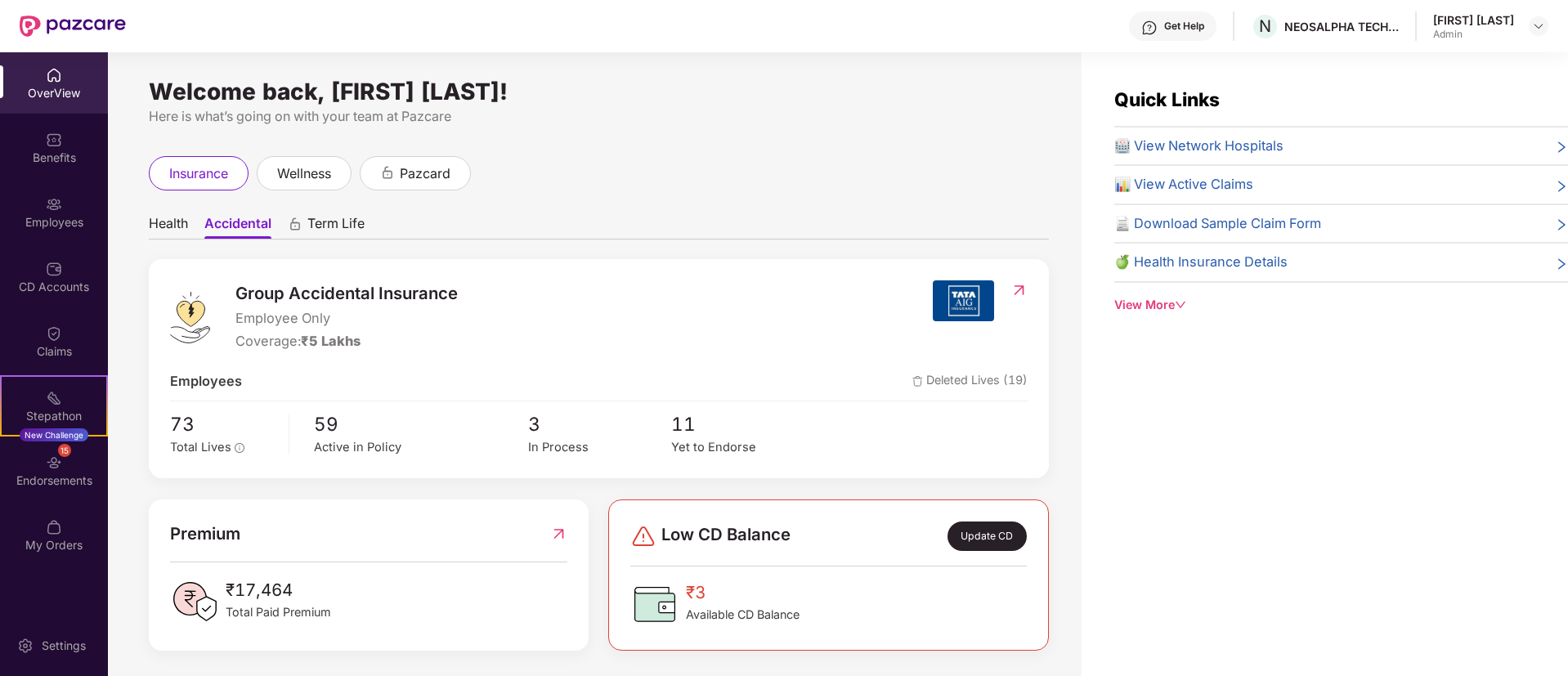 click on "Health" at bounding box center [168, 226] 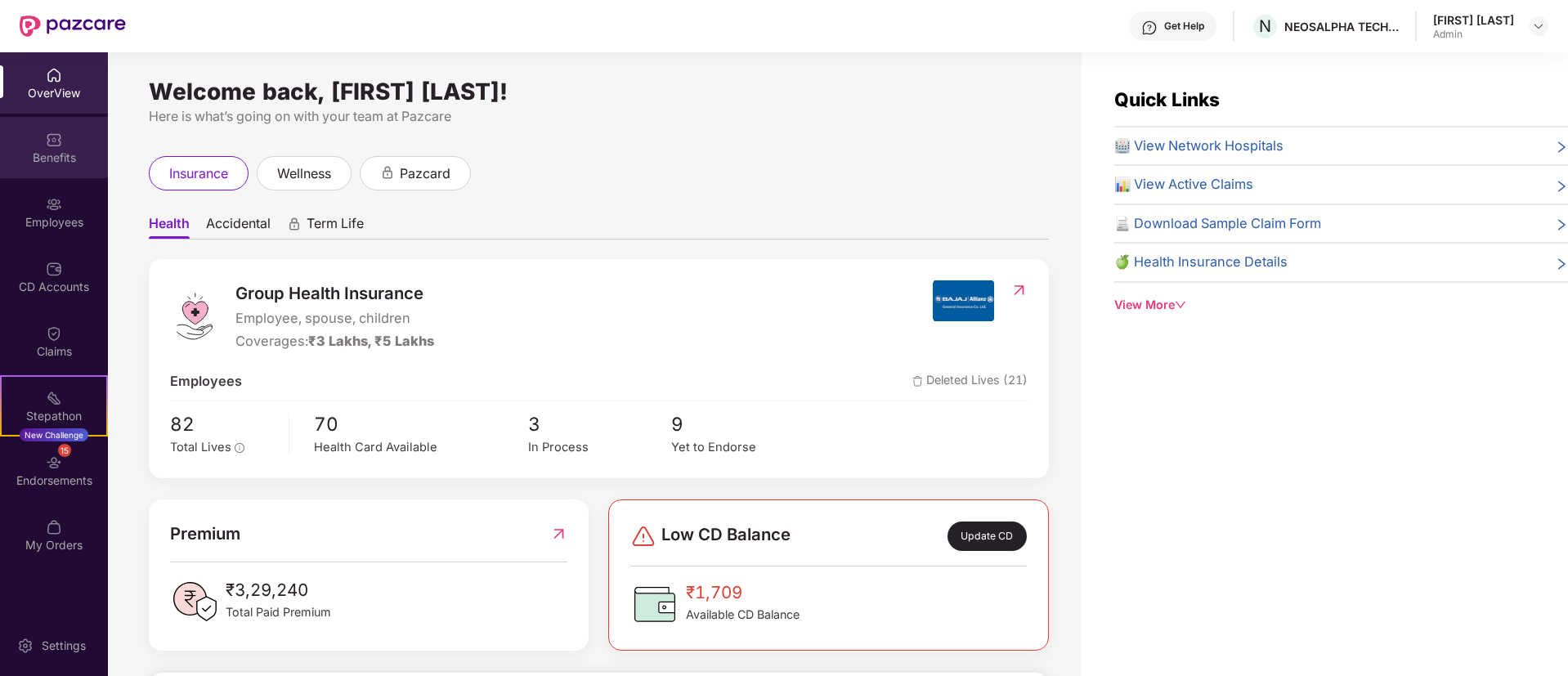 click on "Benefits" at bounding box center [54, 158] 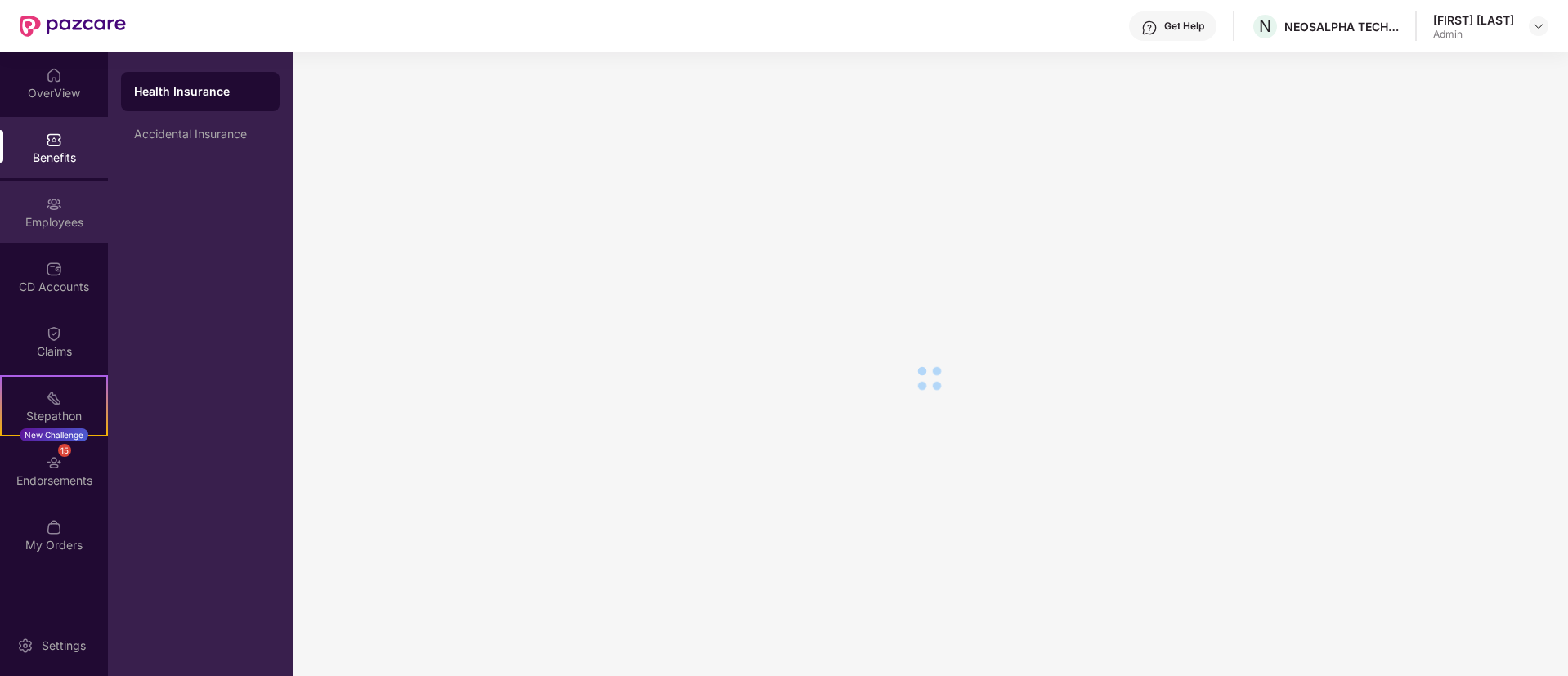 click on "Employees" at bounding box center (54, 222) 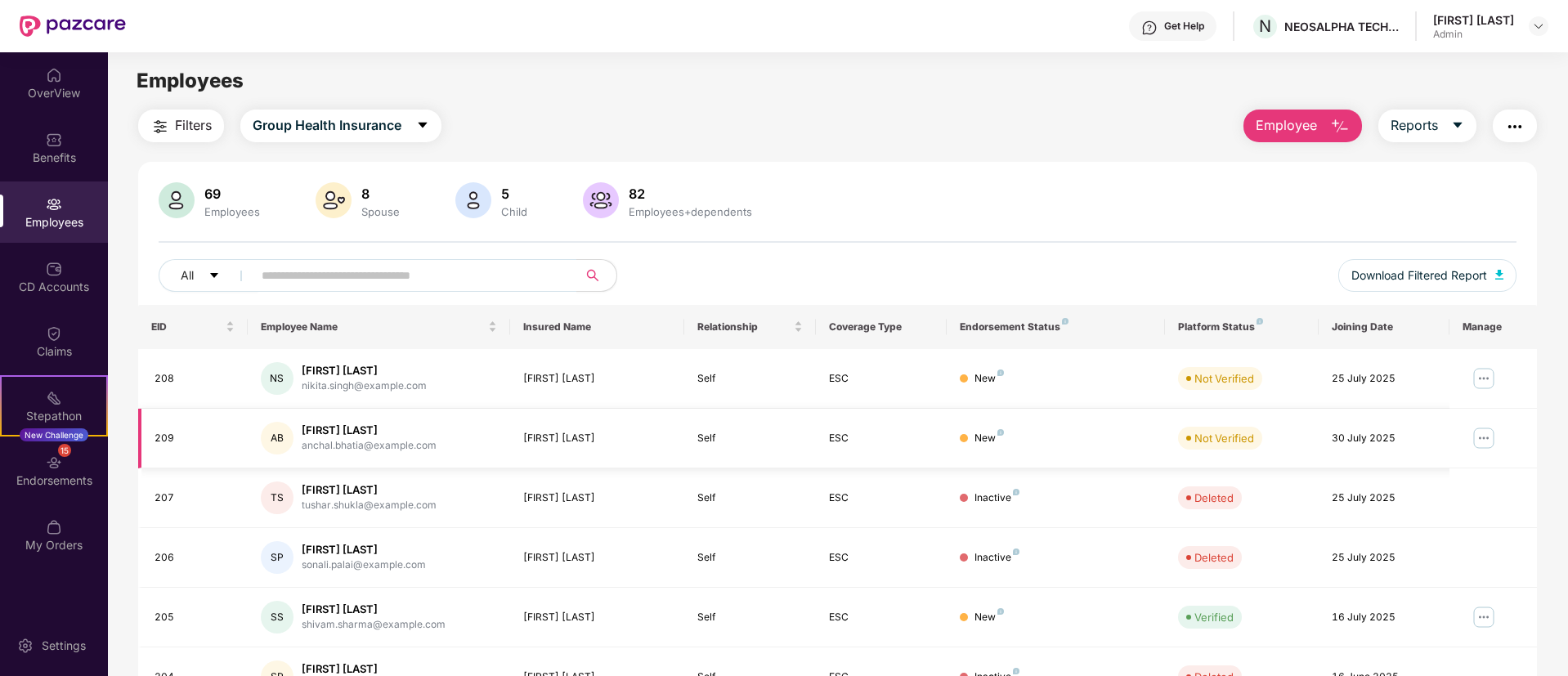 click at bounding box center (1484, 438) 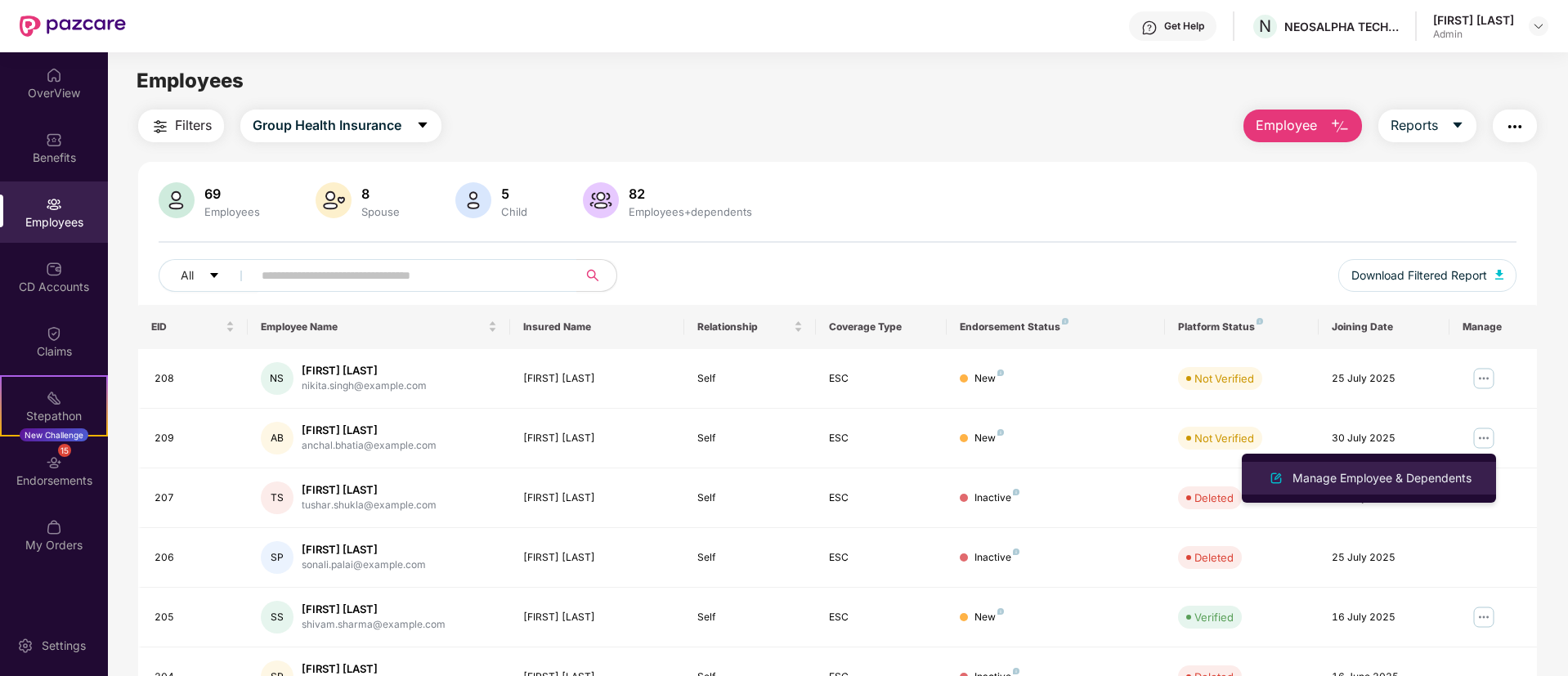 click on "Manage Employee & Dependents" at bounding box center (1382, 478) 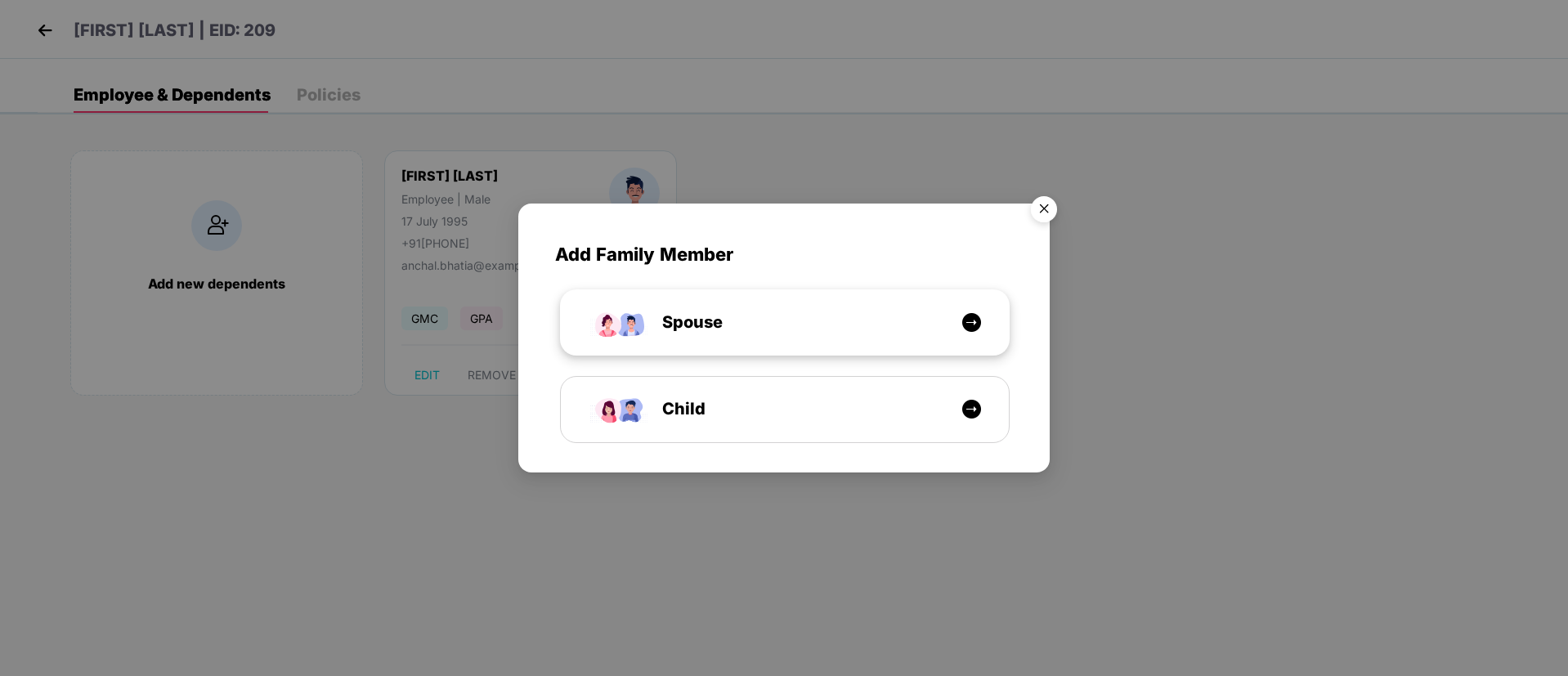 click on "Spouse" at bounding box center [785, 322] 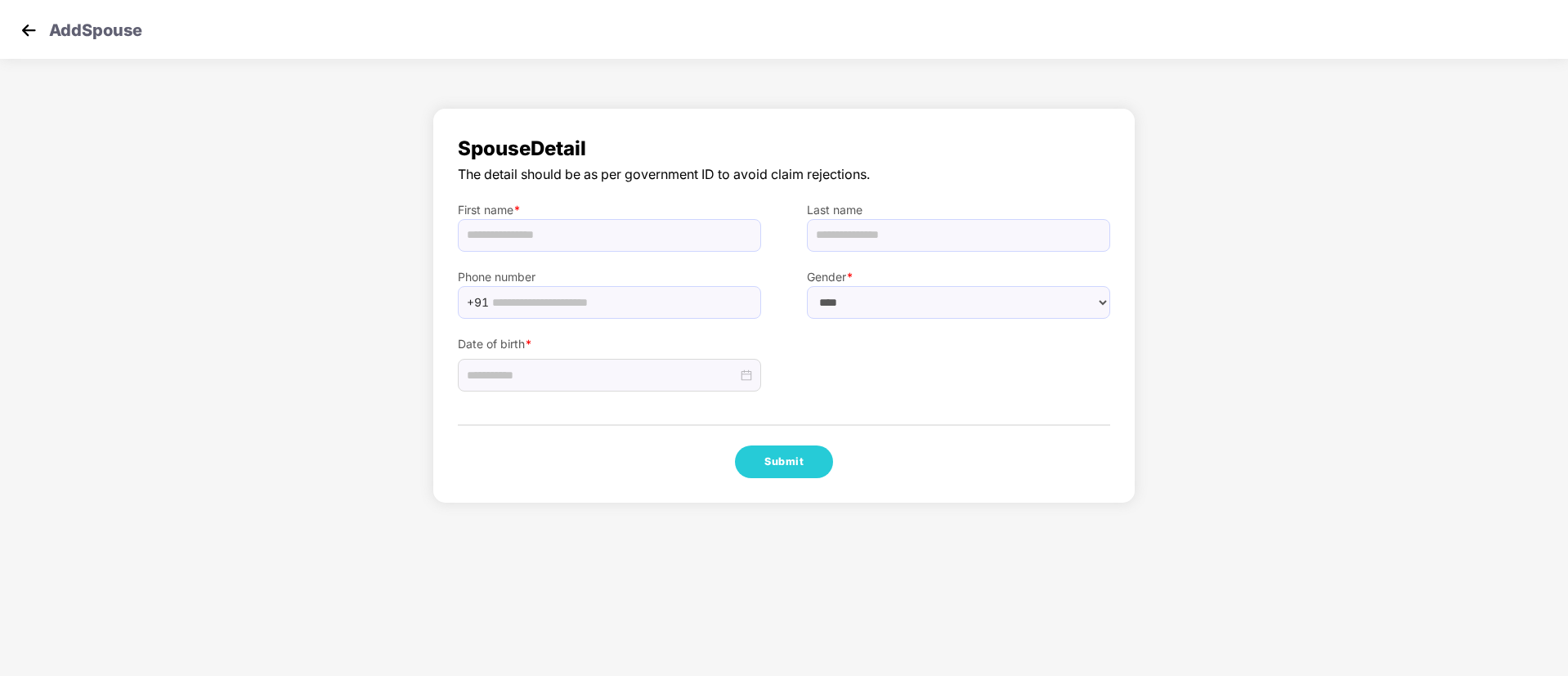 click at bounding box center [29, 30] 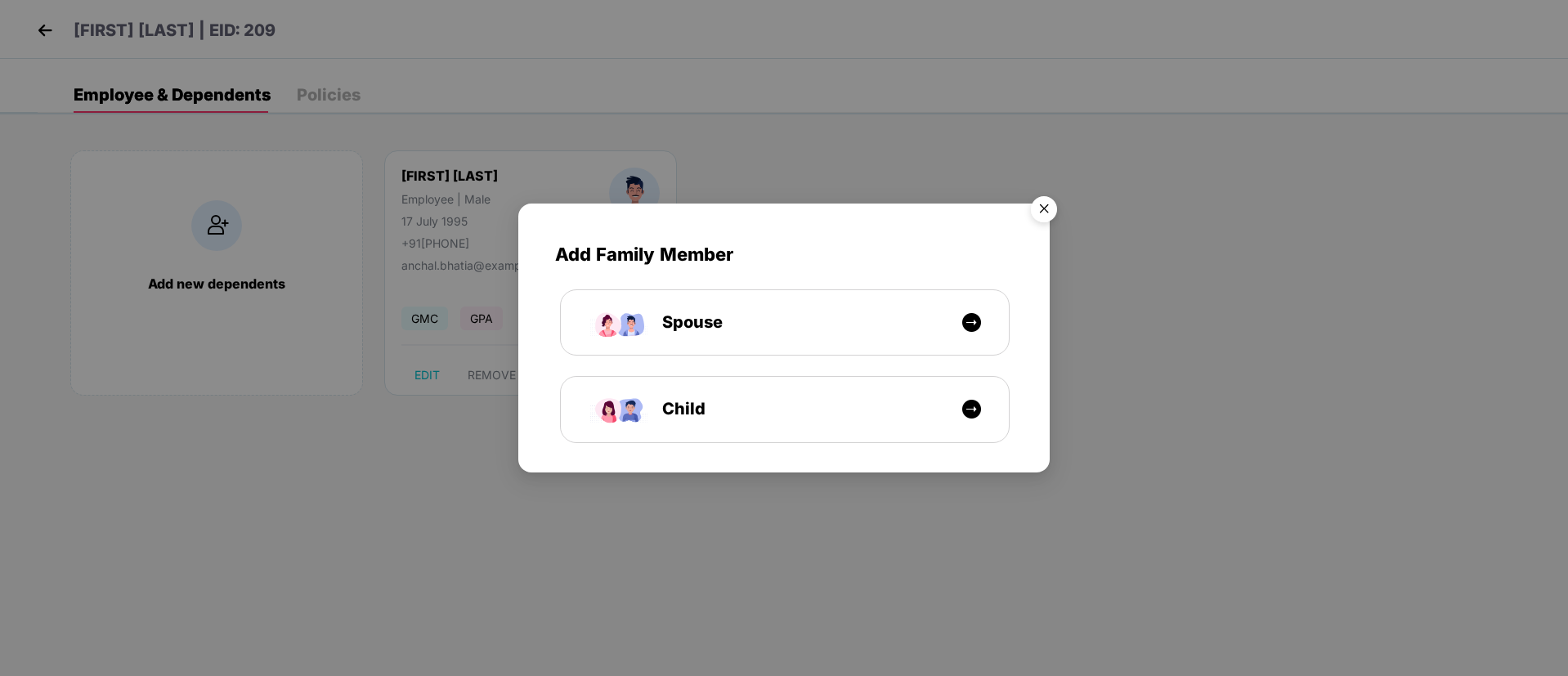 click at bounding box center [1044, 212] 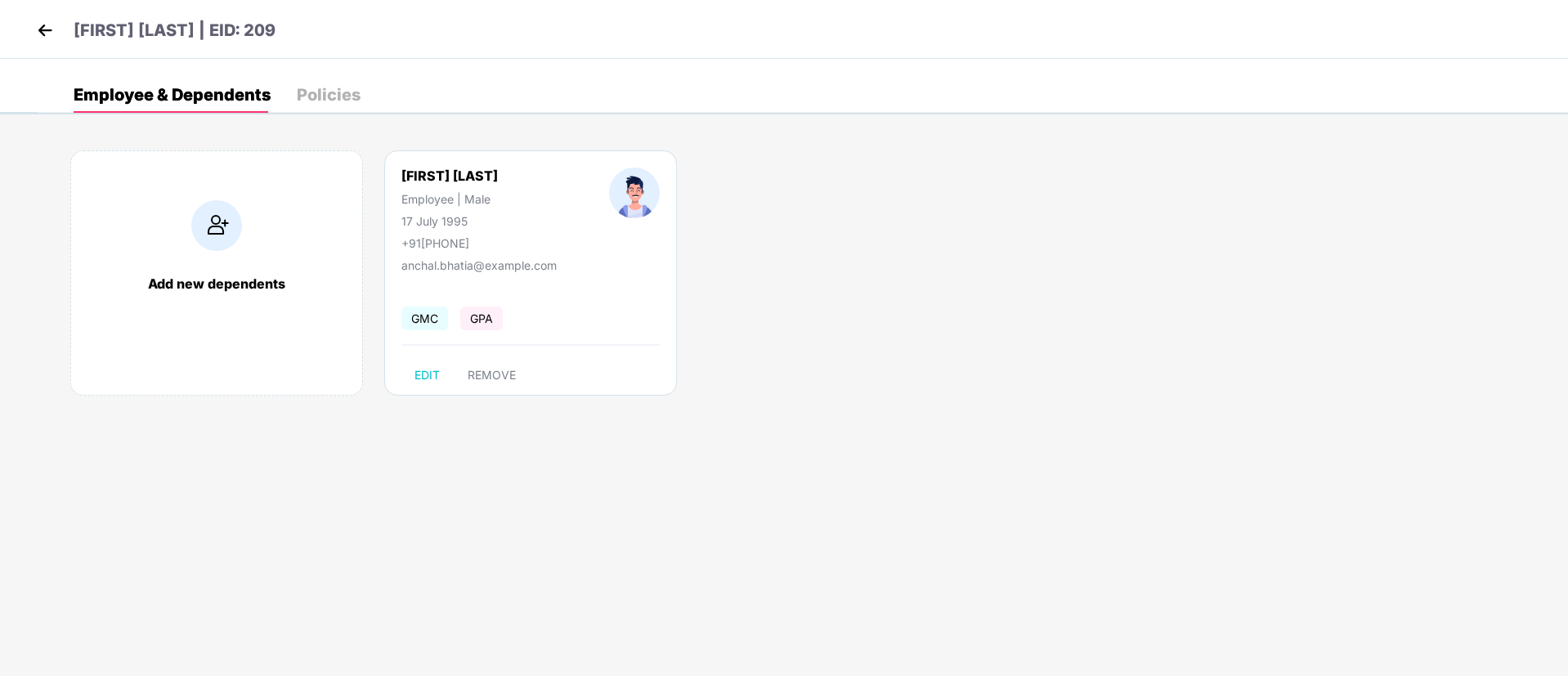 click on "Add new dependents" at bounding box center [217, 284] 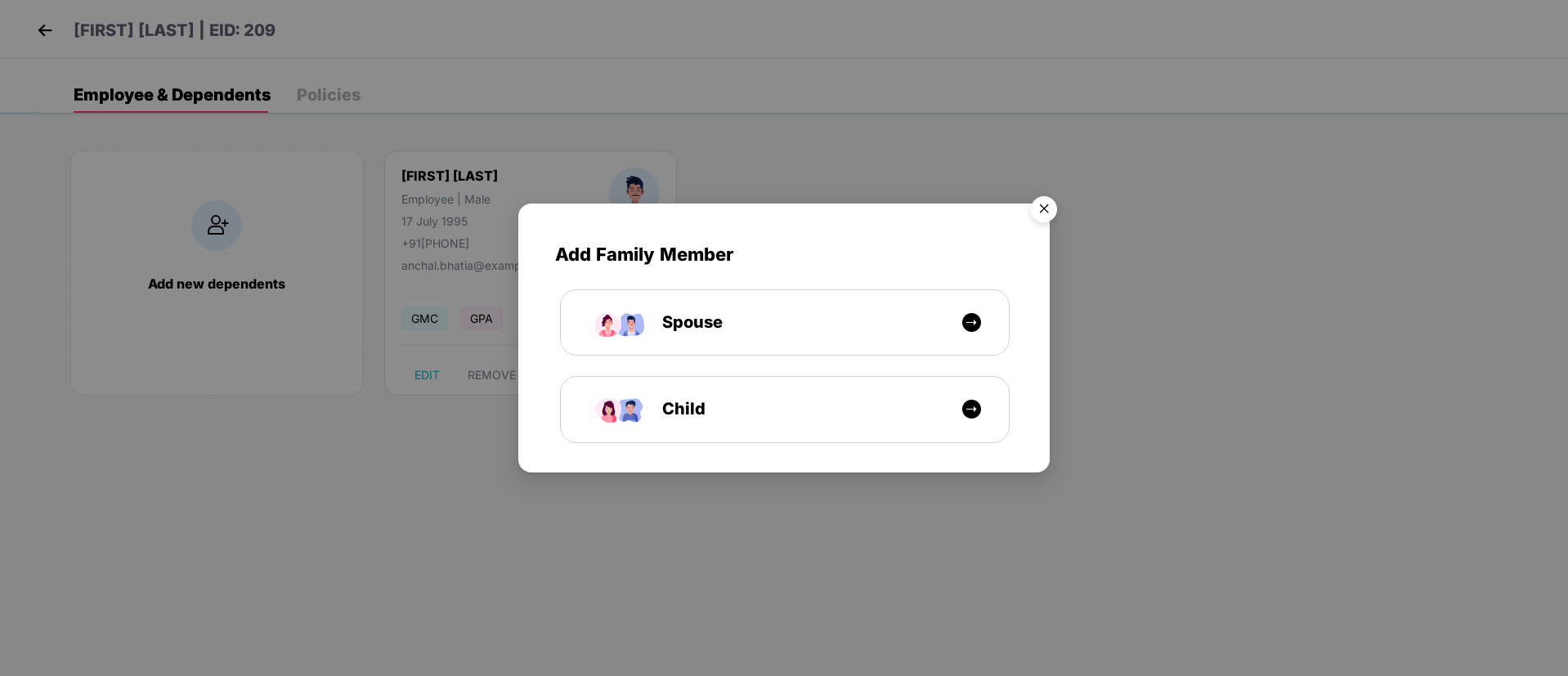 click at bounding box center (1044, 212) 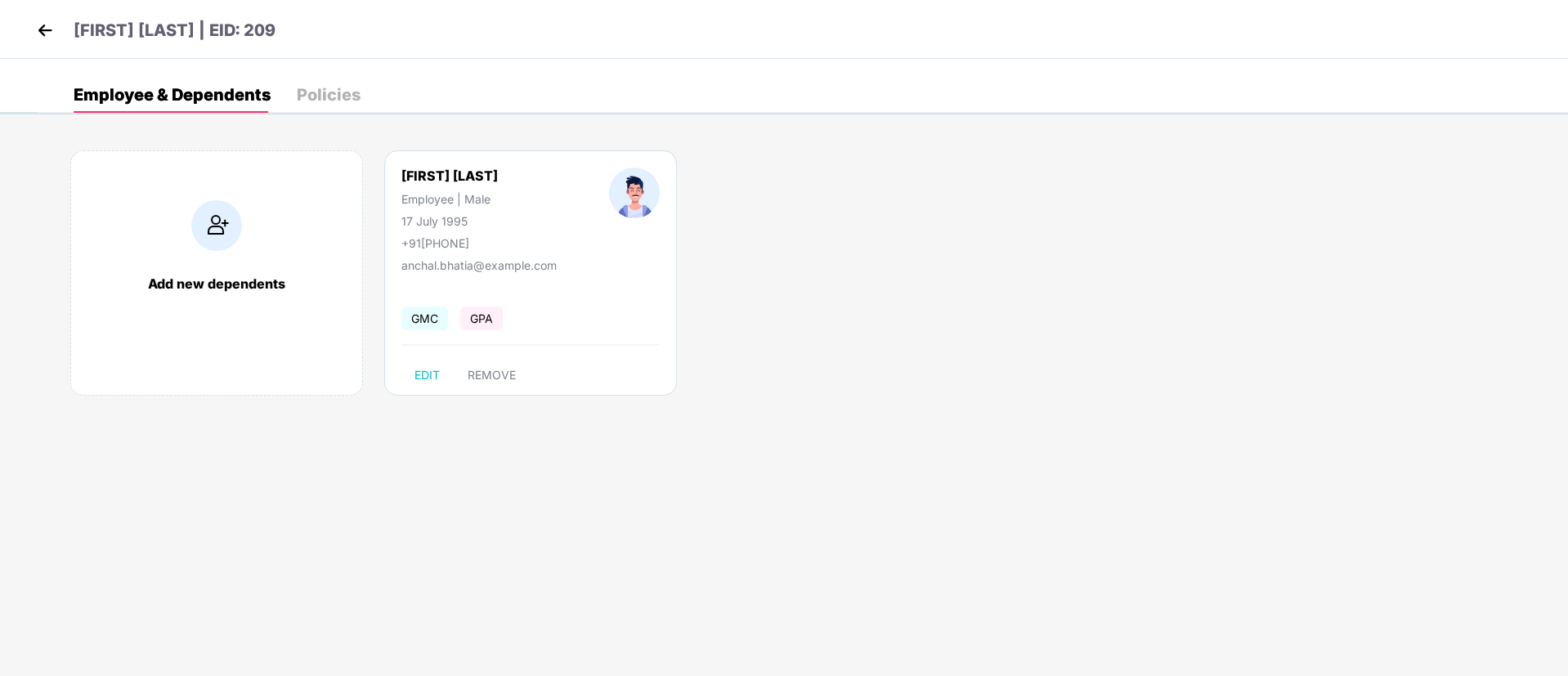click on "Add new dependents" at bounding box center (217, 284) 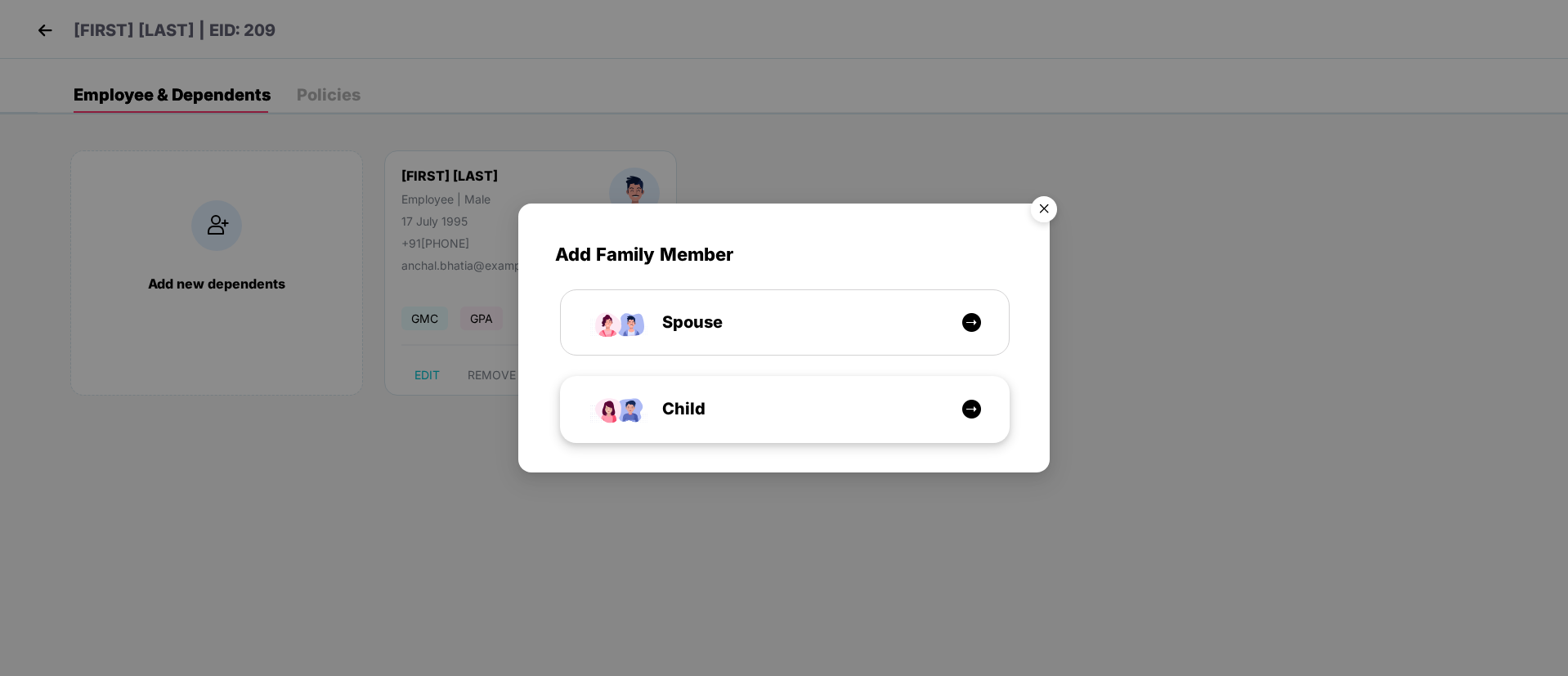 click on "Child" at bounding box center [793, 409] 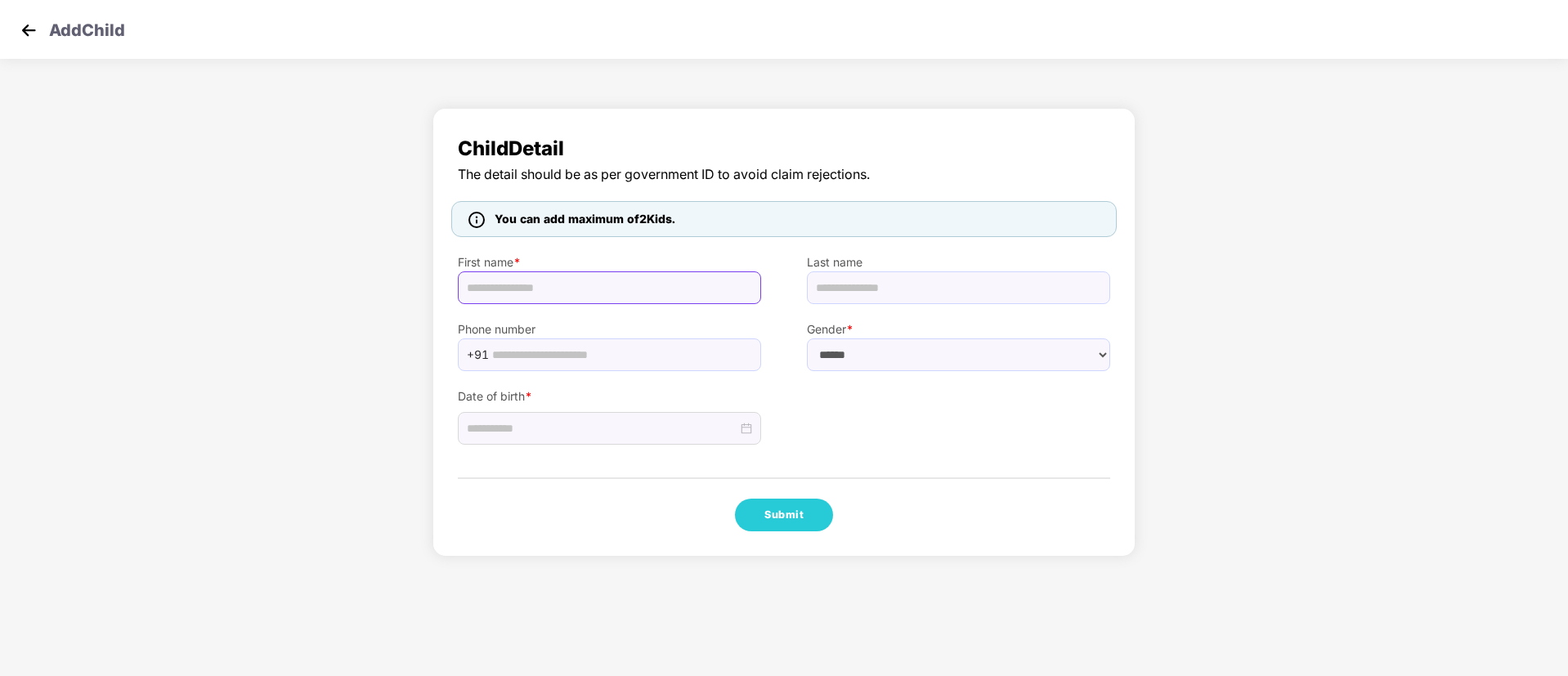 click at bounding box center [609, 288] 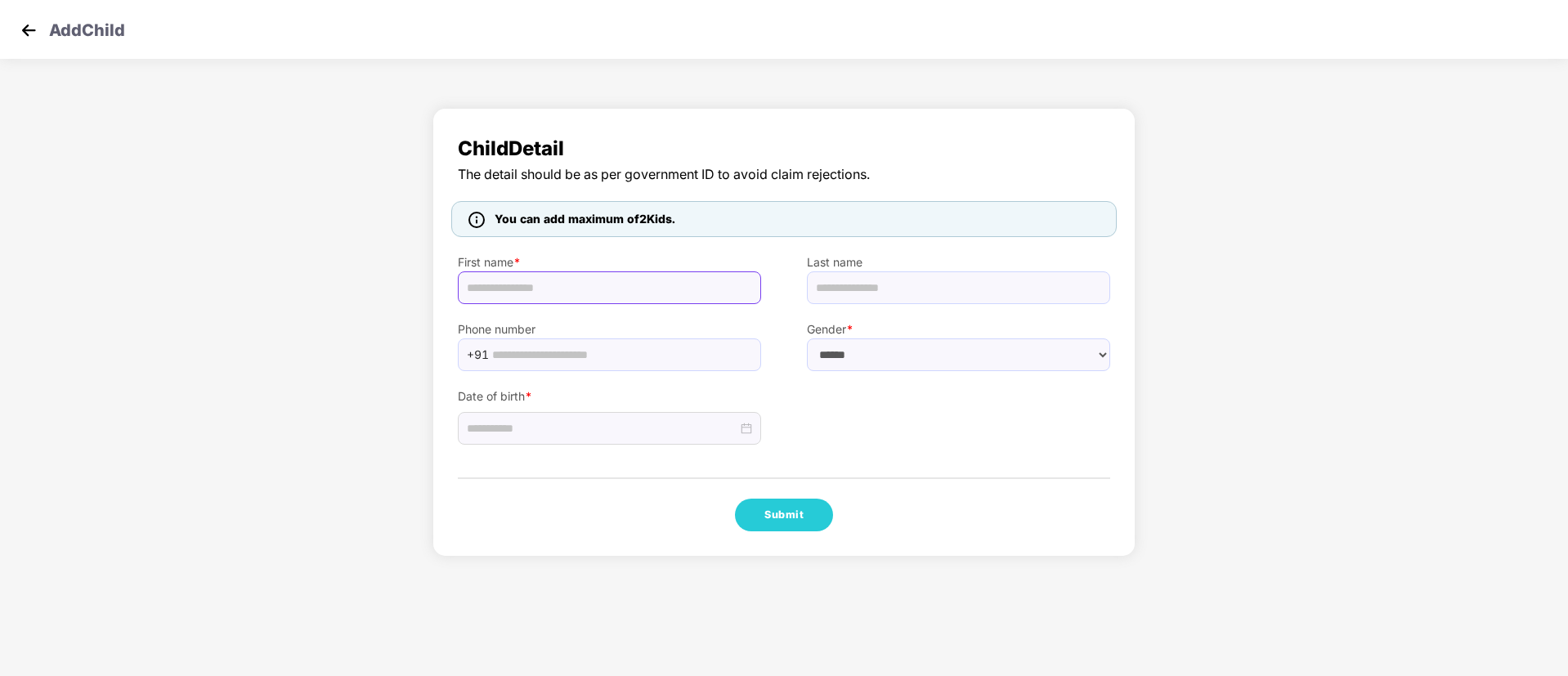 paste on "**********" 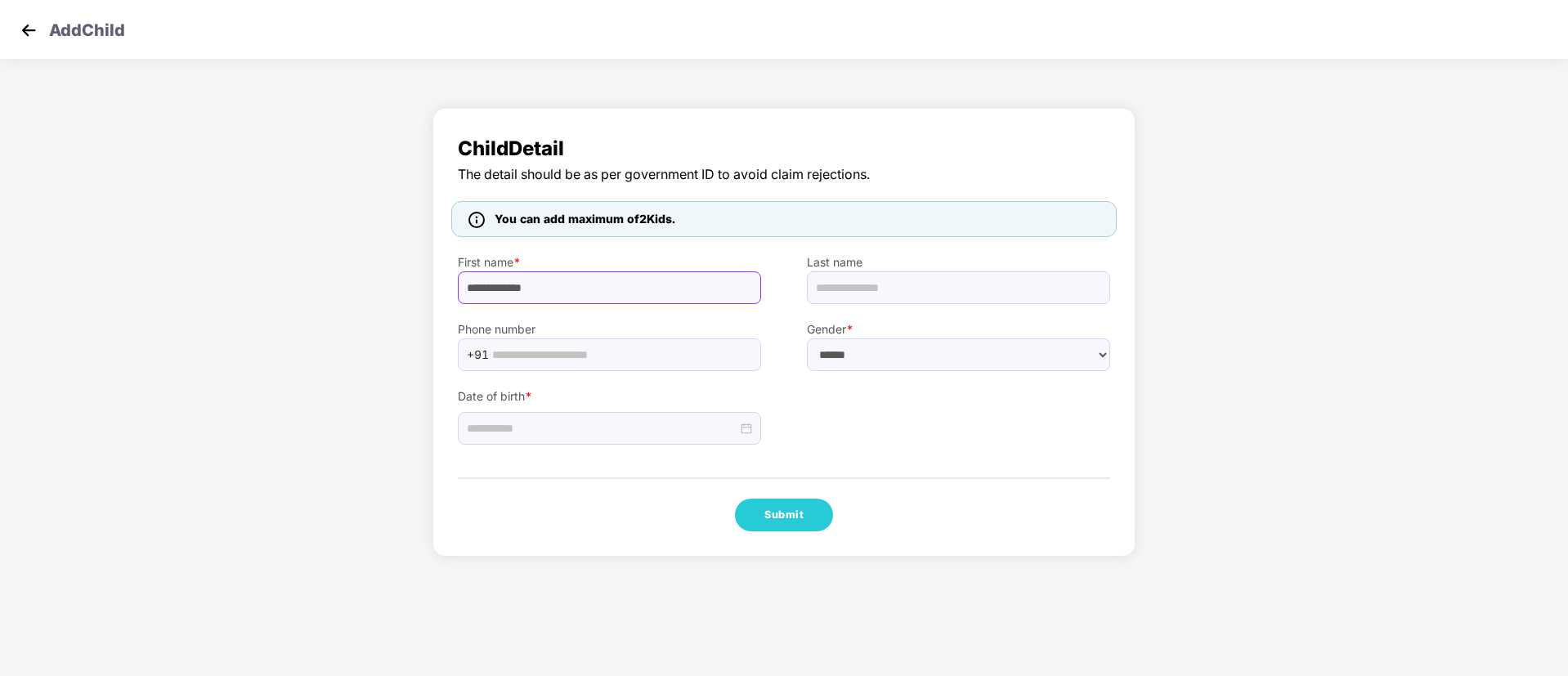 click on "**********" at bounding box center (609, 288) 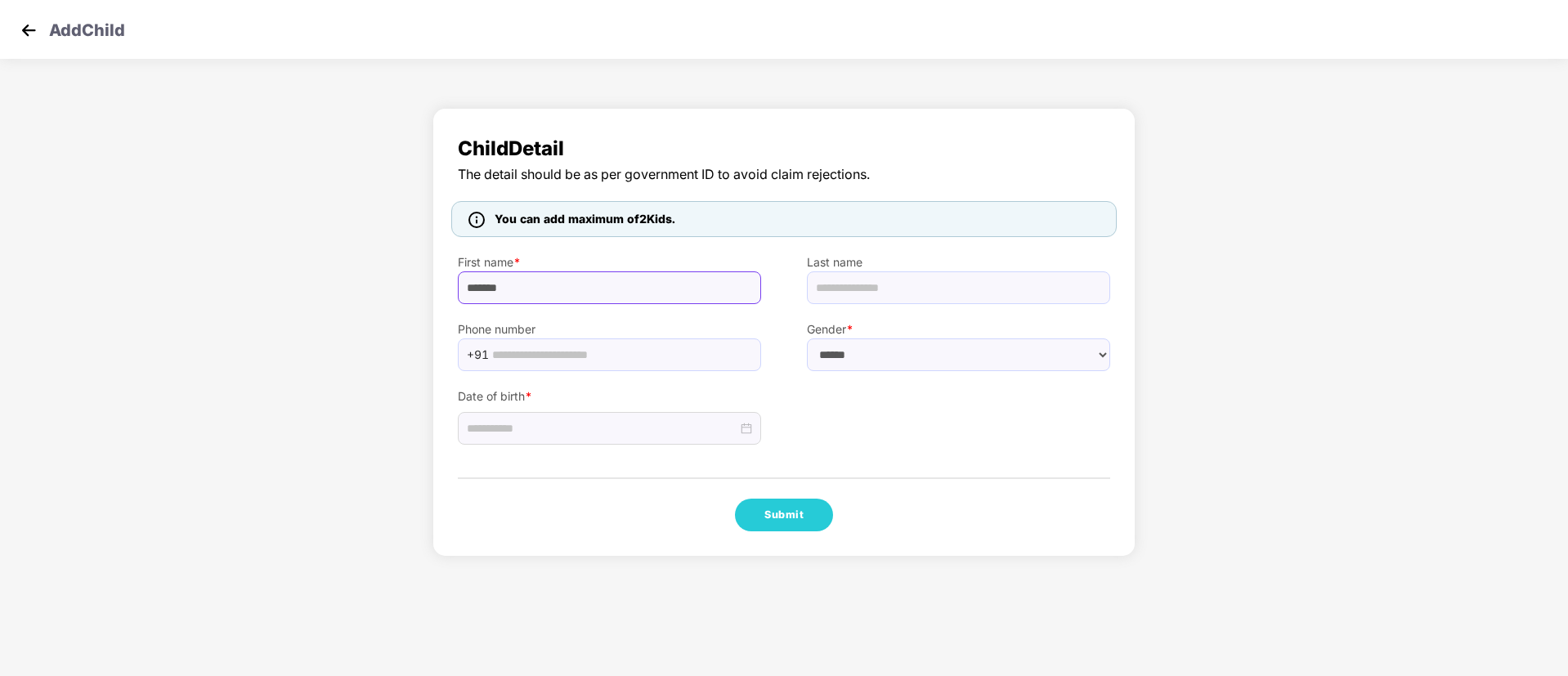 type on "******" 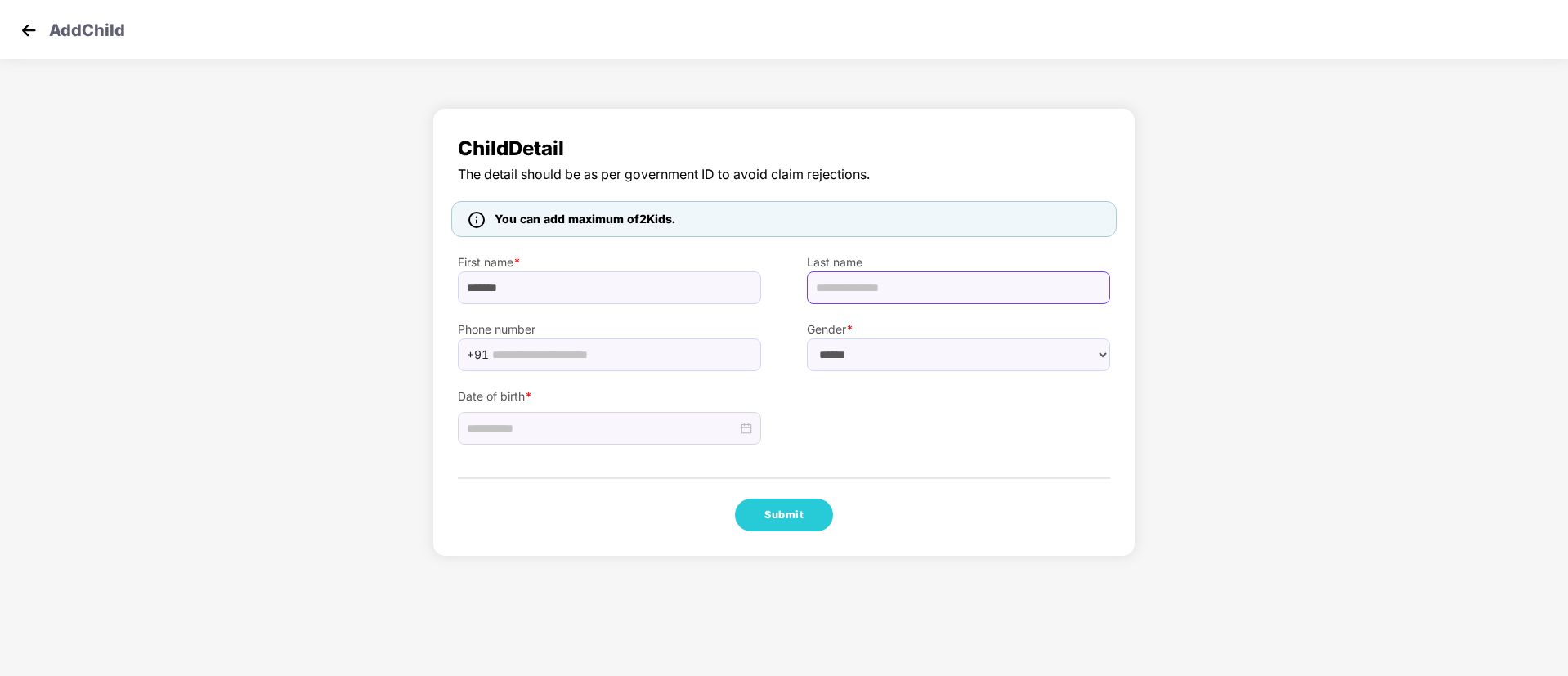 click at bounding box center (958, 288) 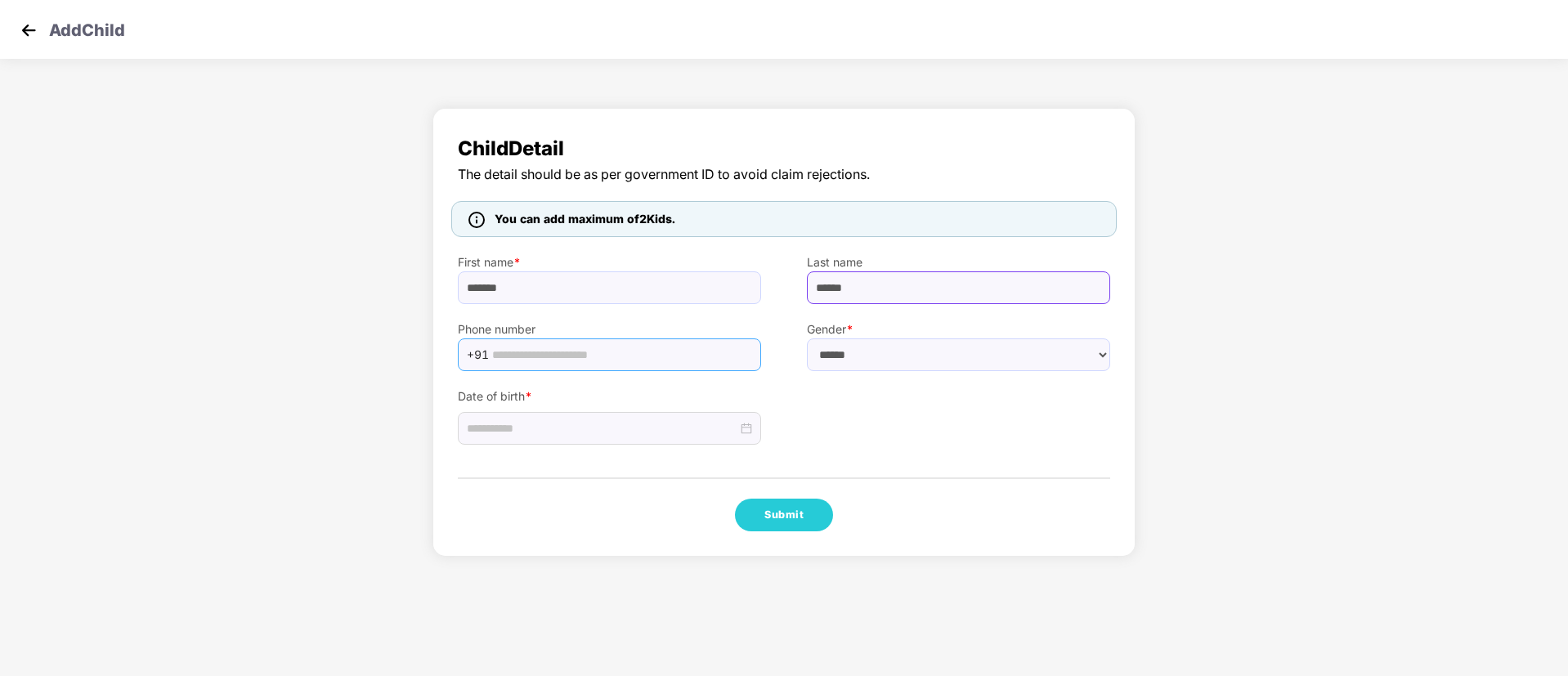 type on "******" 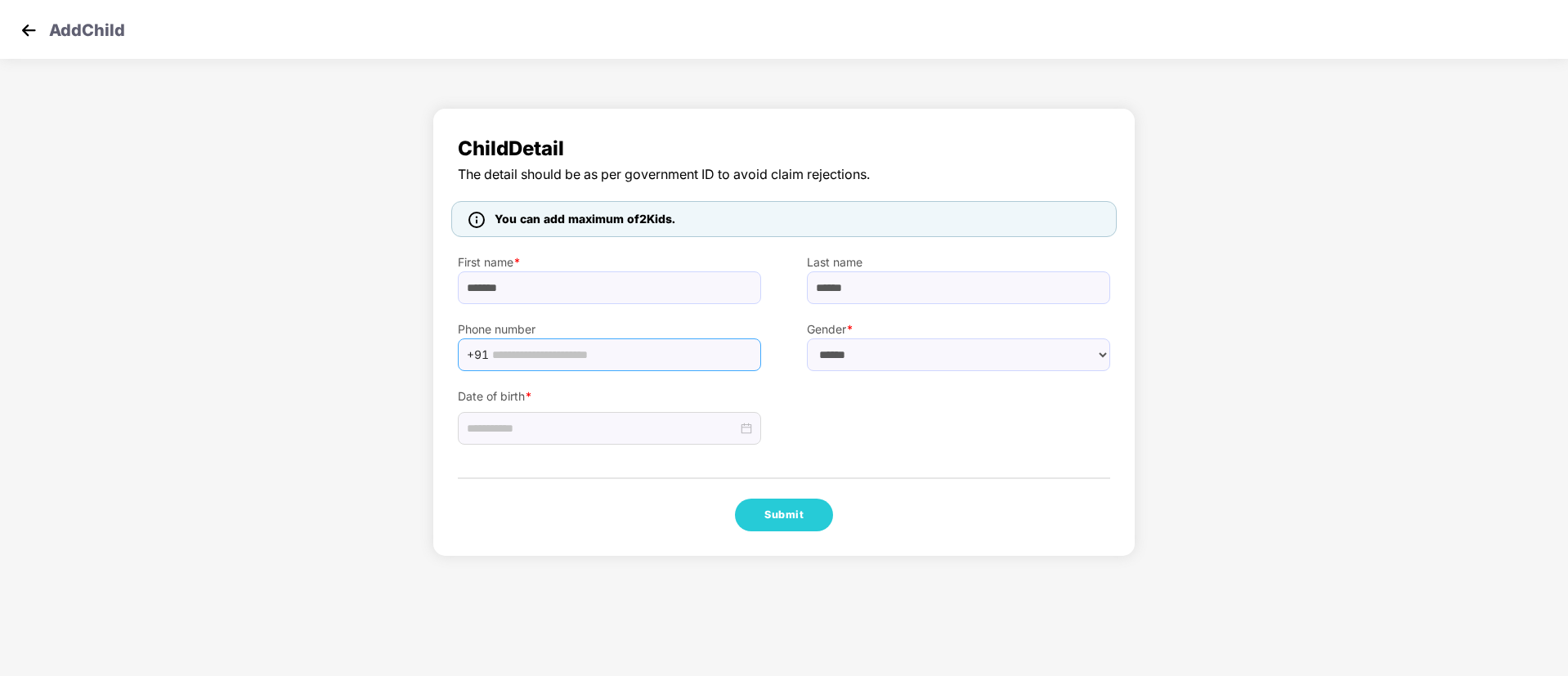 click on "+91" at bounding box center [609, 355] 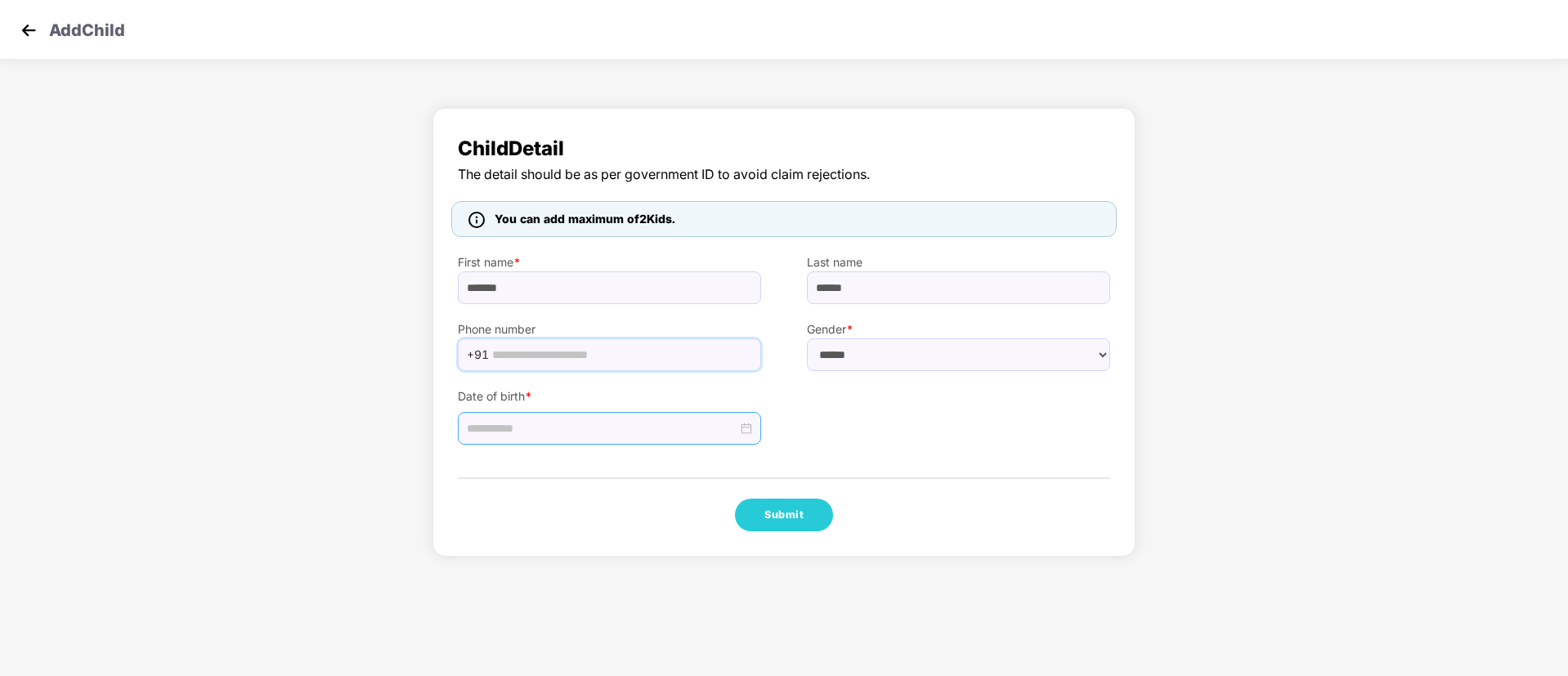 click at bounding box center [602, 428] 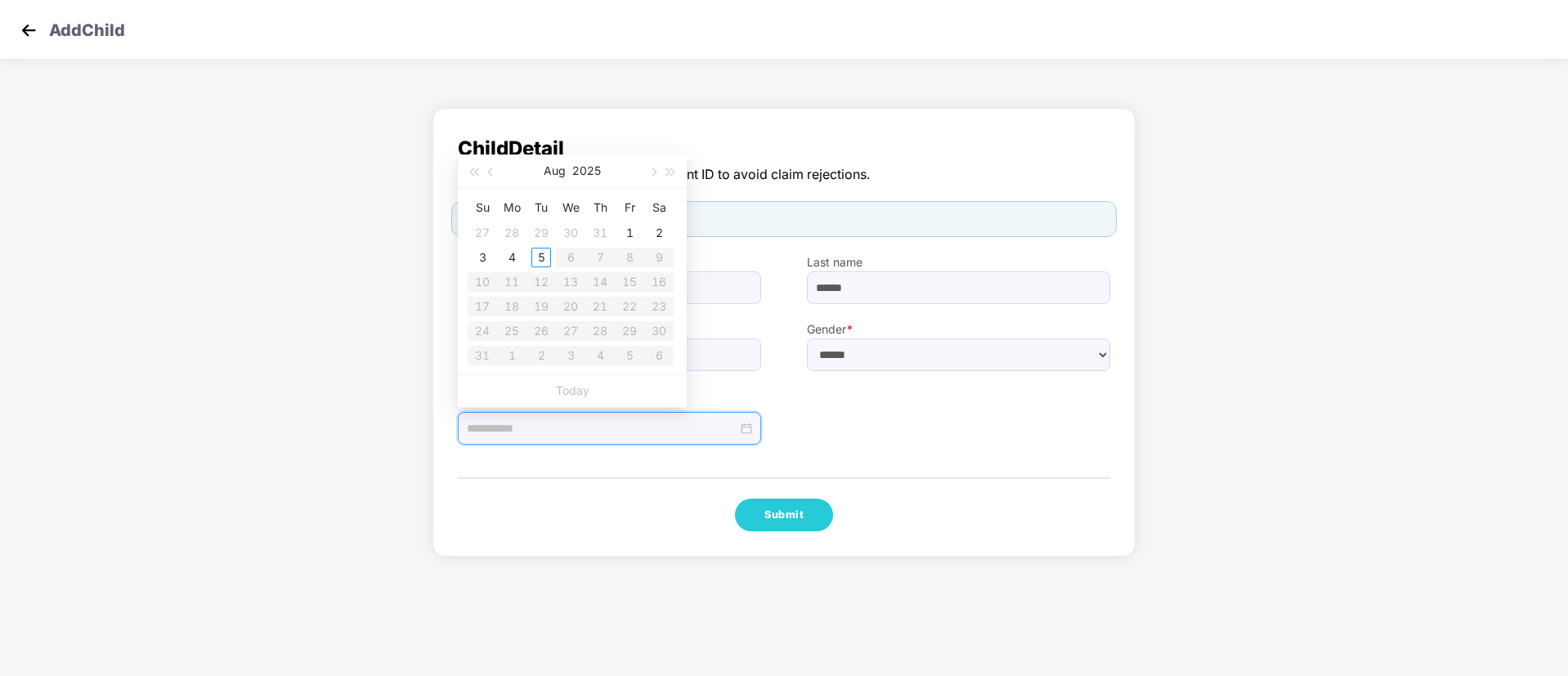 paste on "**********" 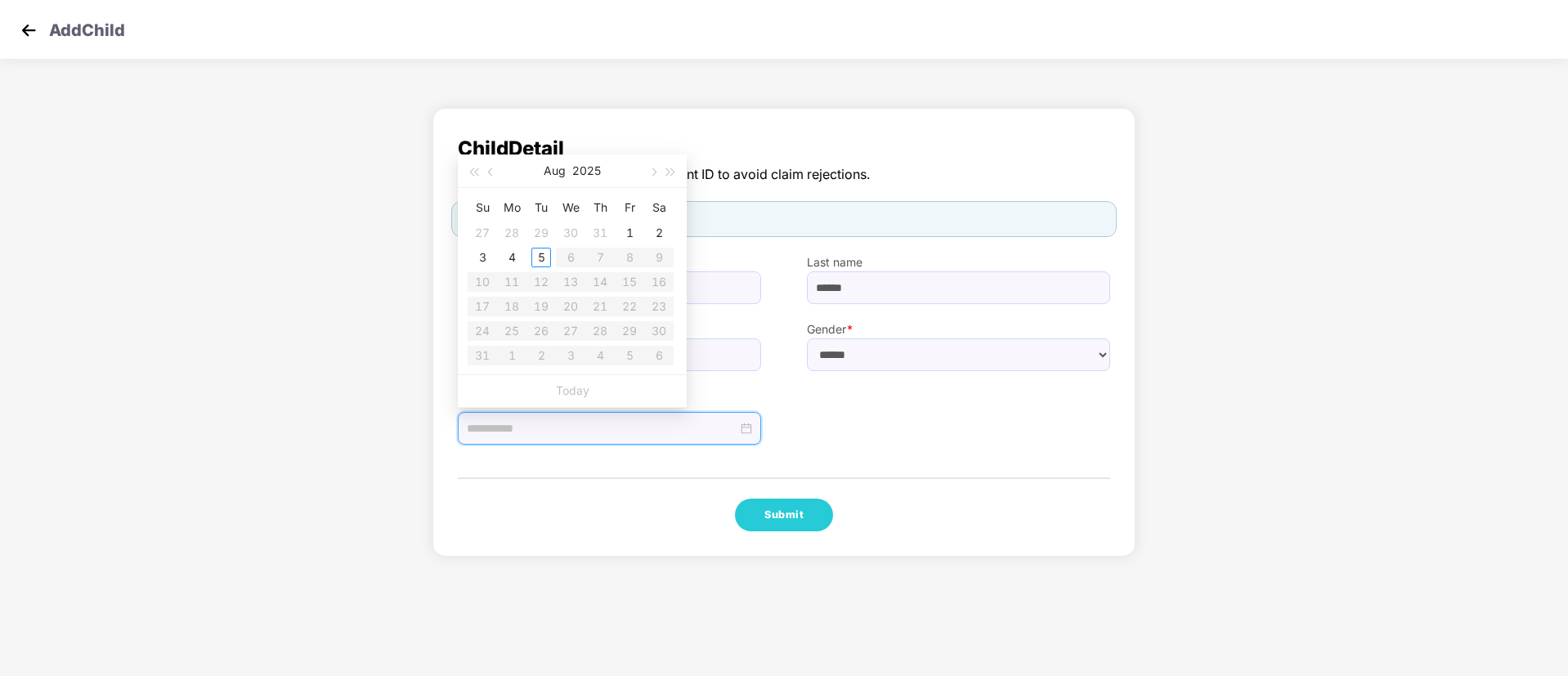 click at bounding box center [602, 428] 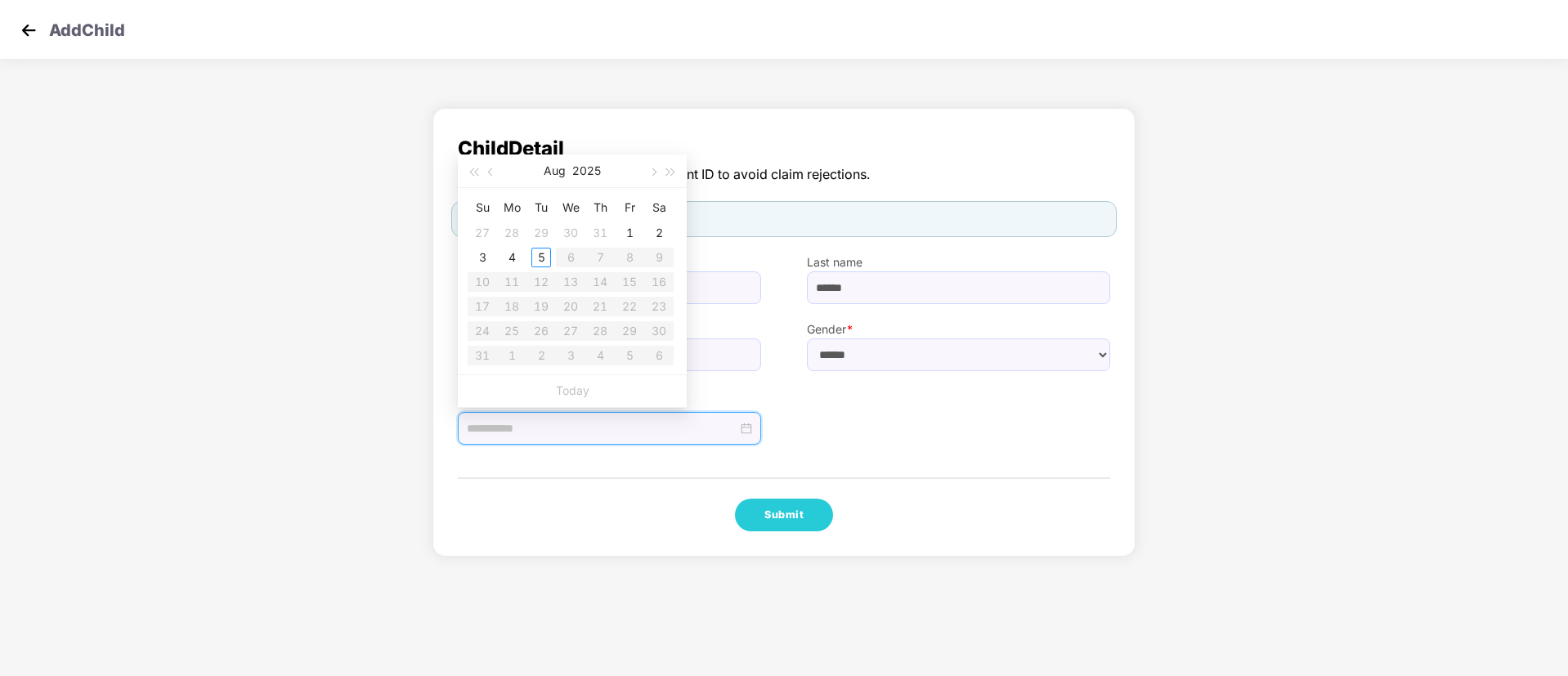 click at bounding box center [602, 428] 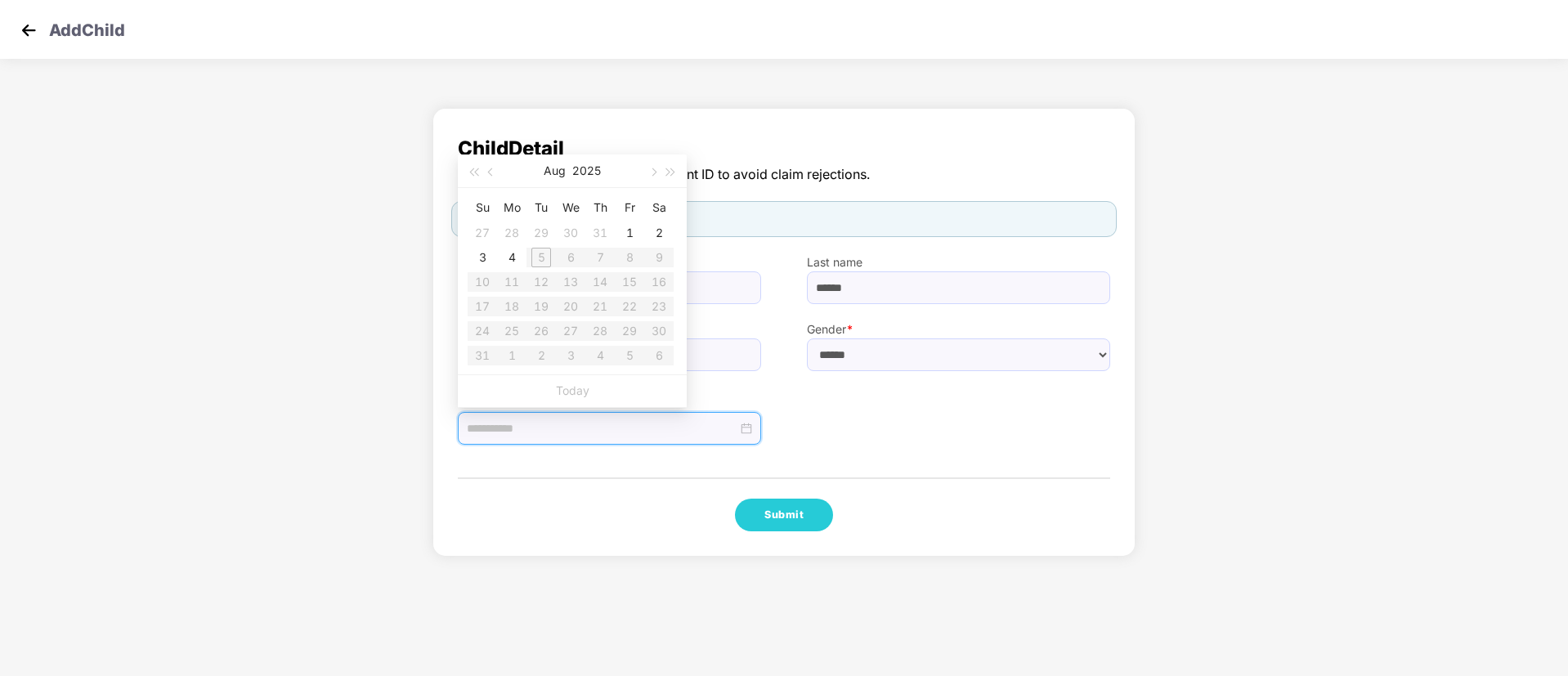 type on "**********" 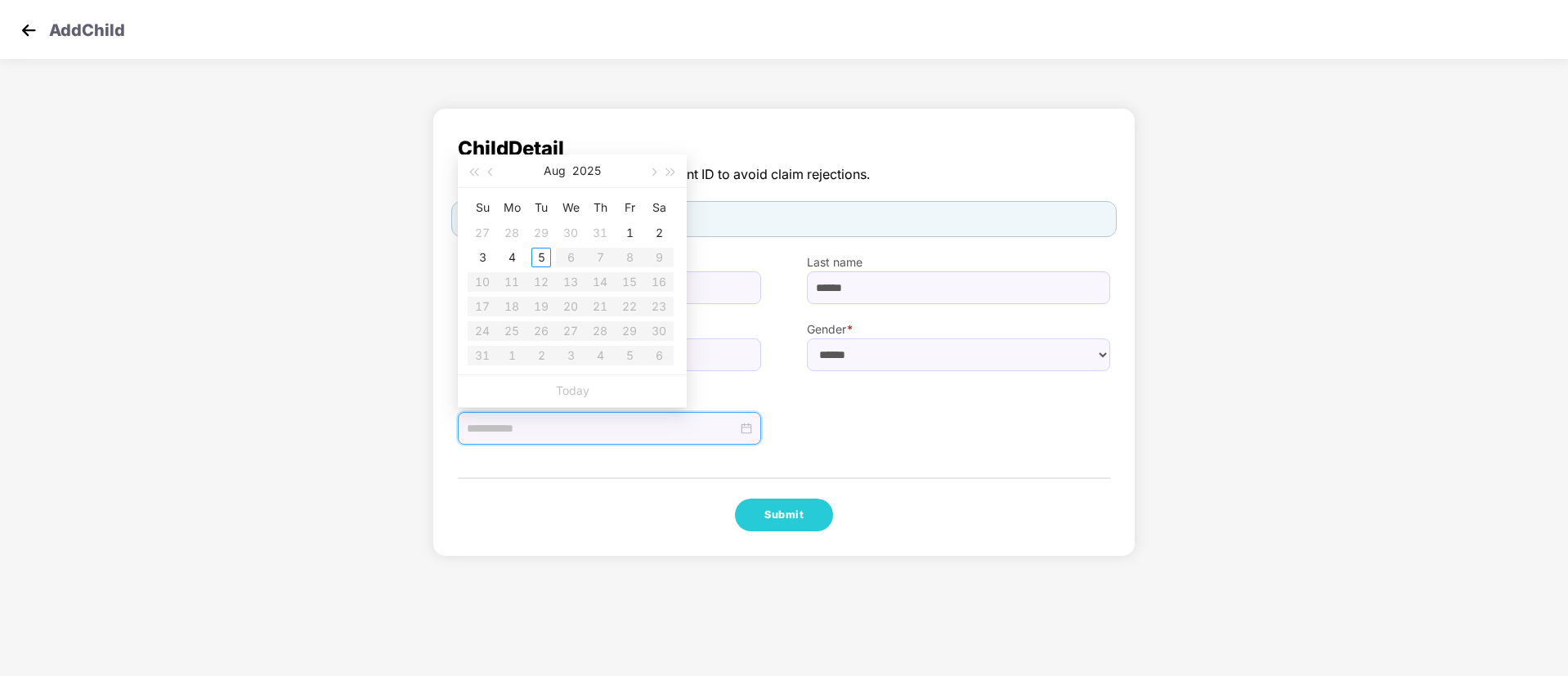 type on "**********" 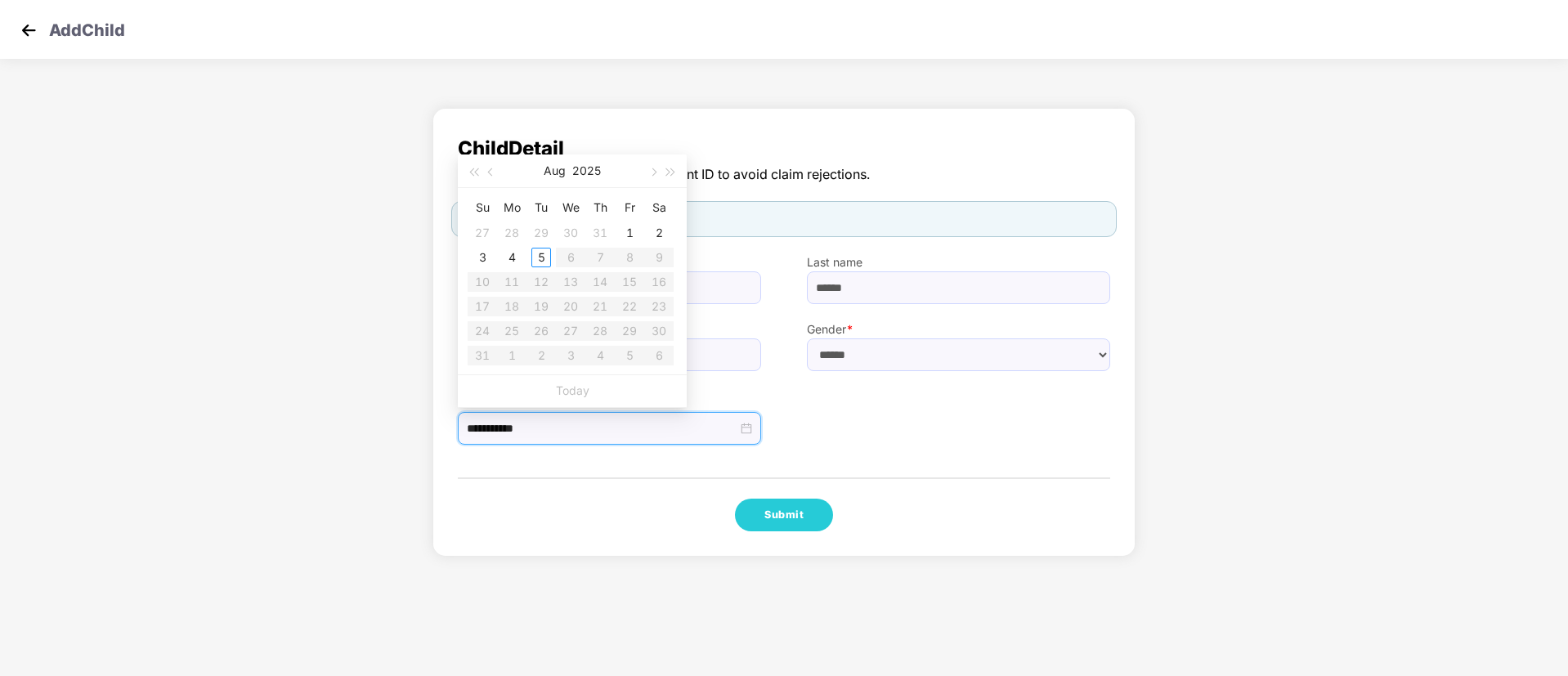 type 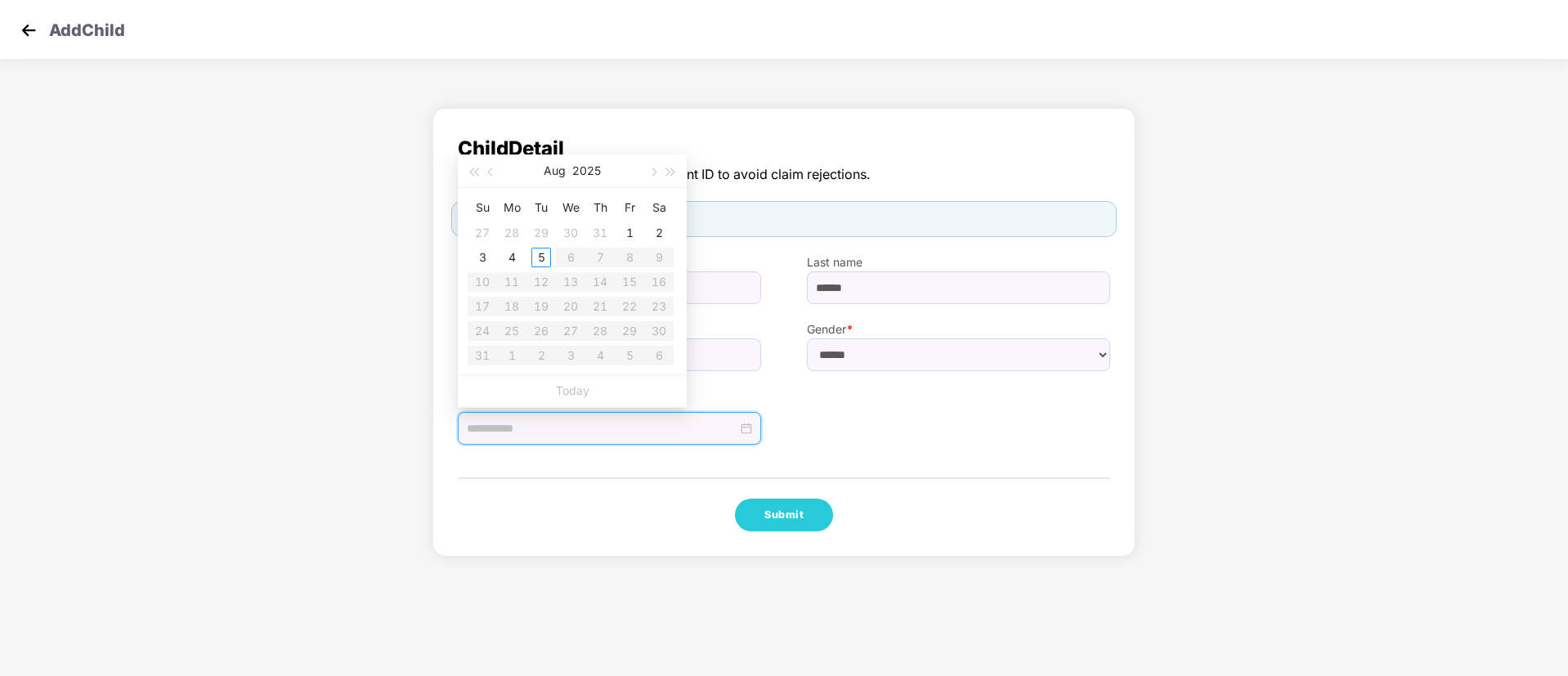 click at bounding box center (602, 428) 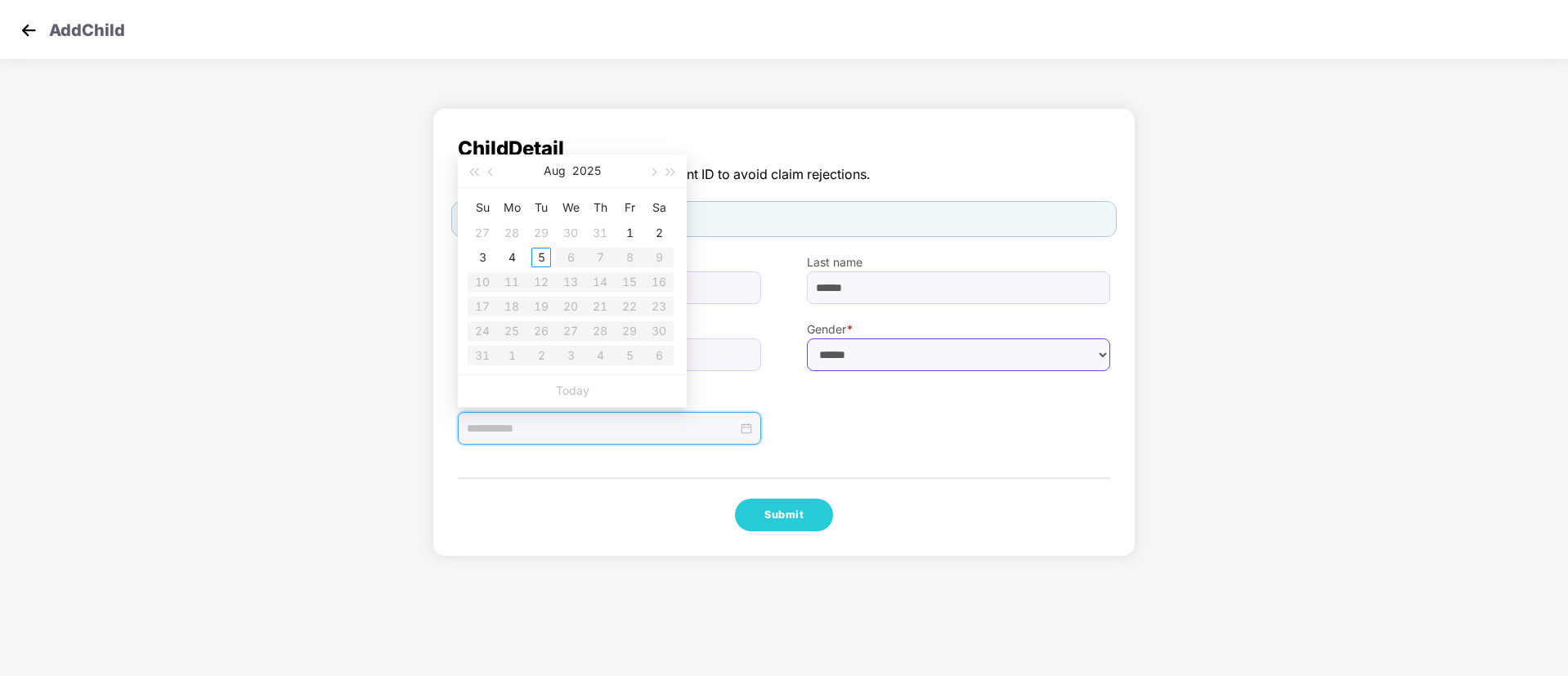 click on "****** **** ******" at bounding box center (958, 355) 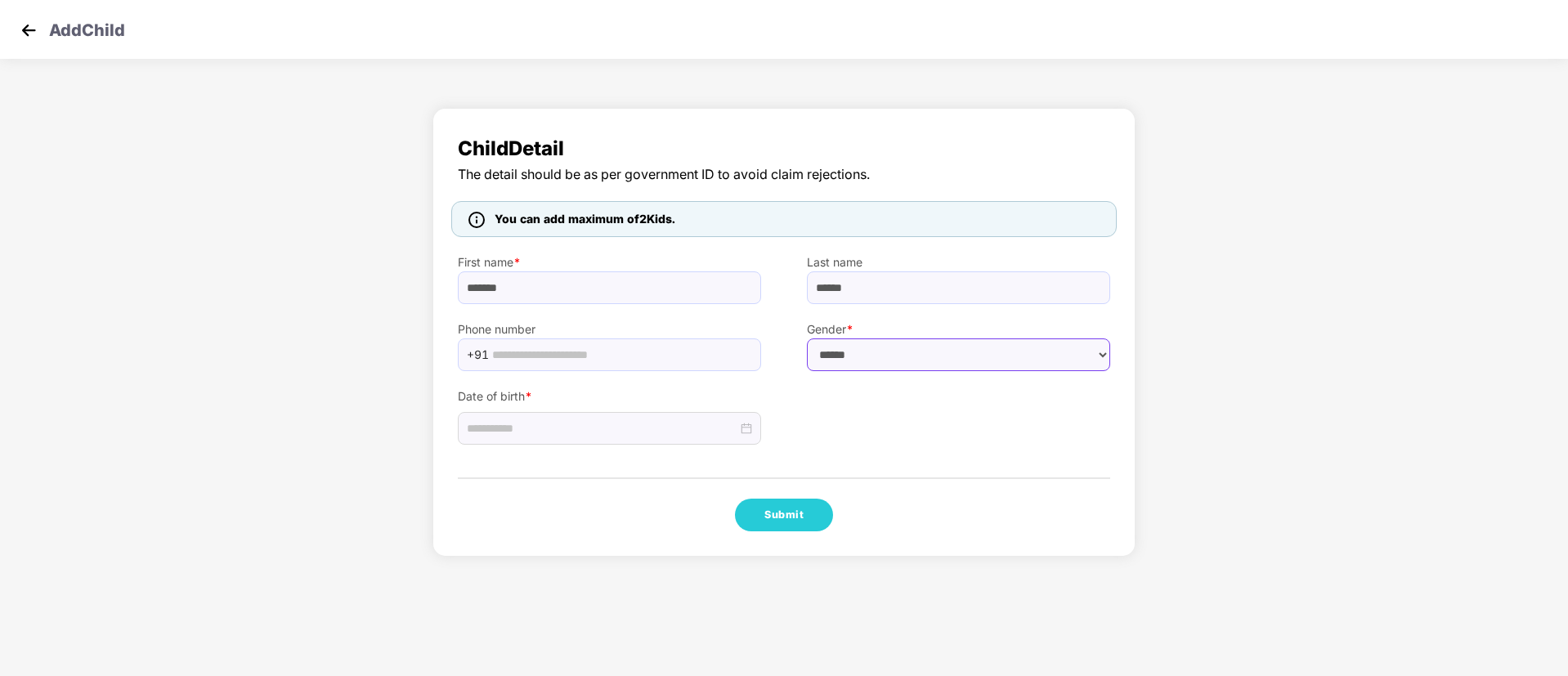 select on "****" 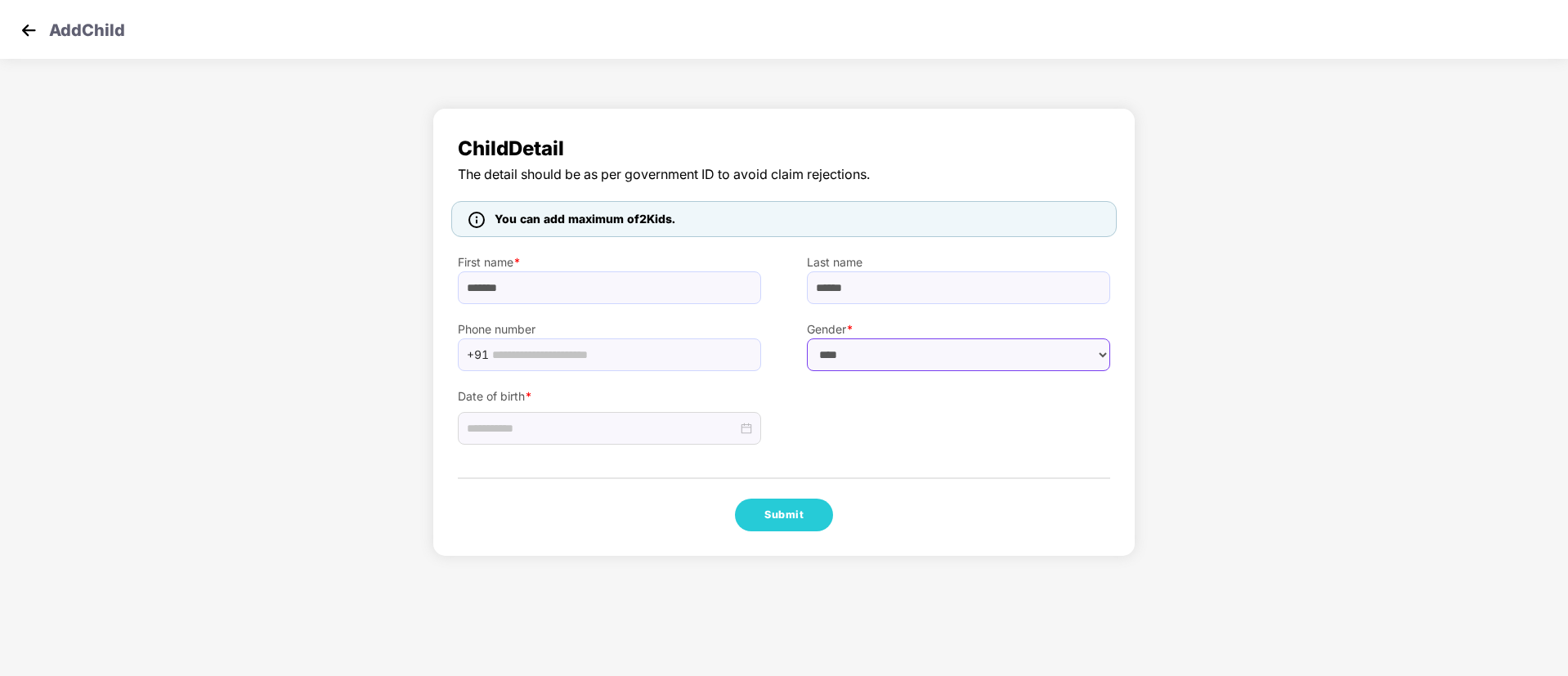 click on "****** **** ******" at bounding box center (958, 355) 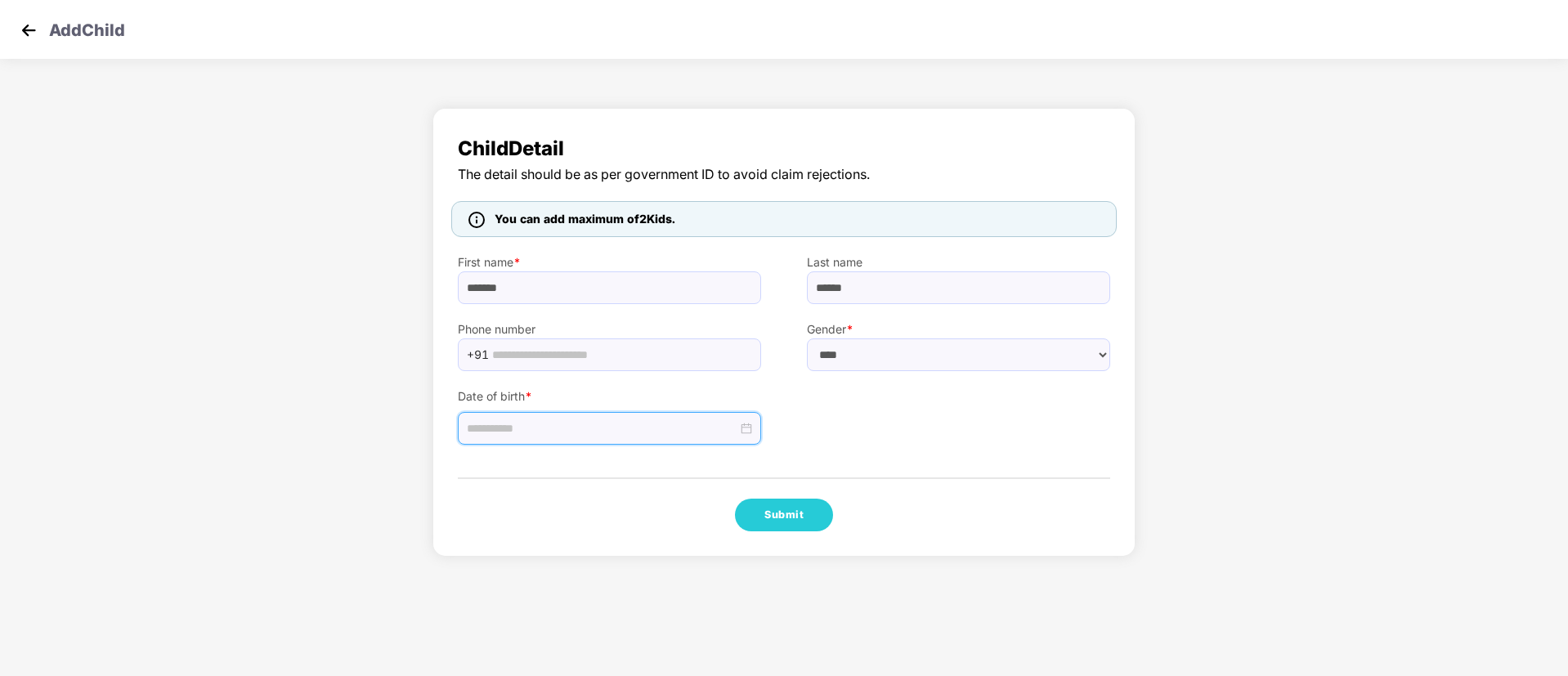 click at bounding box center [602, 428] 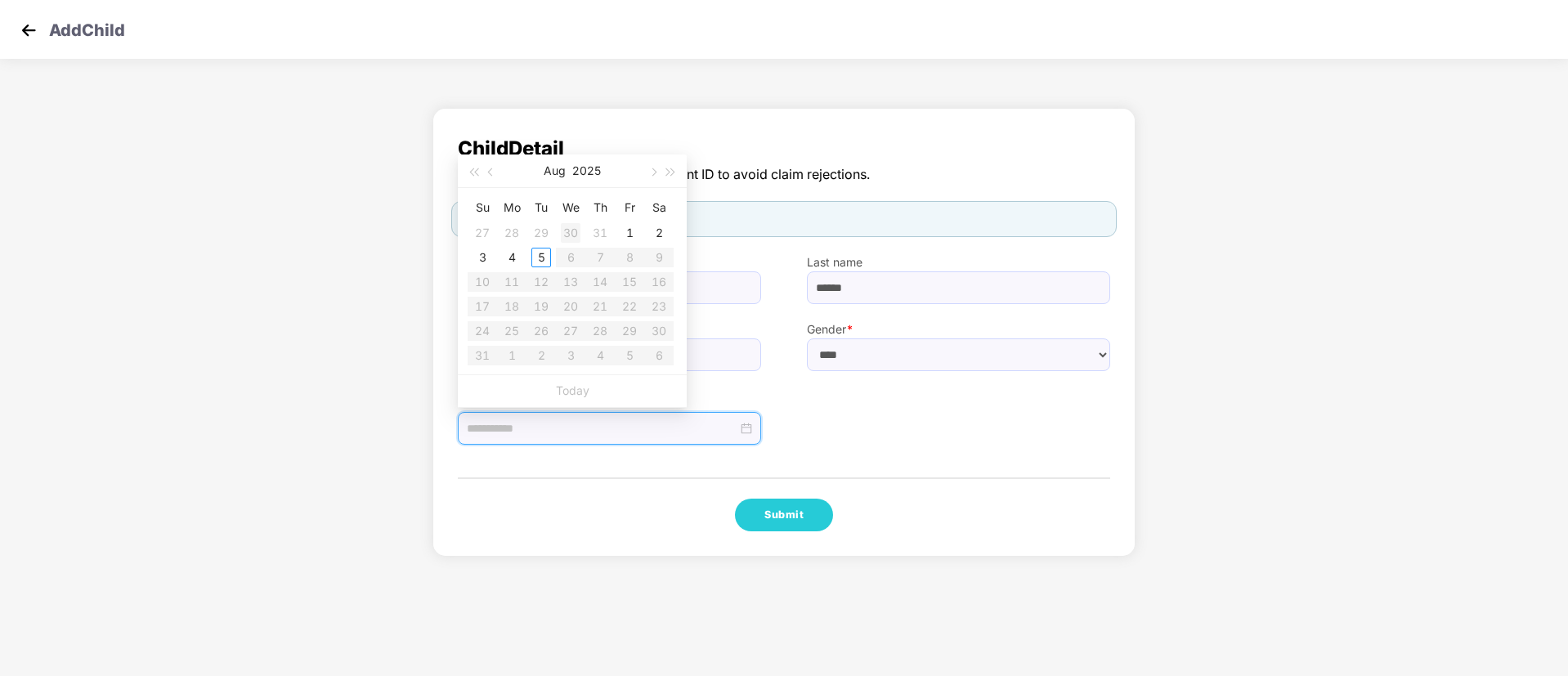 type on "**********" 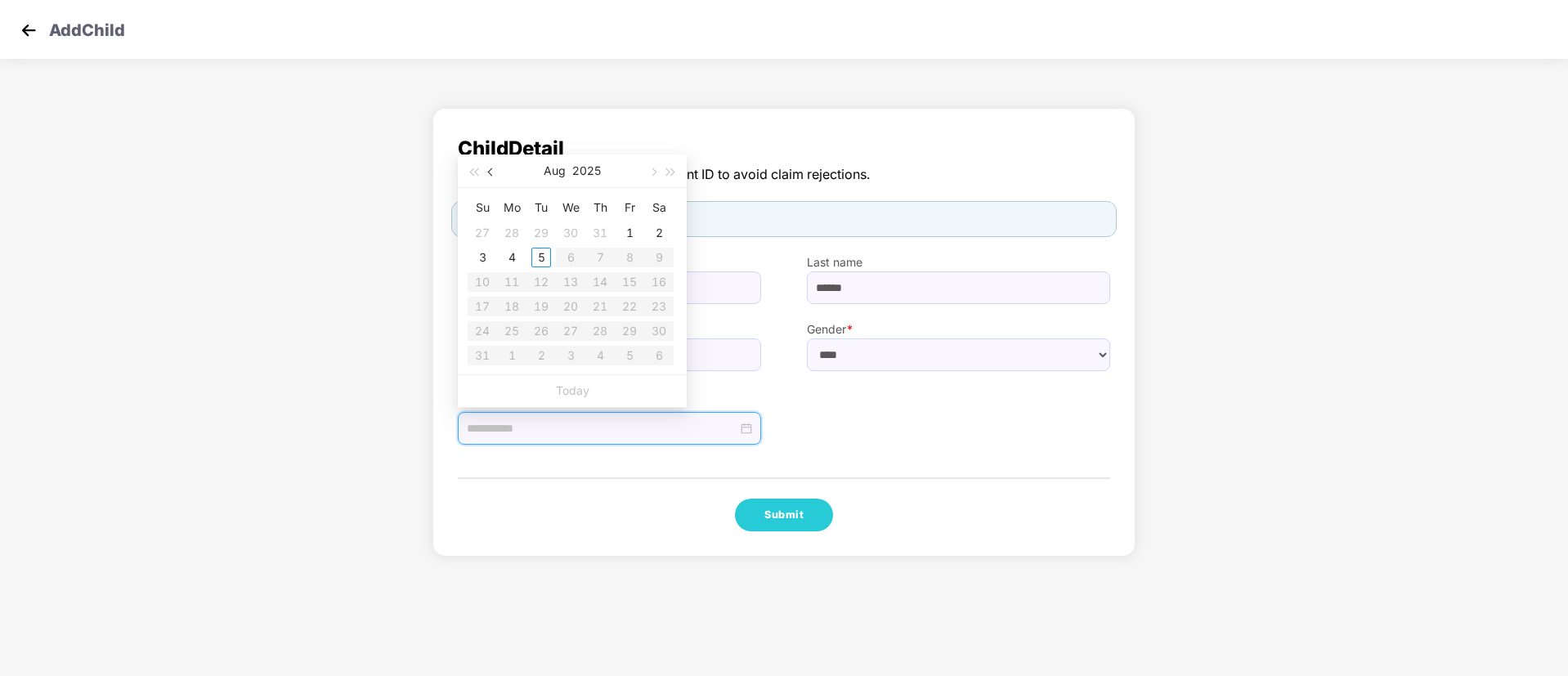 click at bounding box center (491, 171) 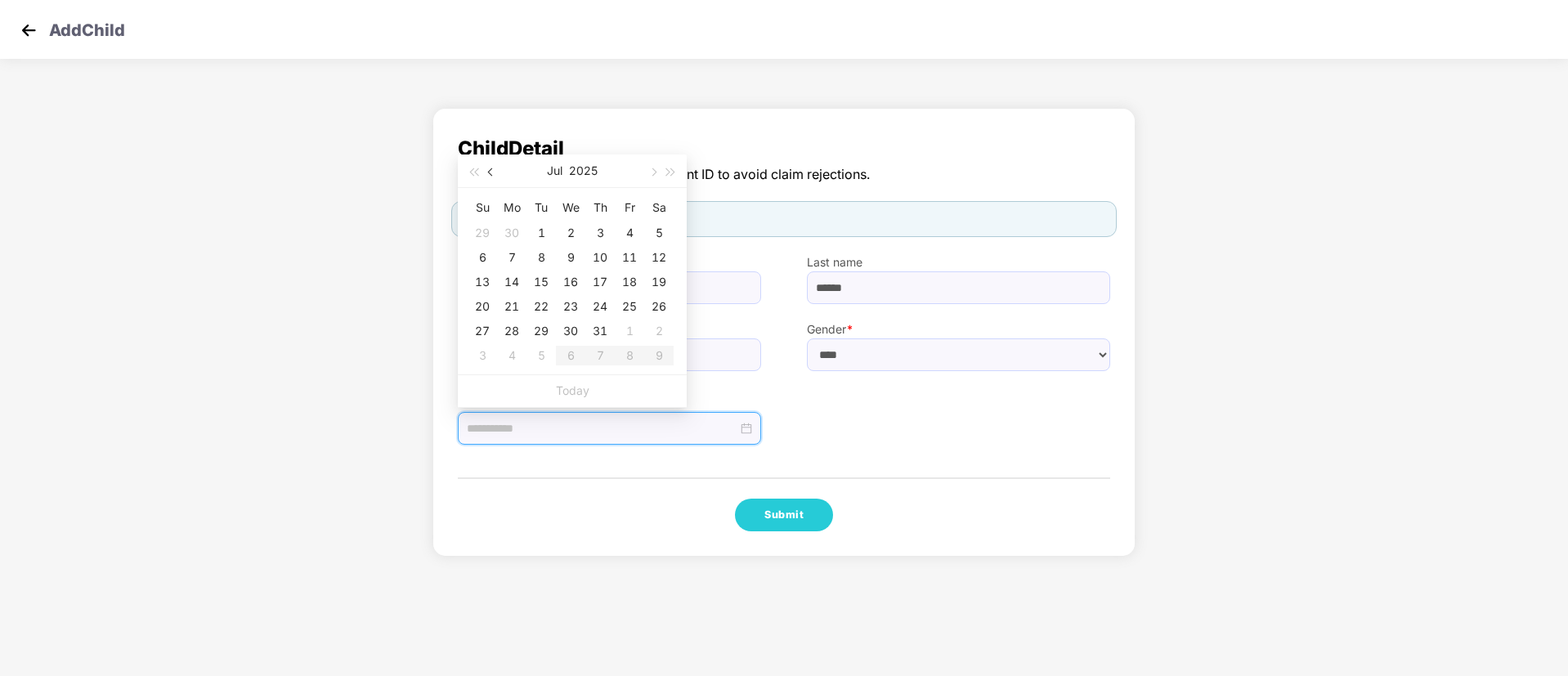 click at bounding box center (491, 171) 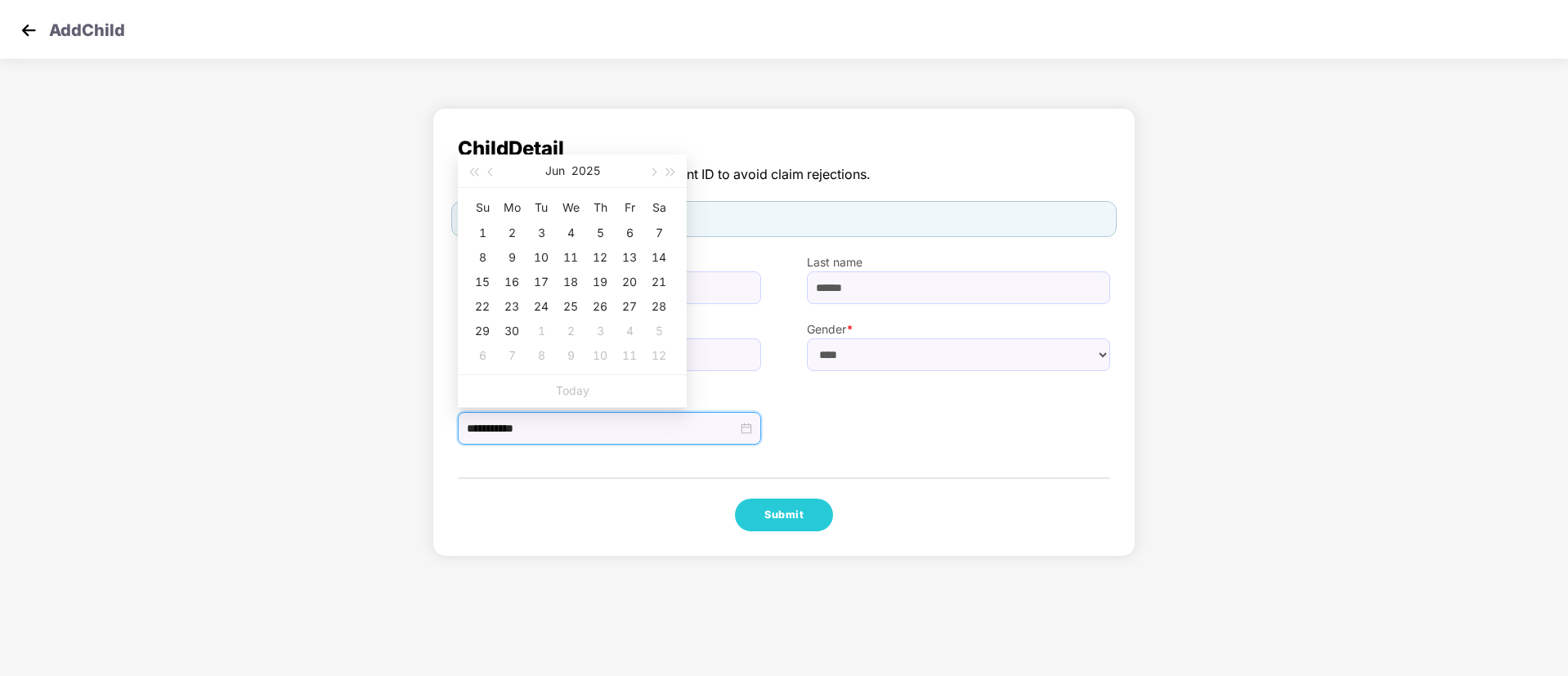 type on "**********" 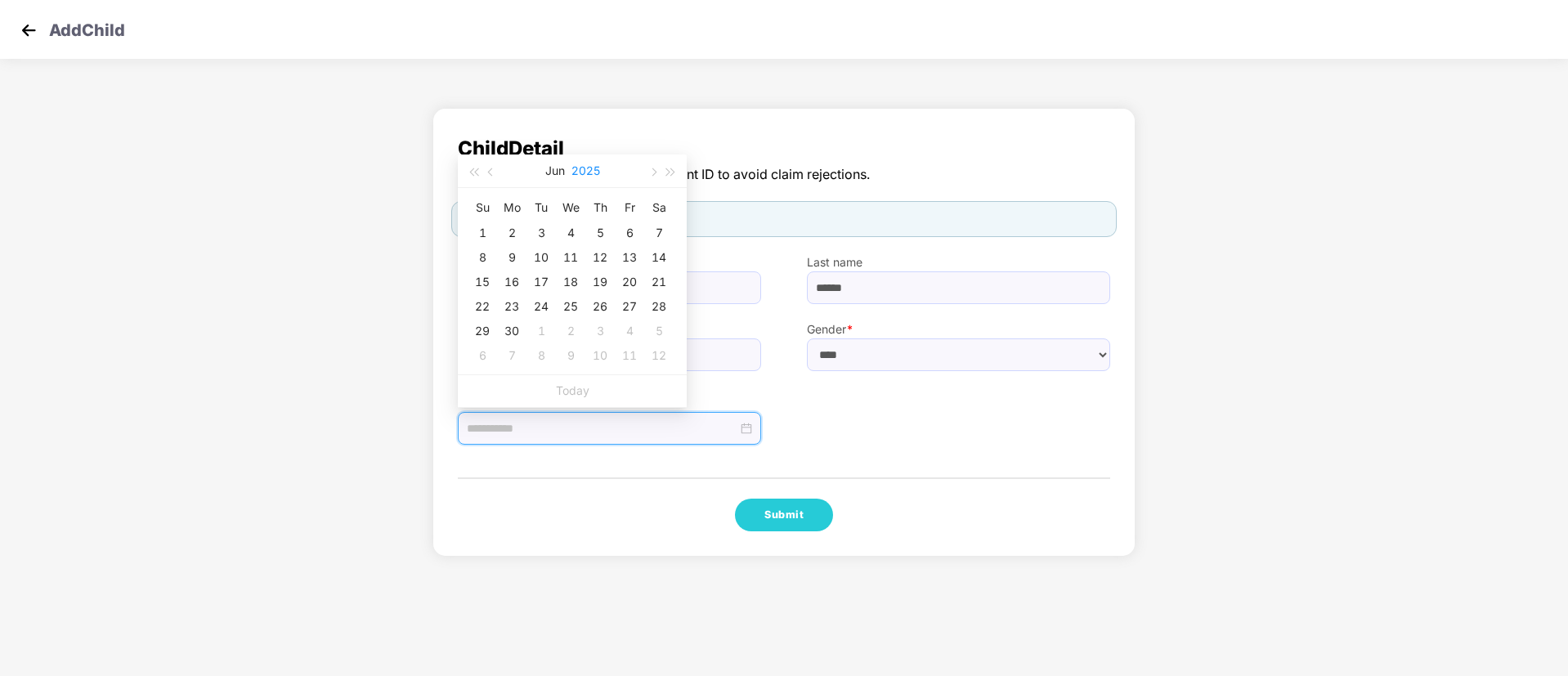 click on "2025" at bounding box center [585, 171] 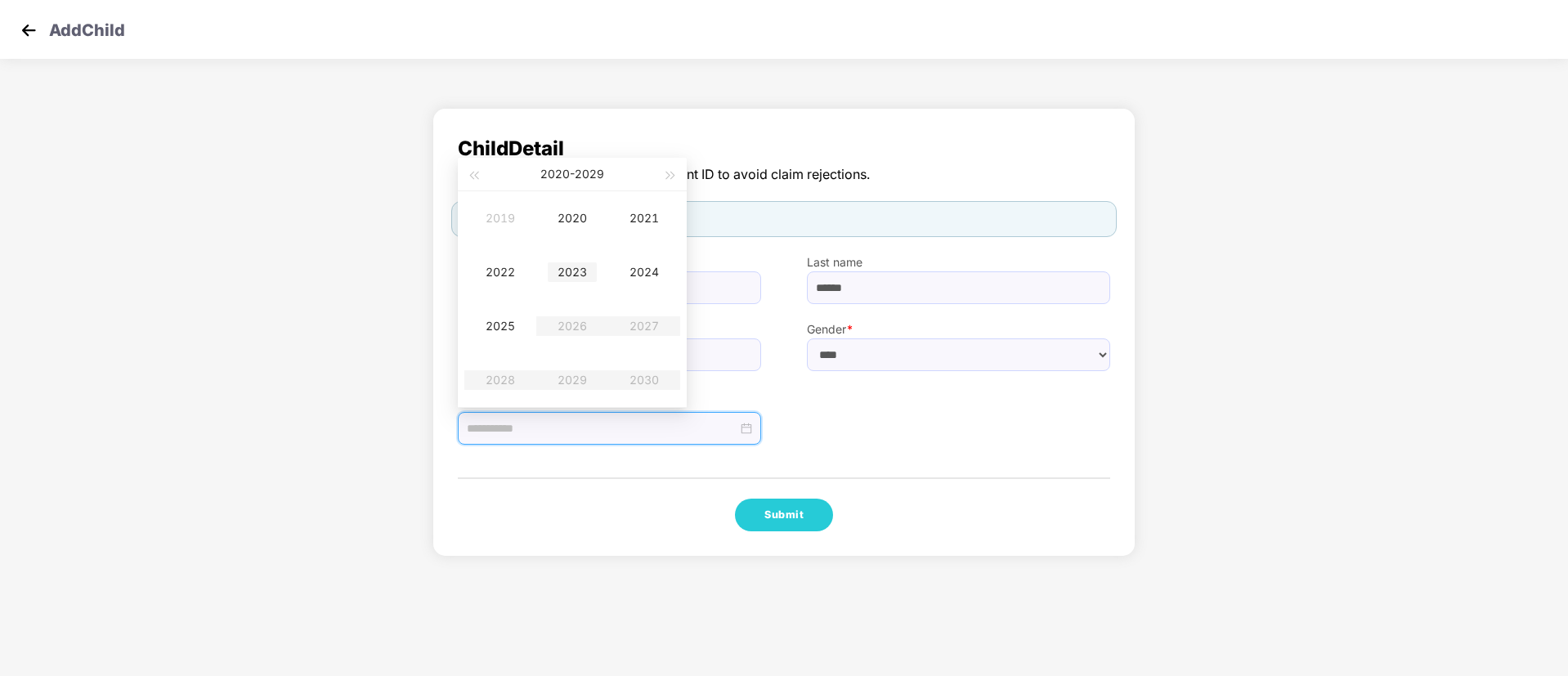 type on "**********" 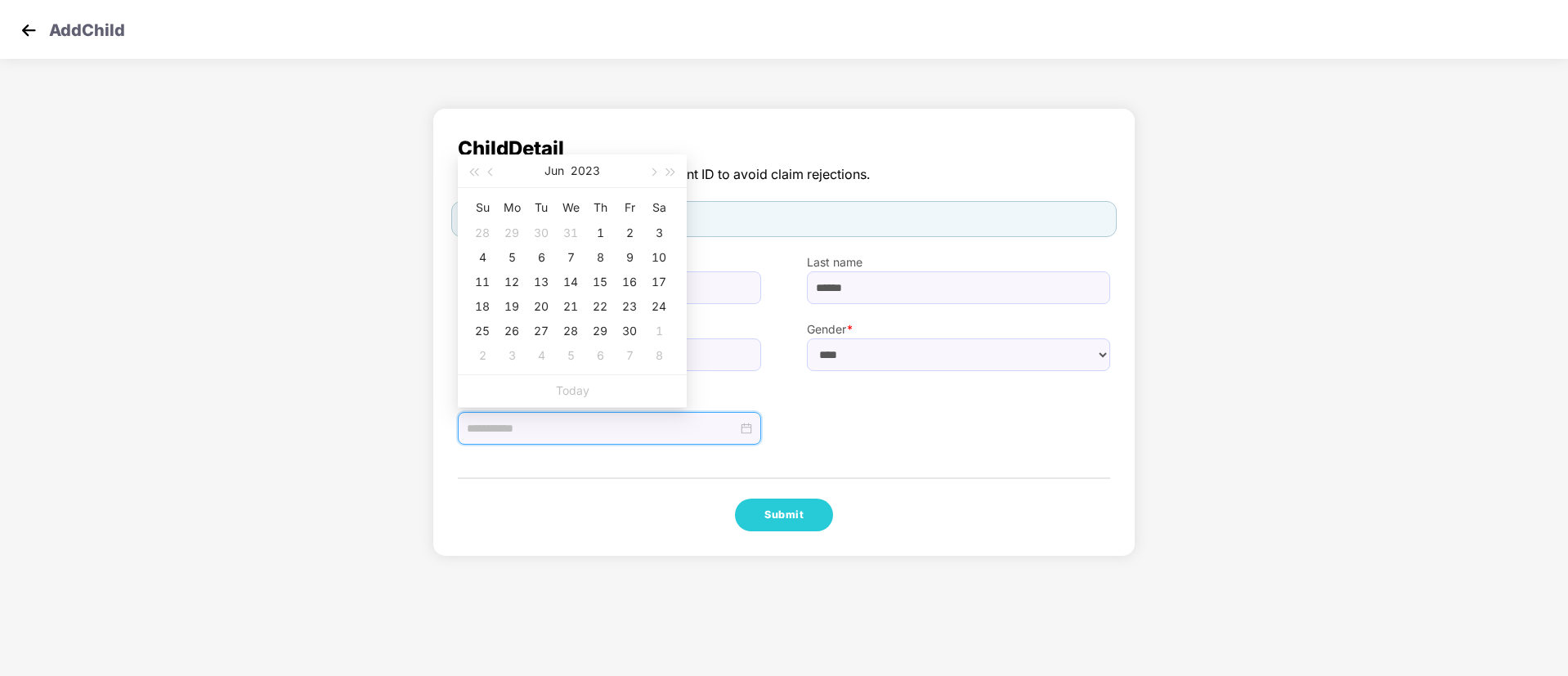 type on "**********" 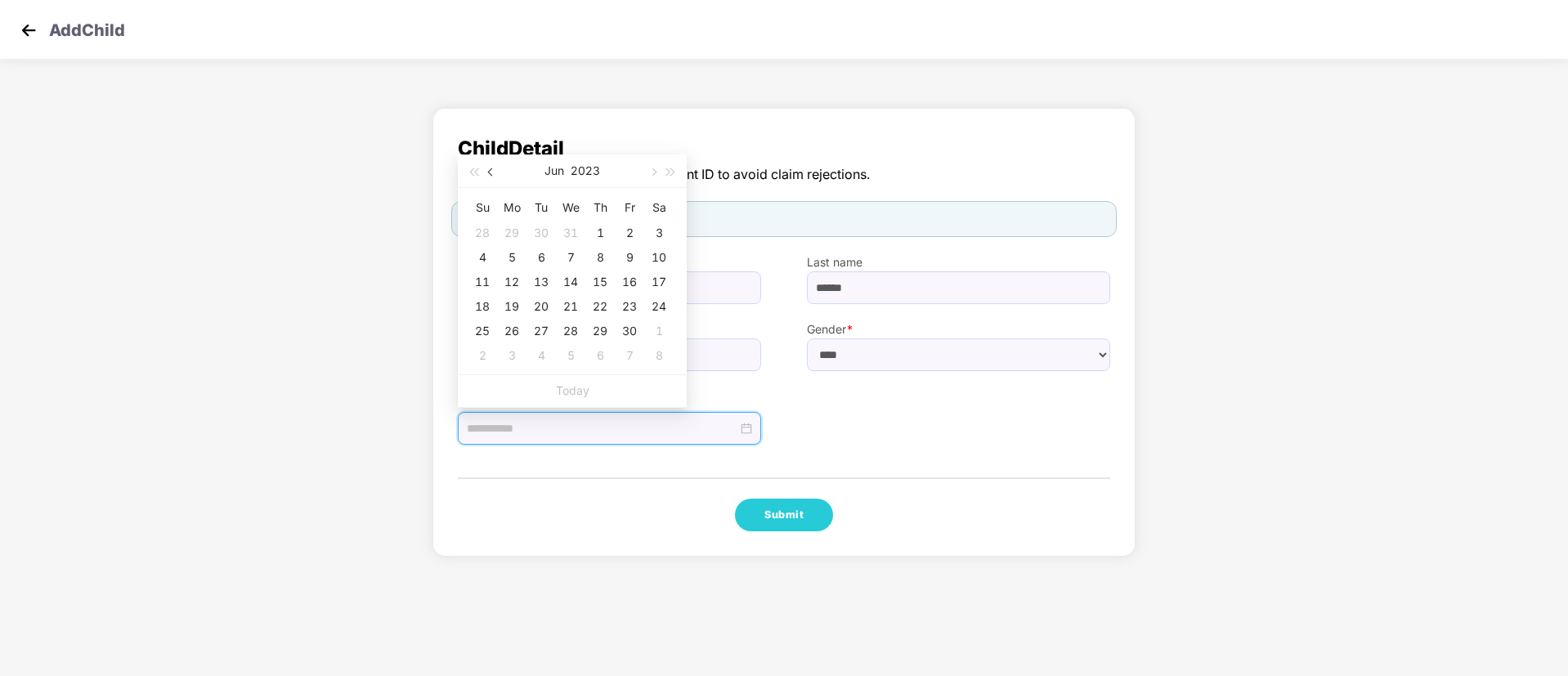 click at bounding box center [491, 171] 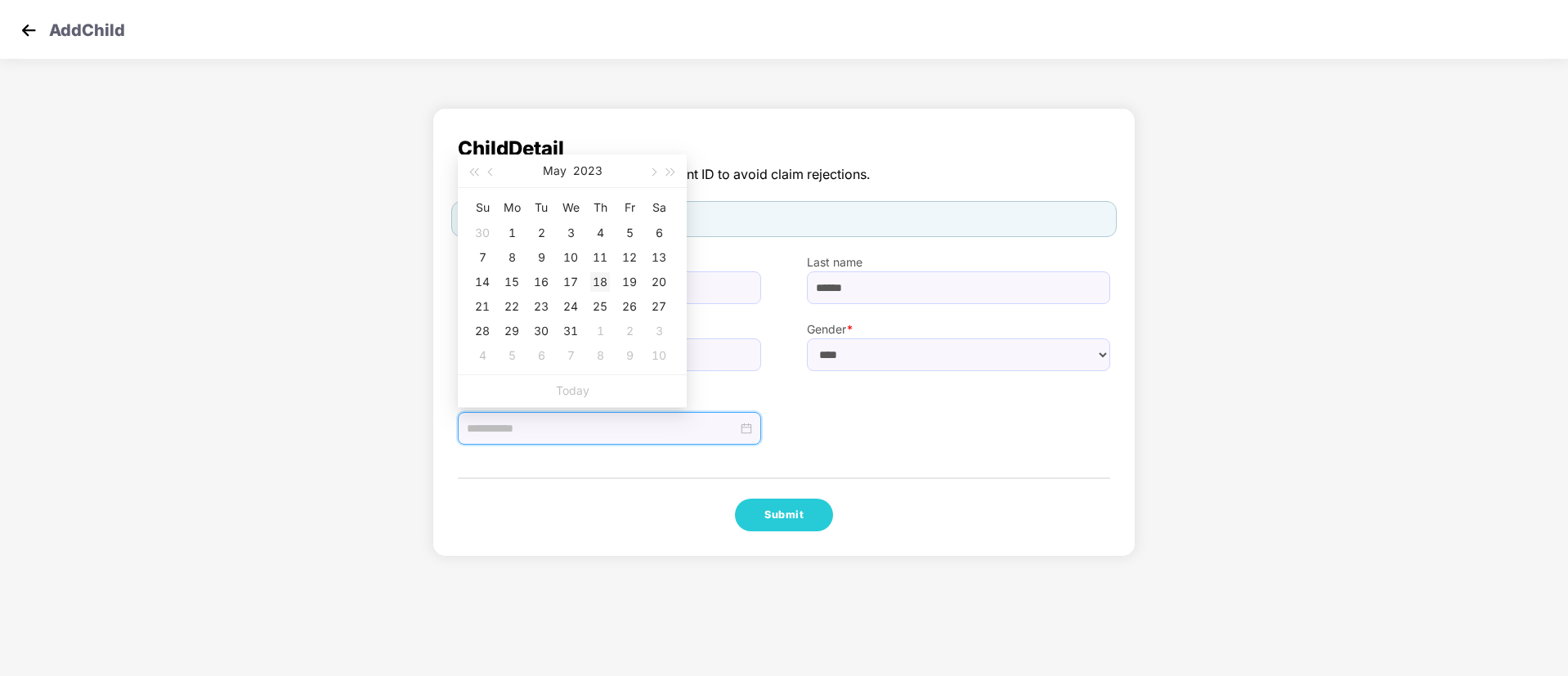 click on "18" at bounding box center (600, 282) 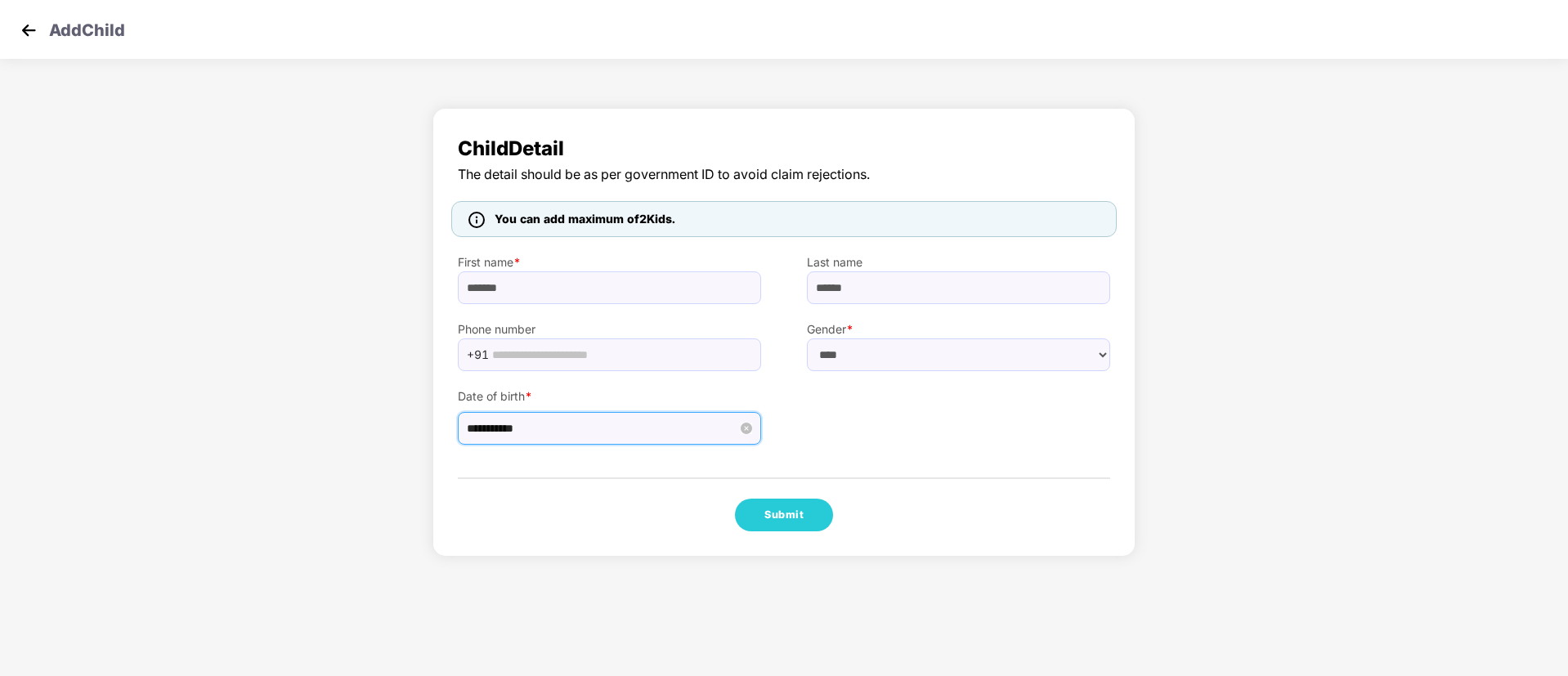 click on "**********" at bounding box center [602, 428] 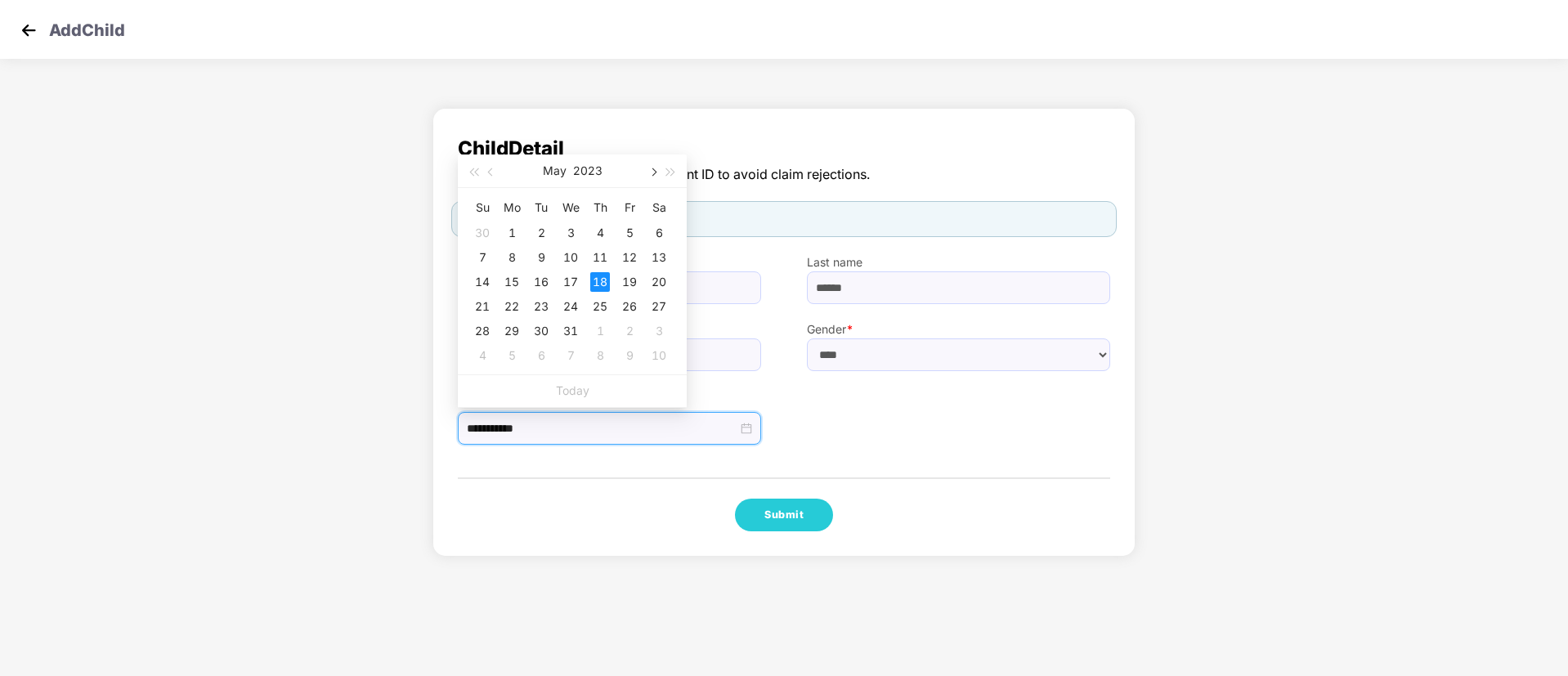 click at bounding box center [652, 171] 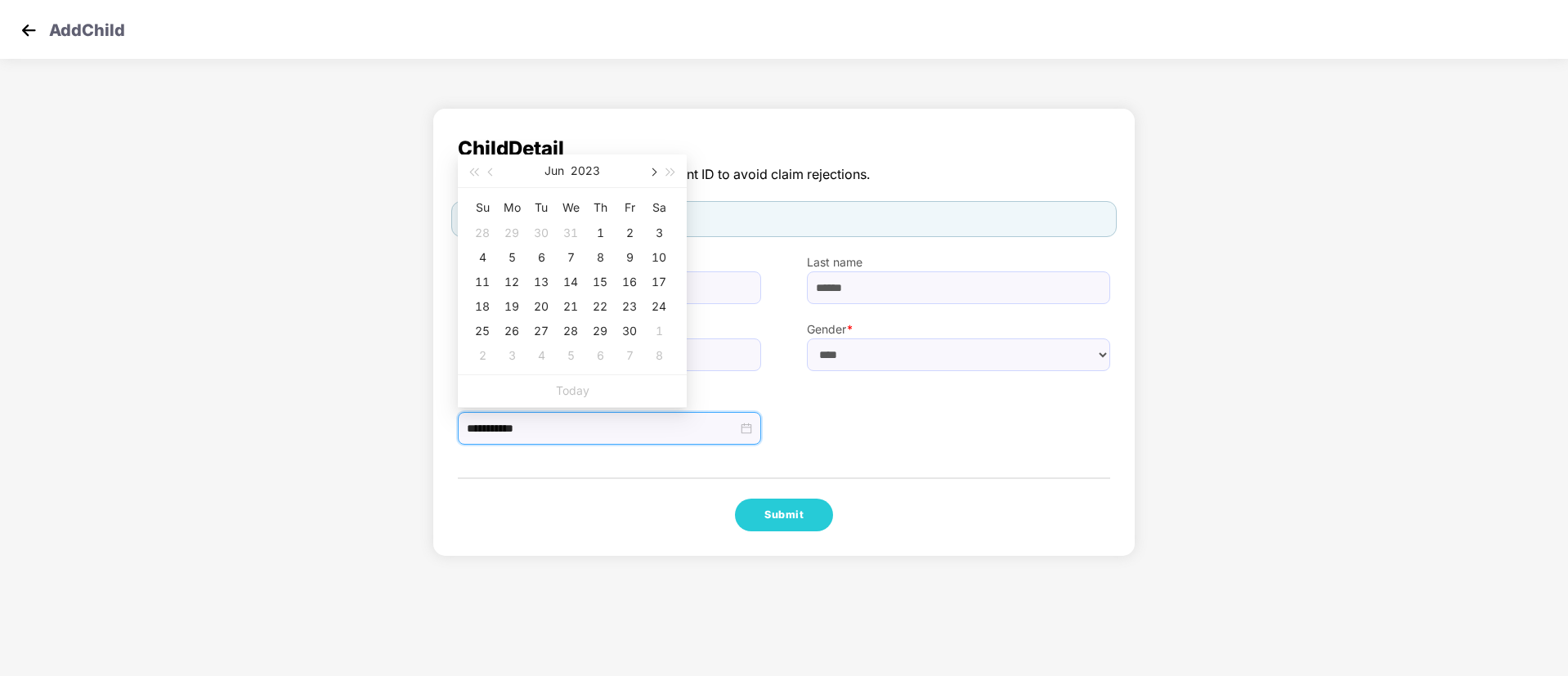 click at bounding box center [652, 171] 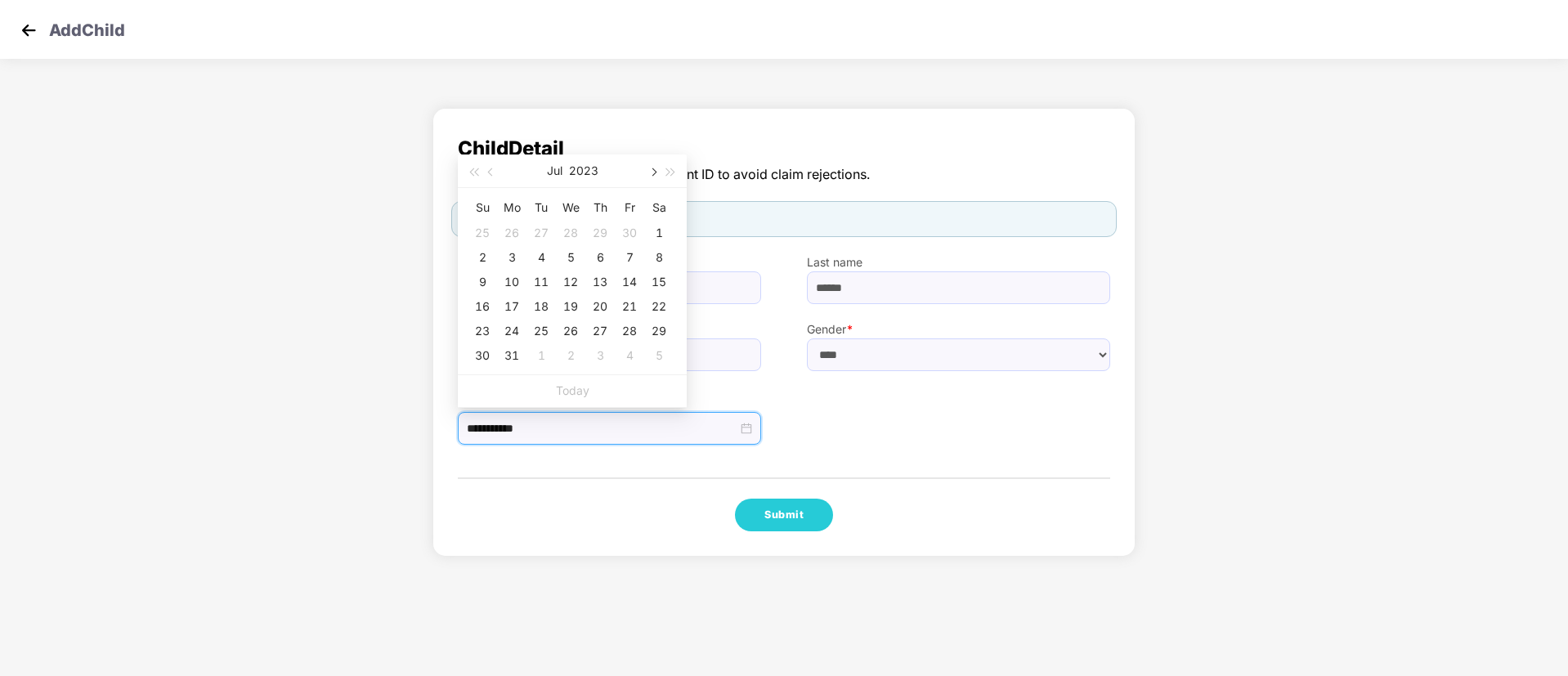 click at bounding box center [652, 171] 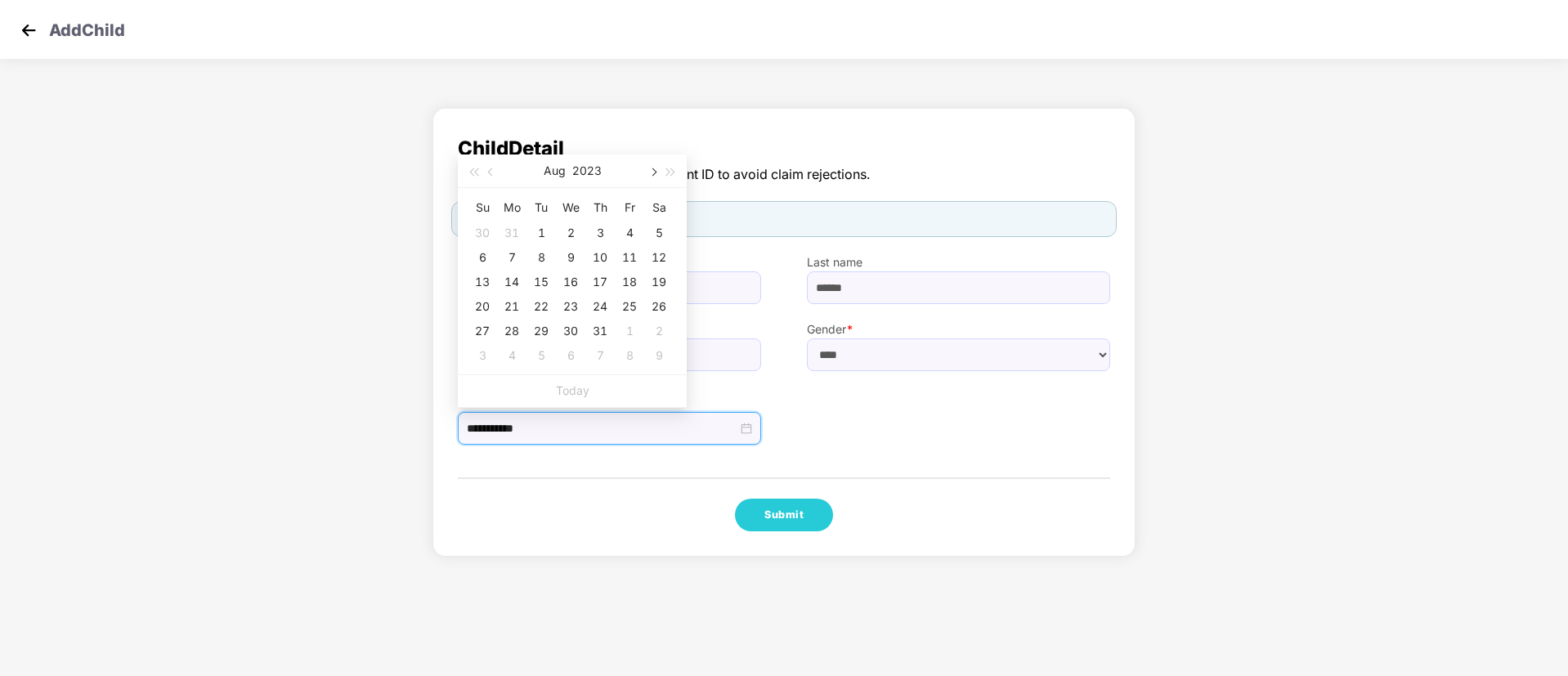 click at bounding box center [652, 171] 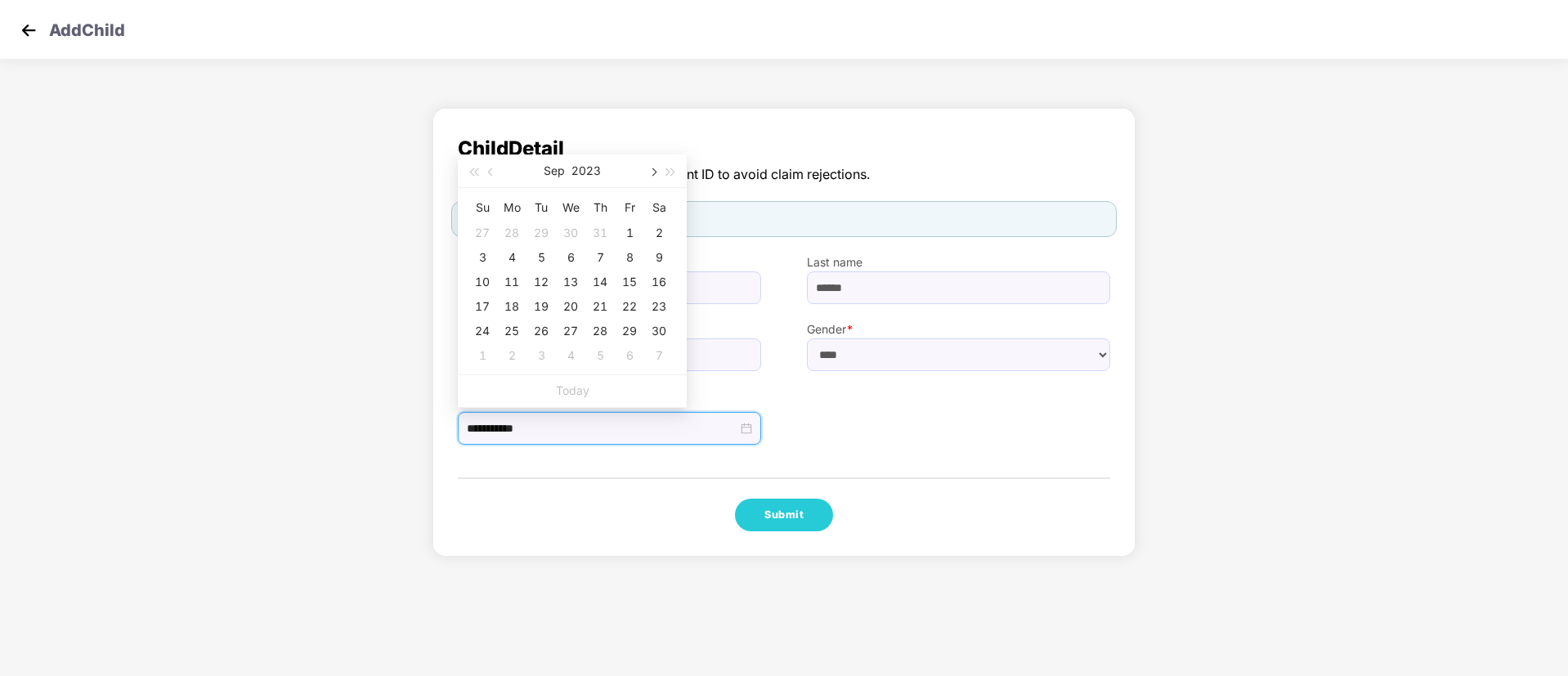 click at bounding box center (652, 171) 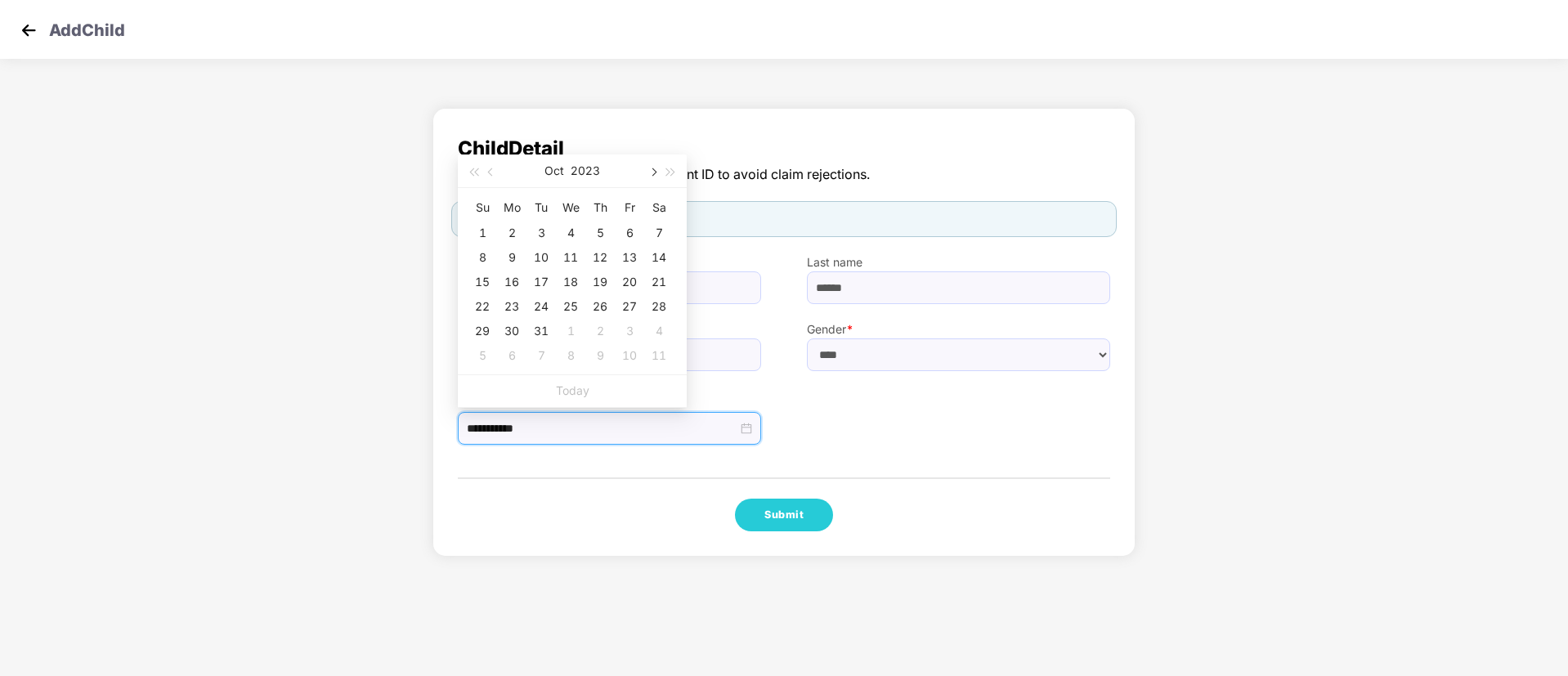 click at bounding box center [652, 171] 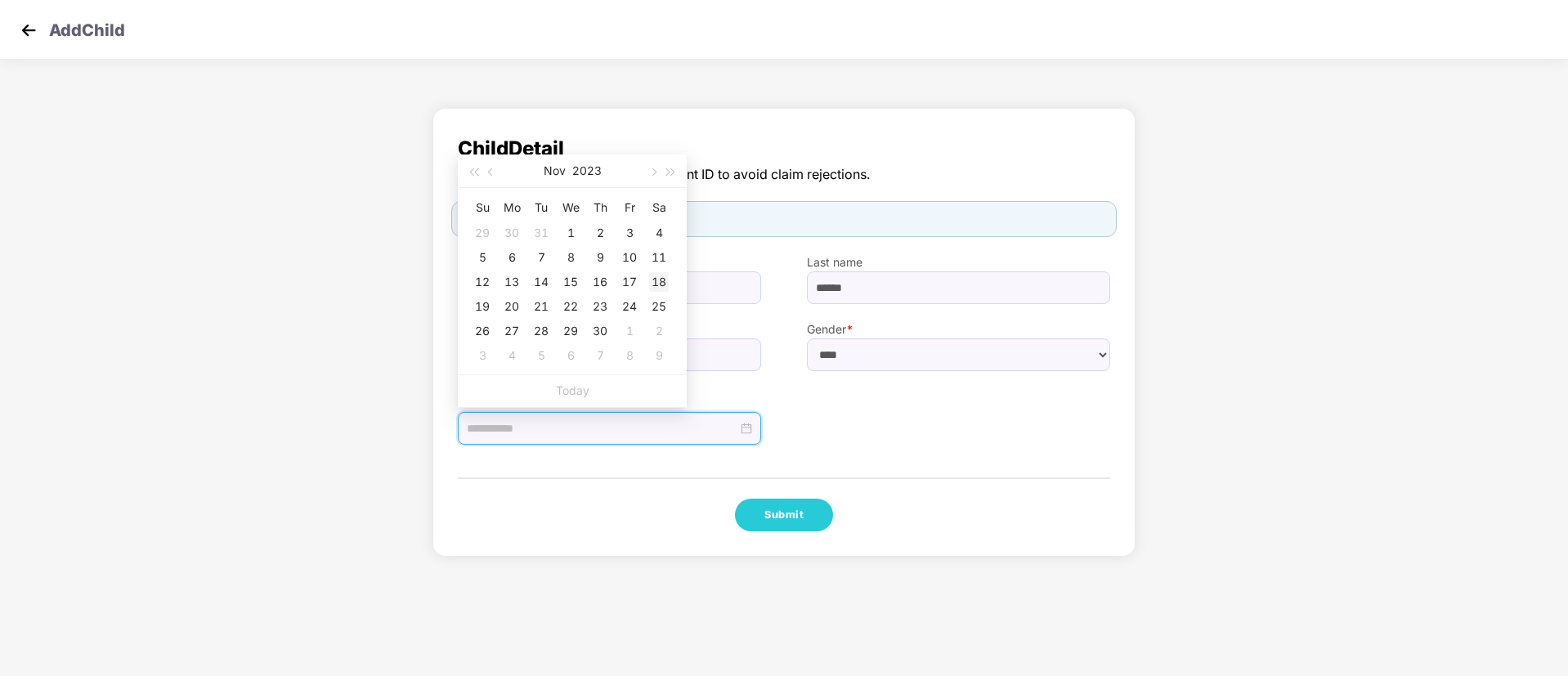 type on "**********" 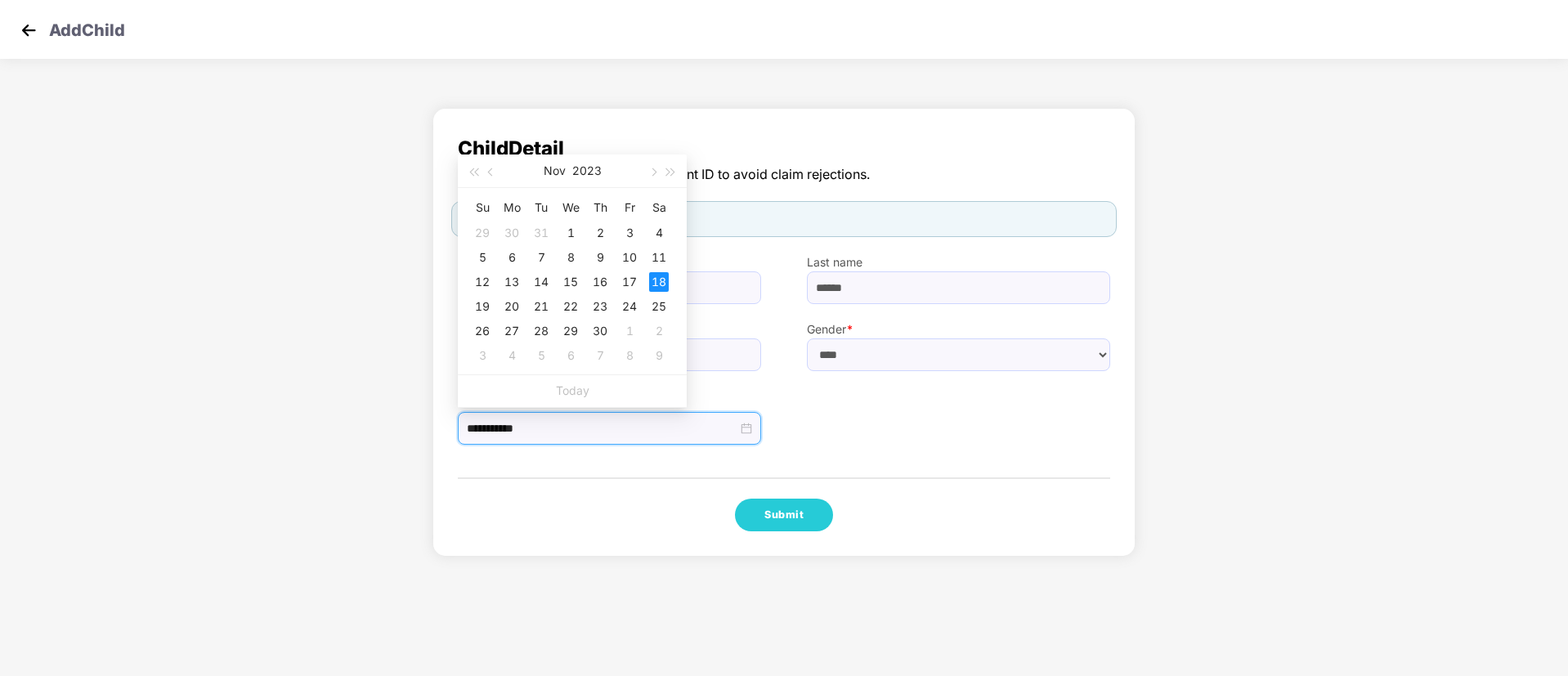 click on "**********" at bounding box center (784, 332) 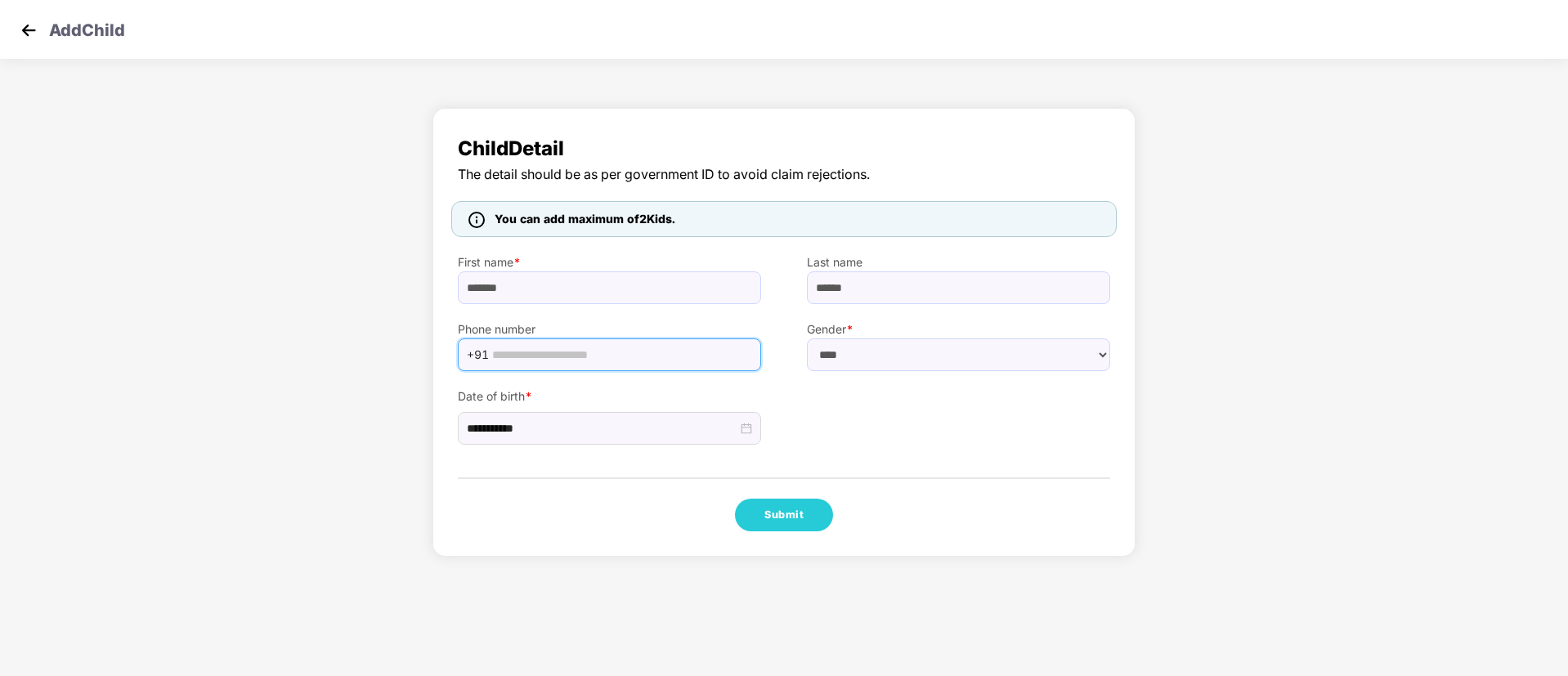 click at bounding box center [621, 355] 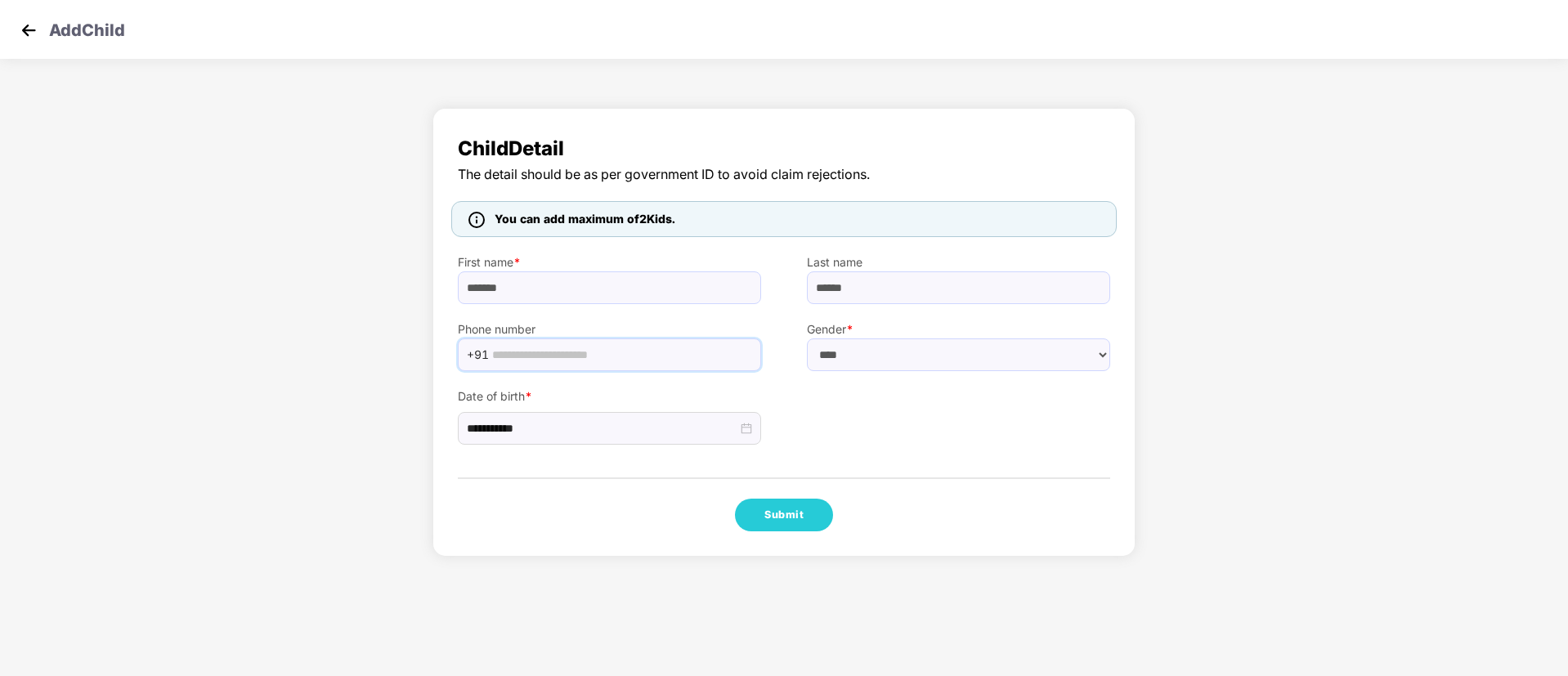paste on "**********" 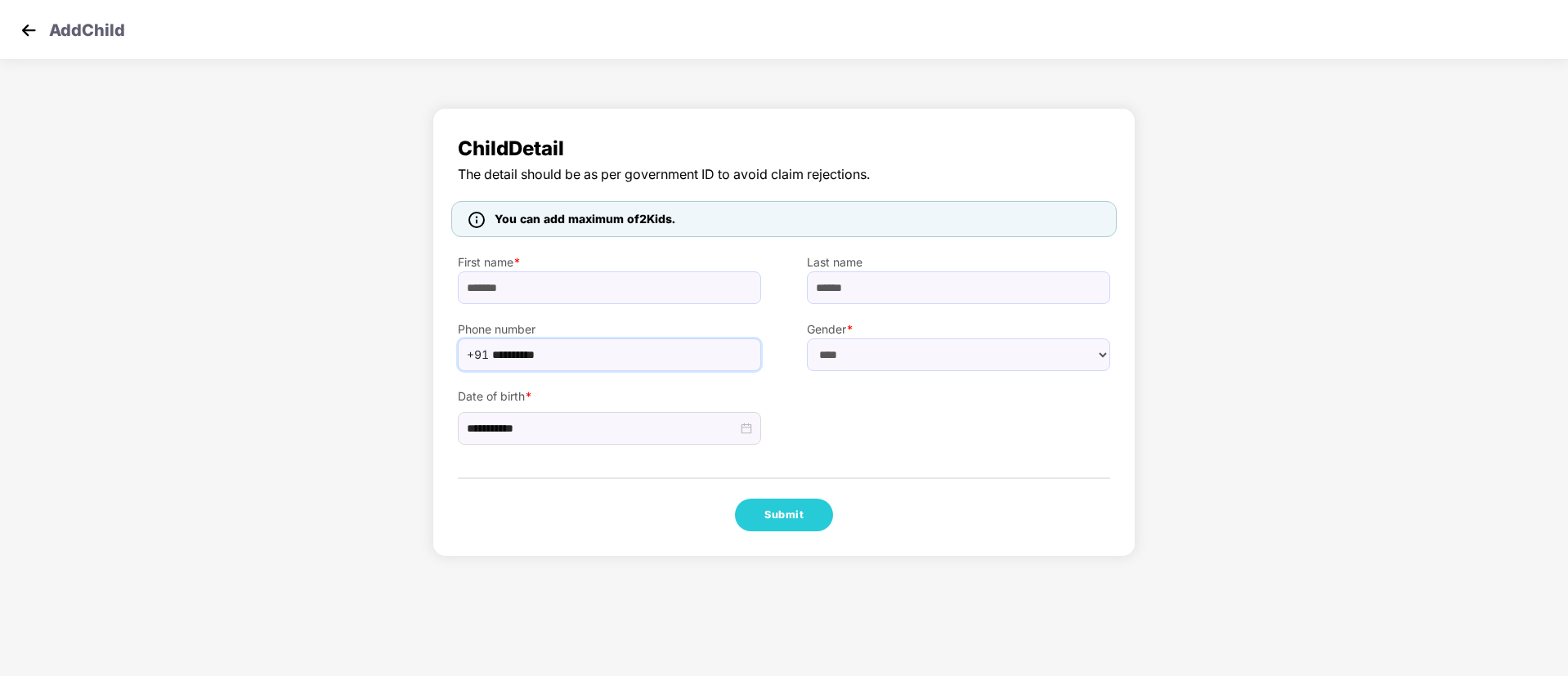 type on "**********" 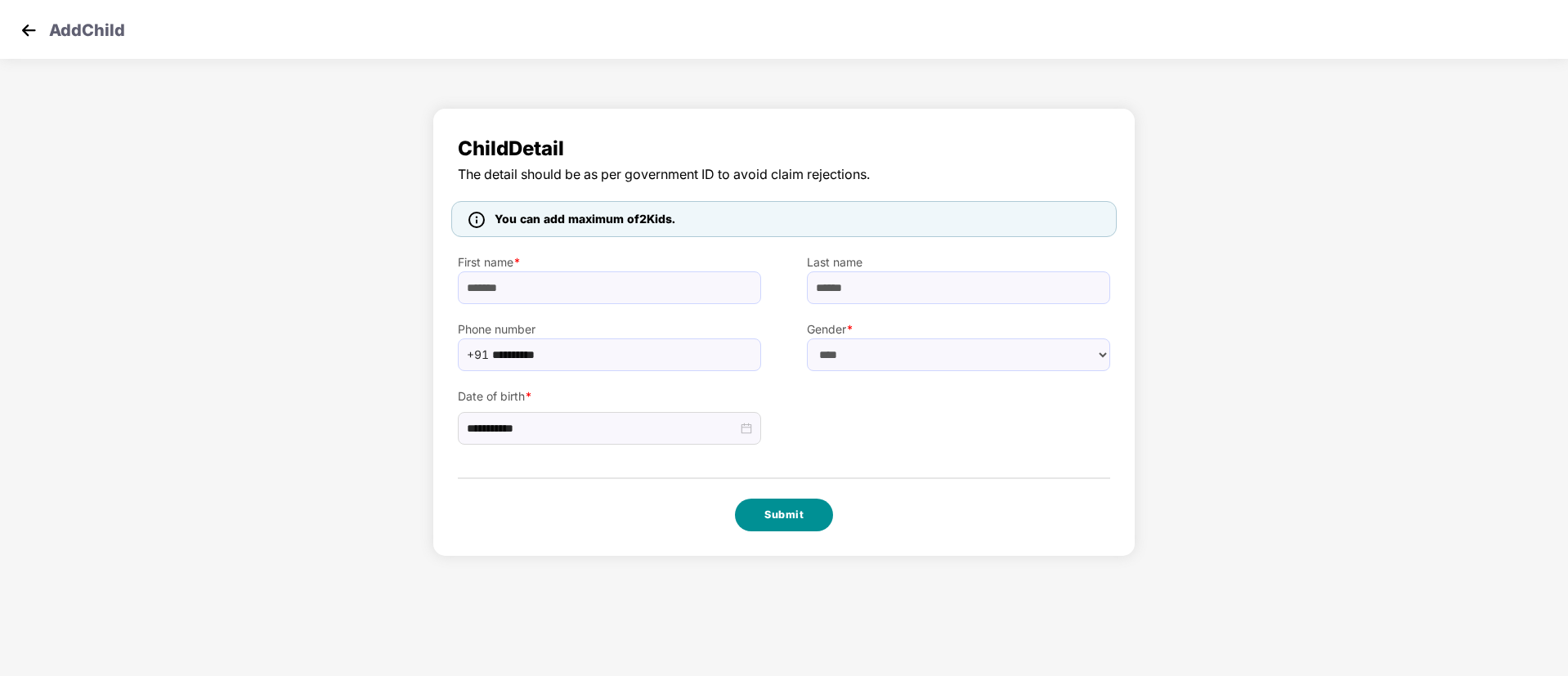 click on "Submit" at bounding box center (784, 515) 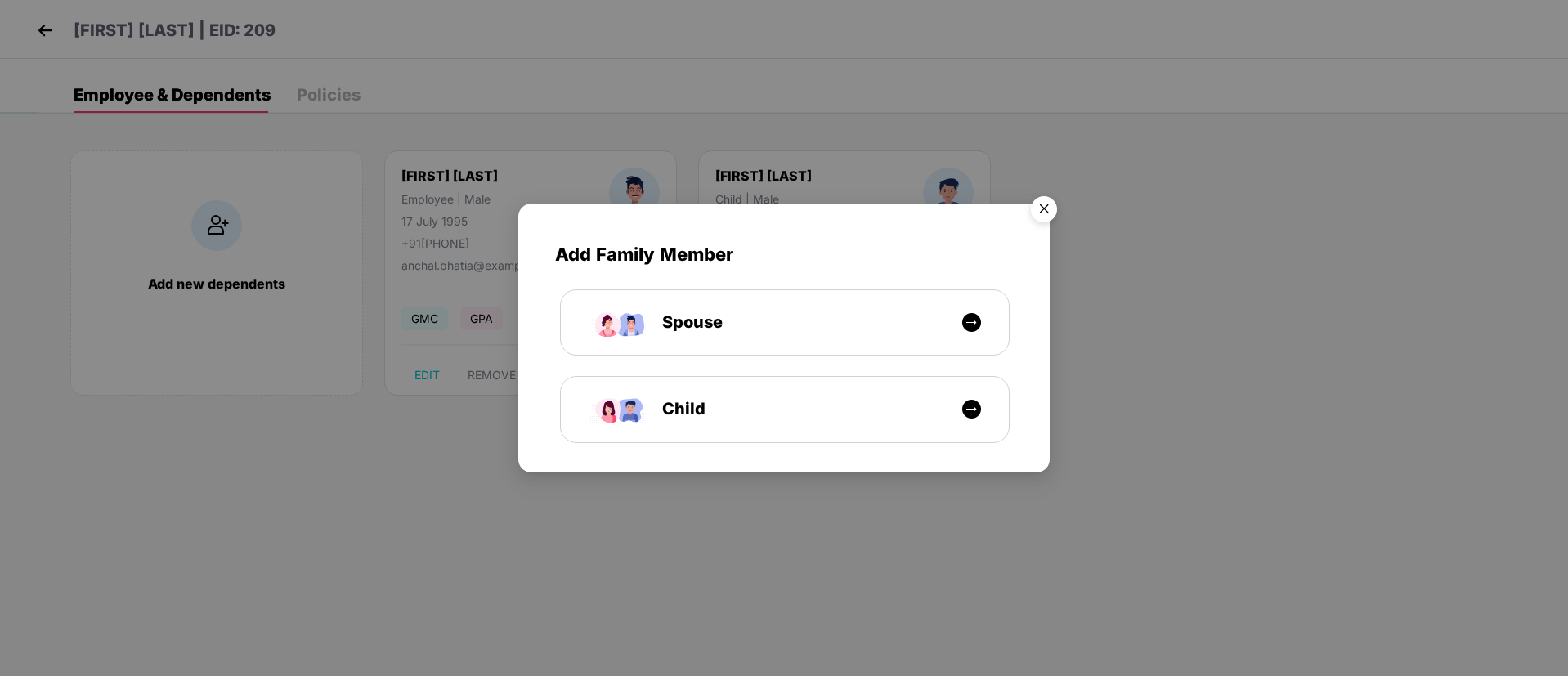 click at bounding box center (1044, 212) 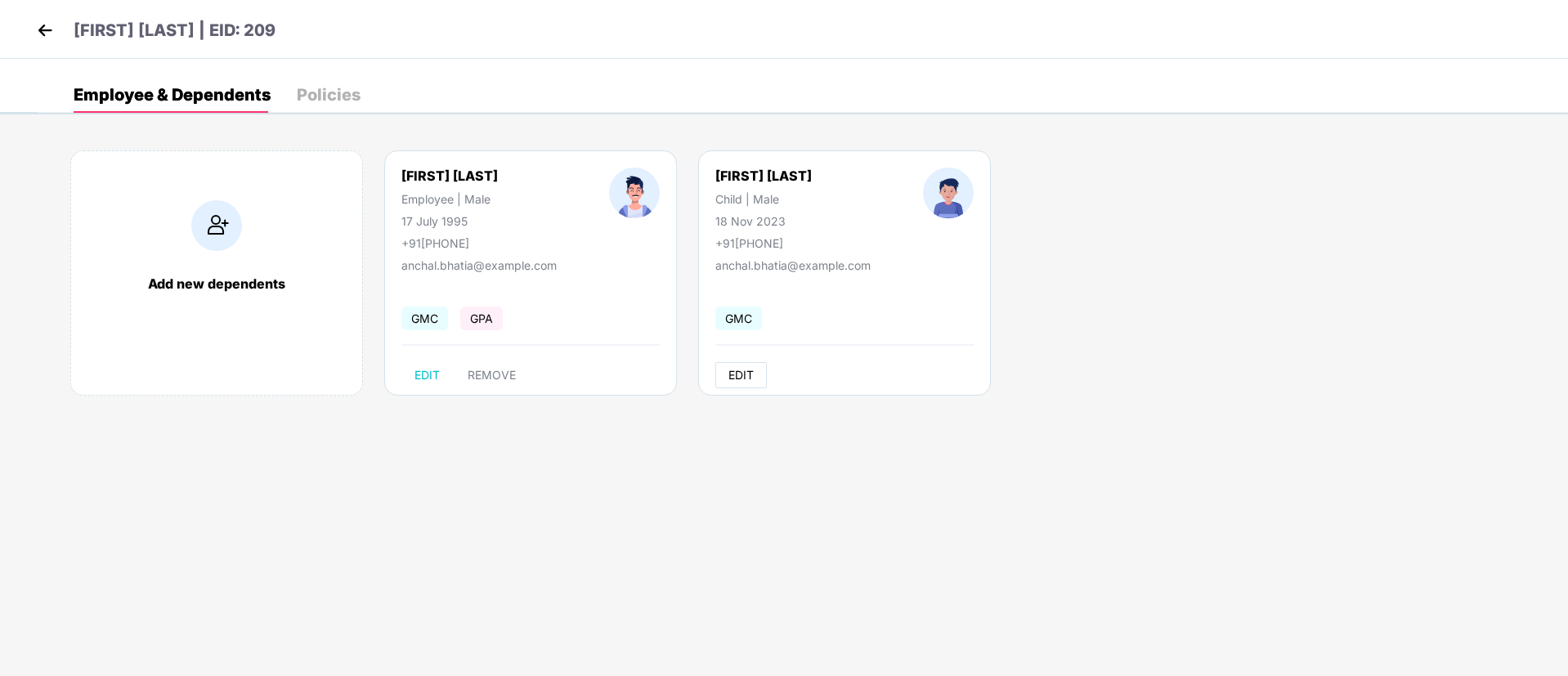 click on "EDIT" at bounding box center [741, 375] 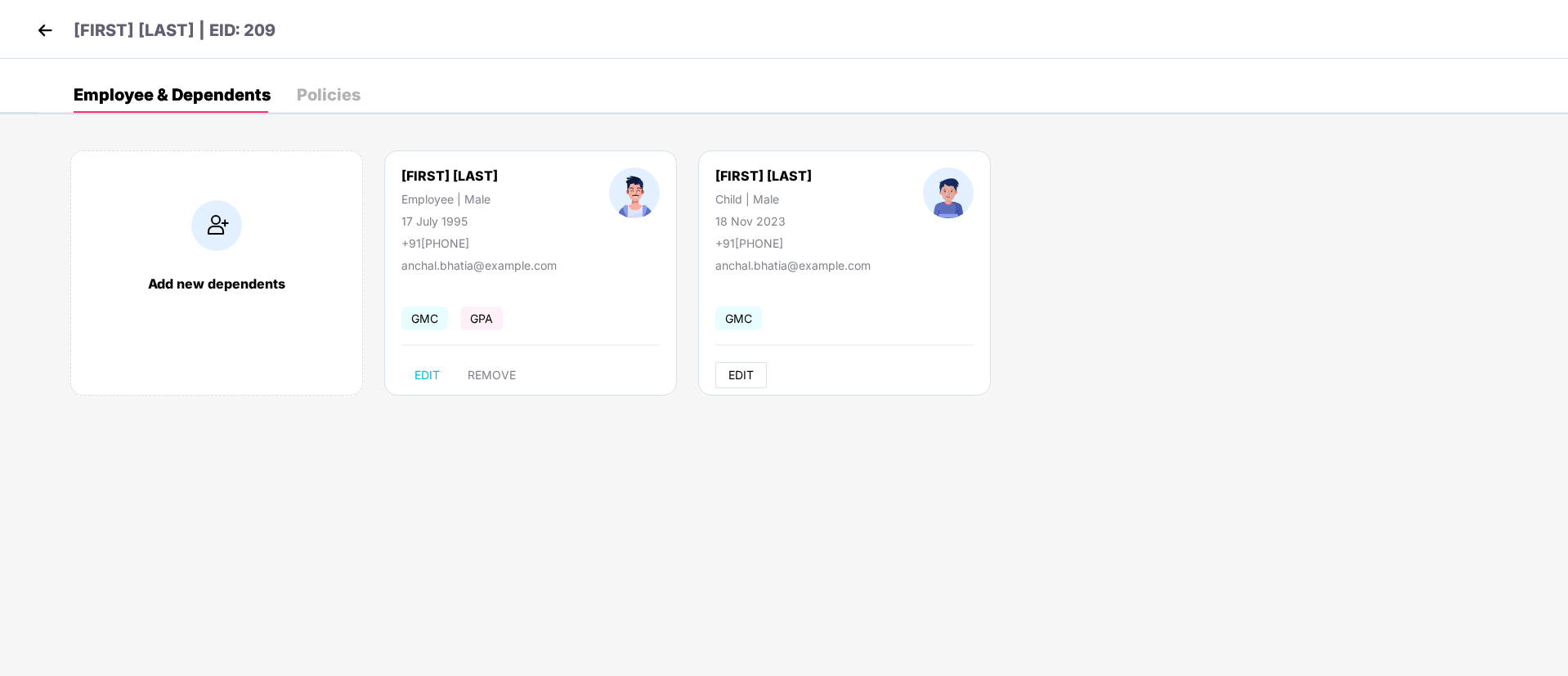 select on "*****" 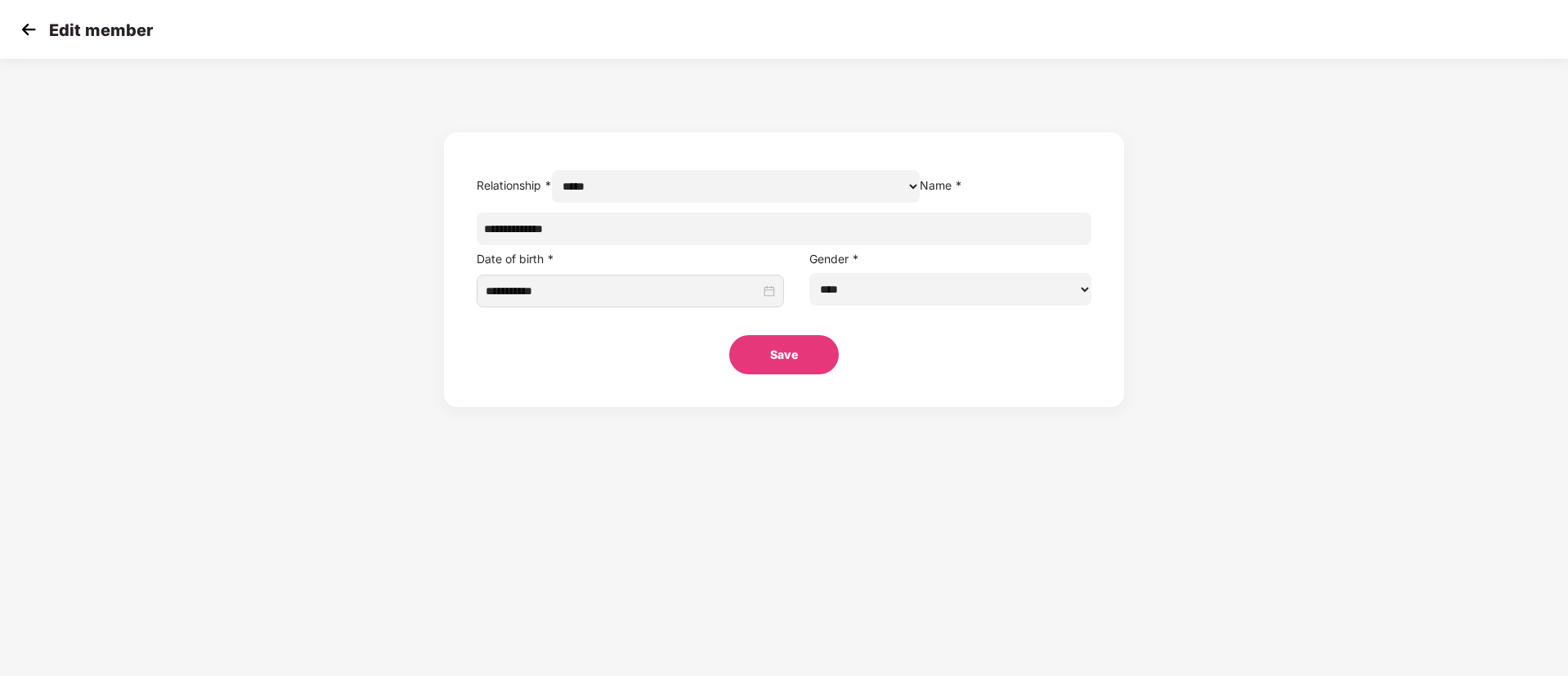 click on "****** **** ******" at bounding box center (950, 289) 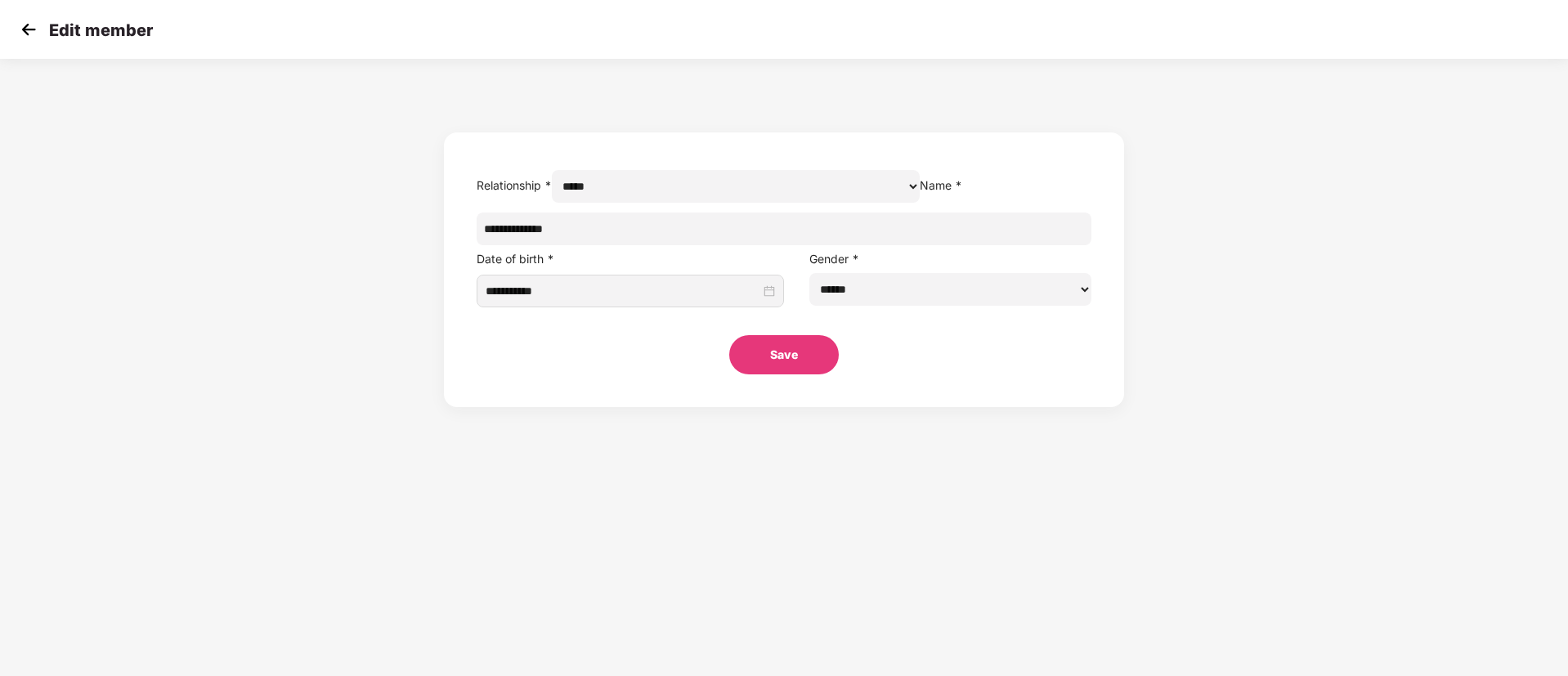 click on "****** **** ******" at bounding box center (950, 289) 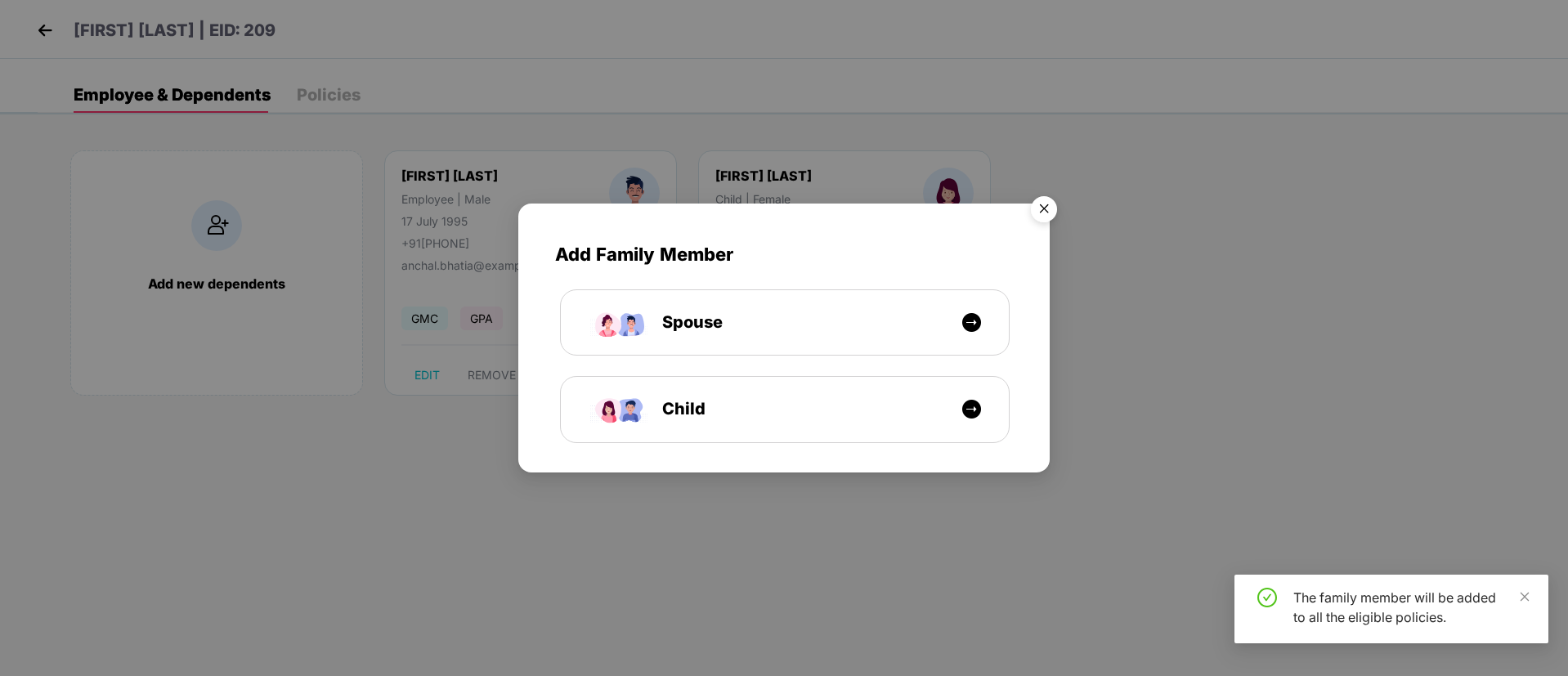 click at bounding box center (1044, 212) 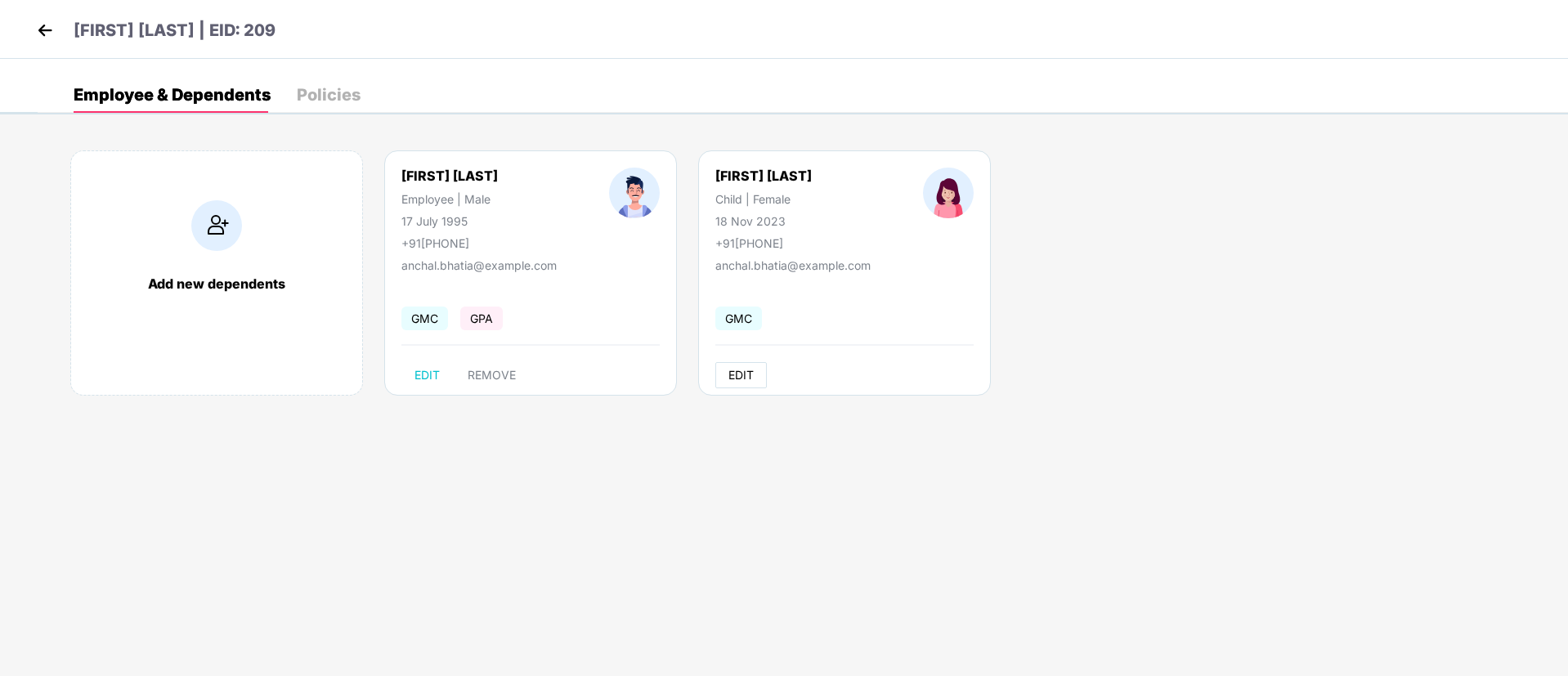 click on "EDIT" at bounding box center [741, 375] 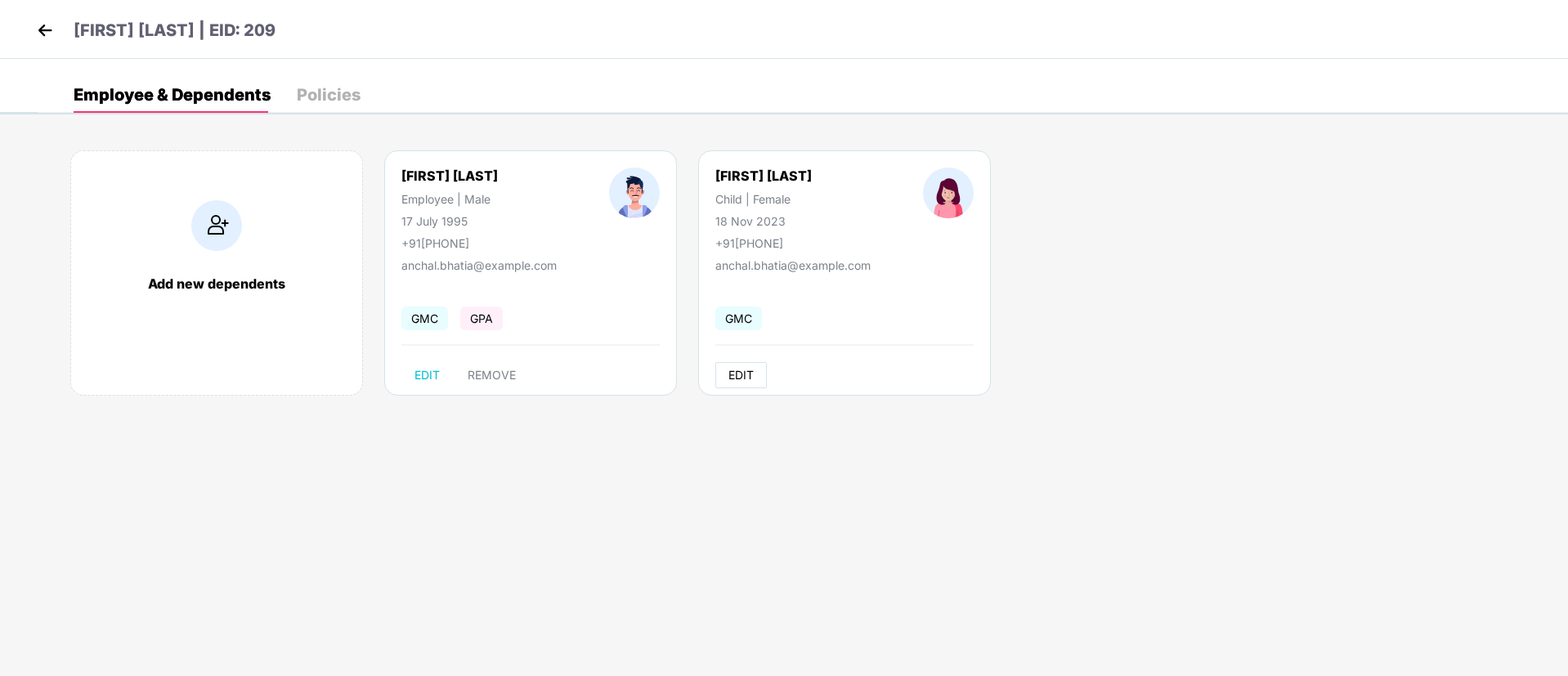 select on "*****" 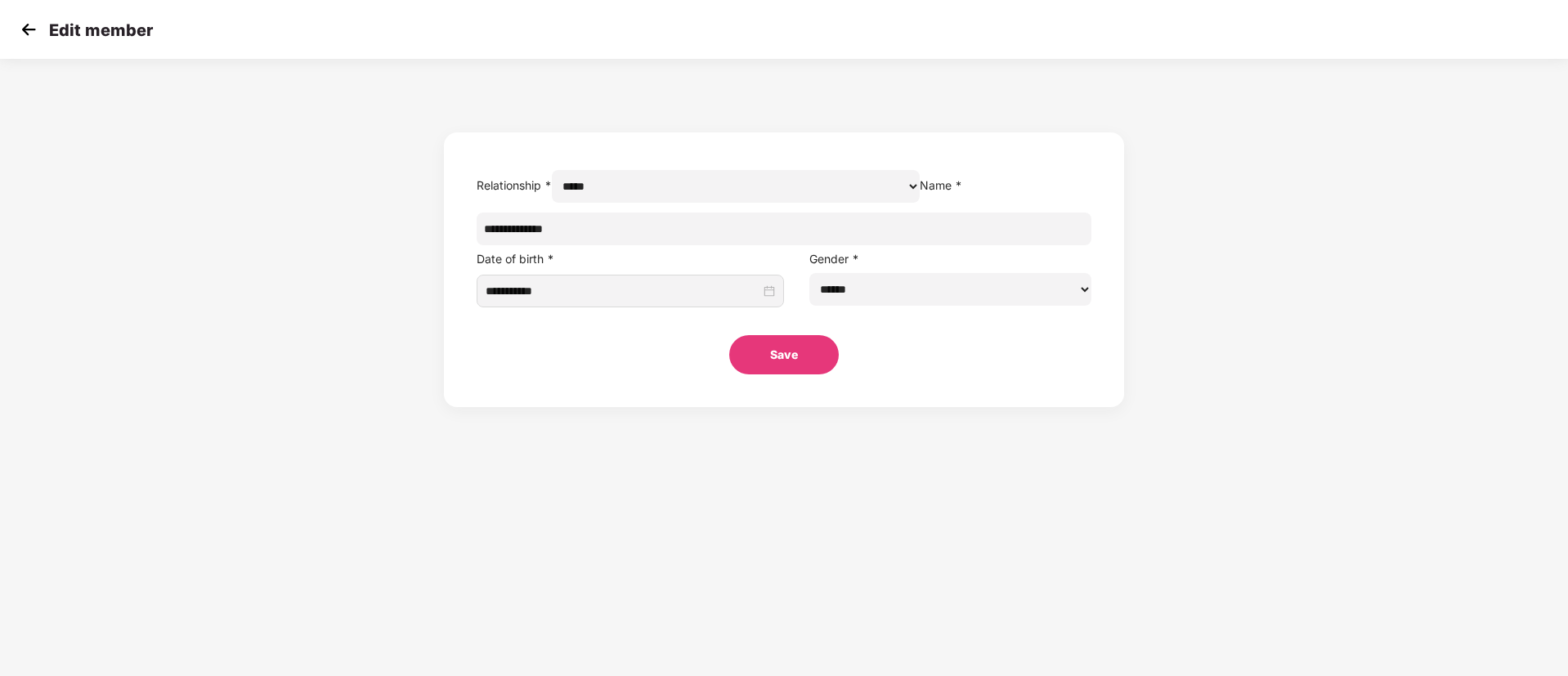 click on "****** **** ******" at bounding box center (950, 289) 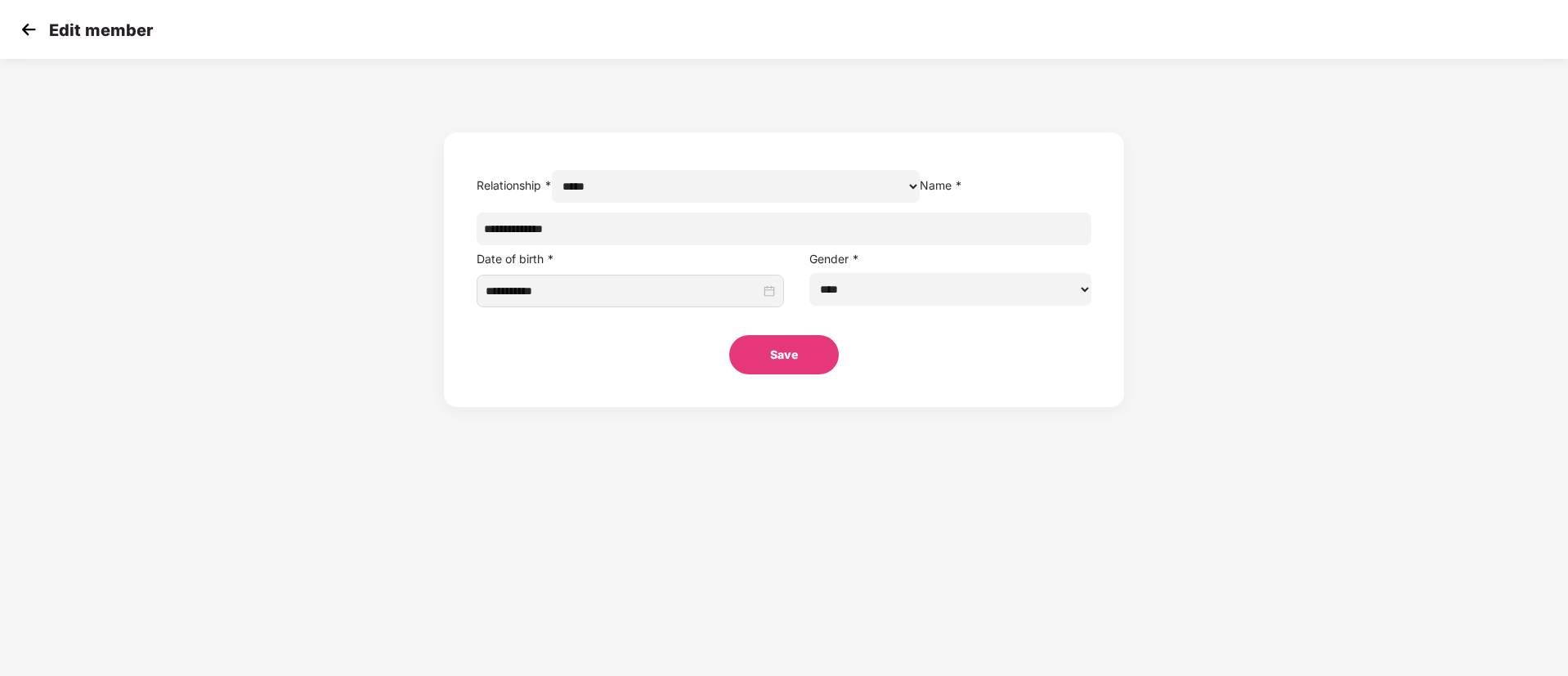 click on "****** **** ******" at bounding box center [950, 289] 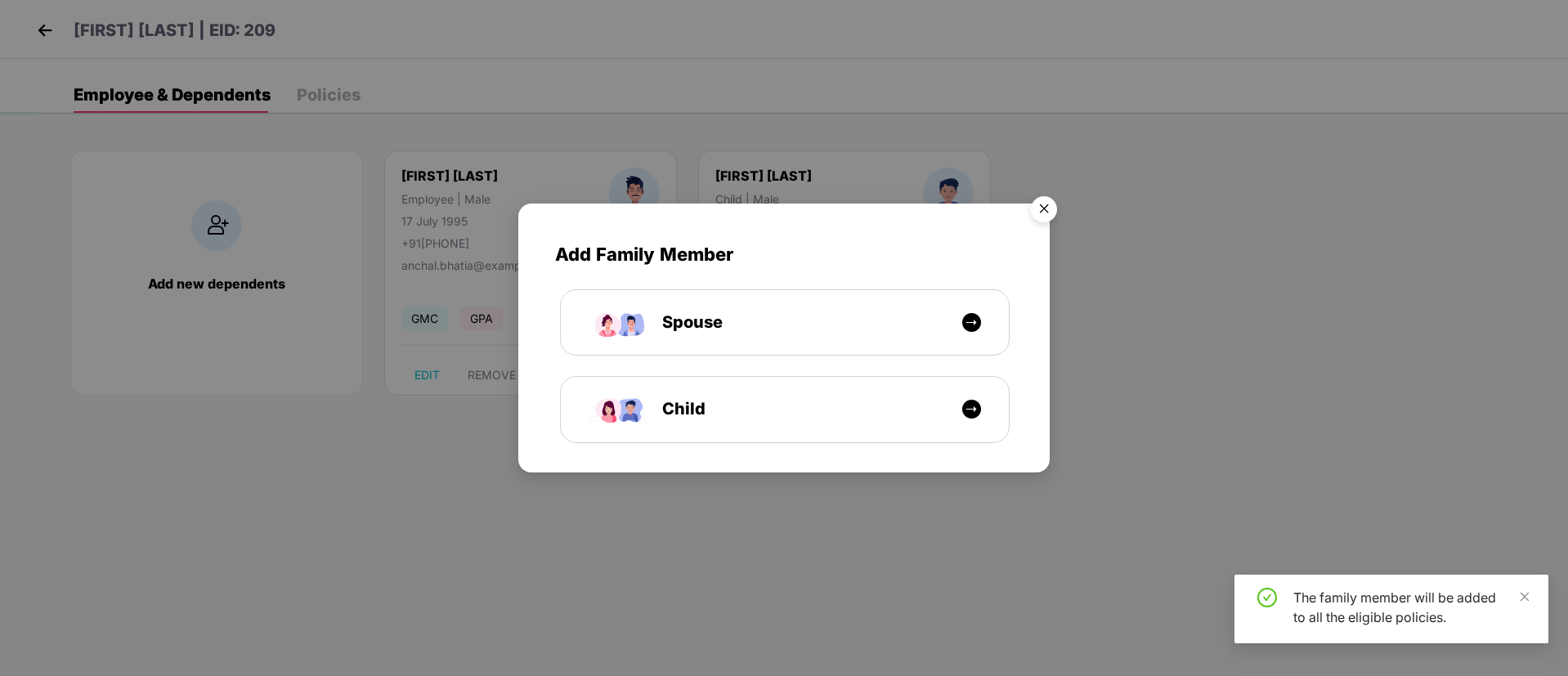 click at bounding box center (1044, 212) 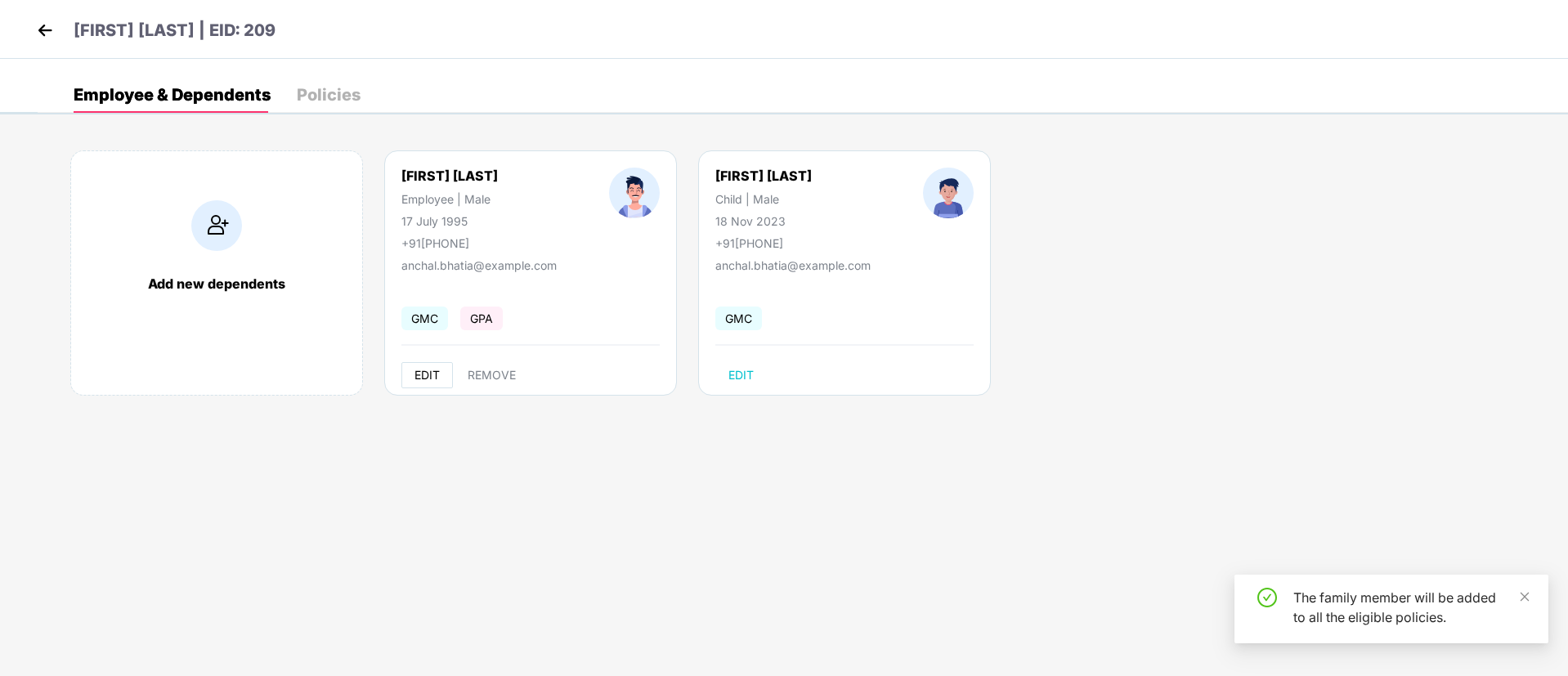 click on "EDIT" at bounding box center (427, 375) 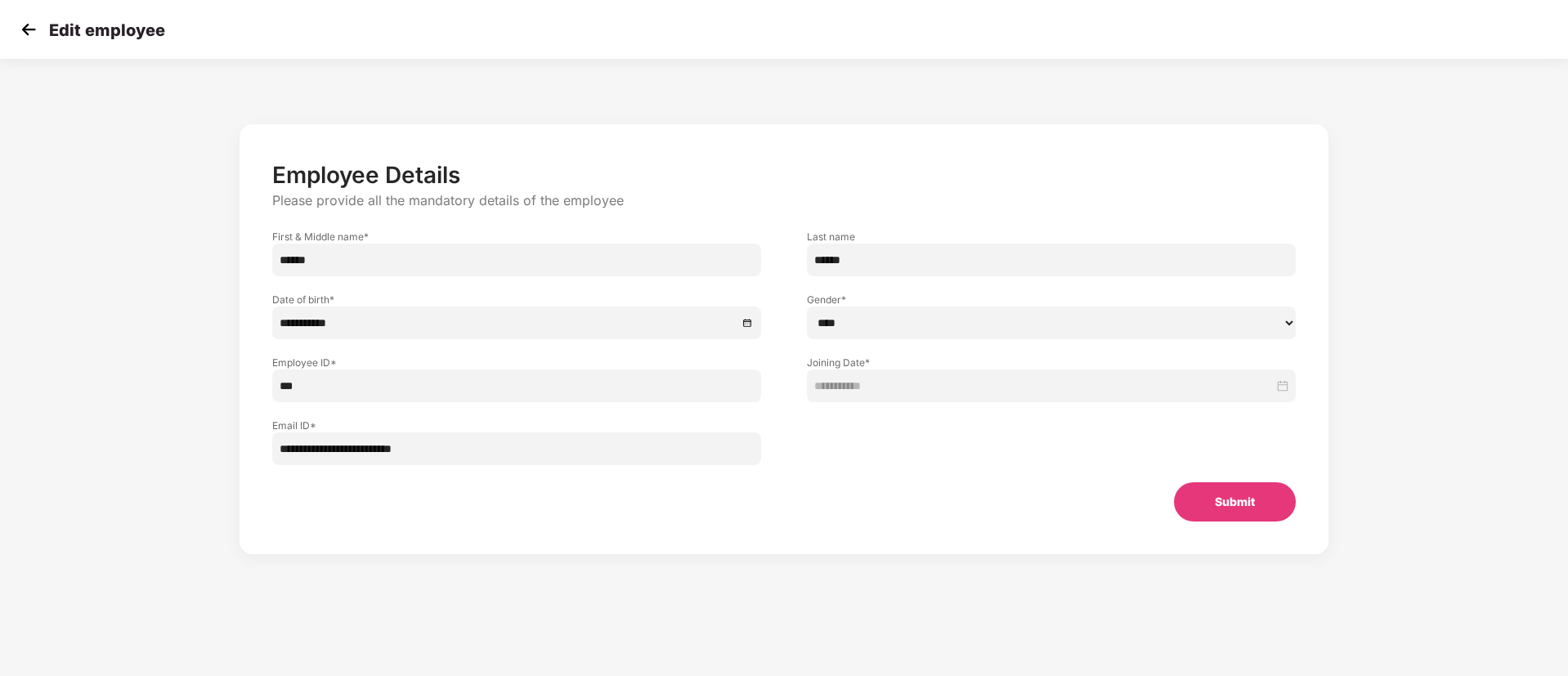 click on "****** **** ******" at bounding box center (1051, 323) 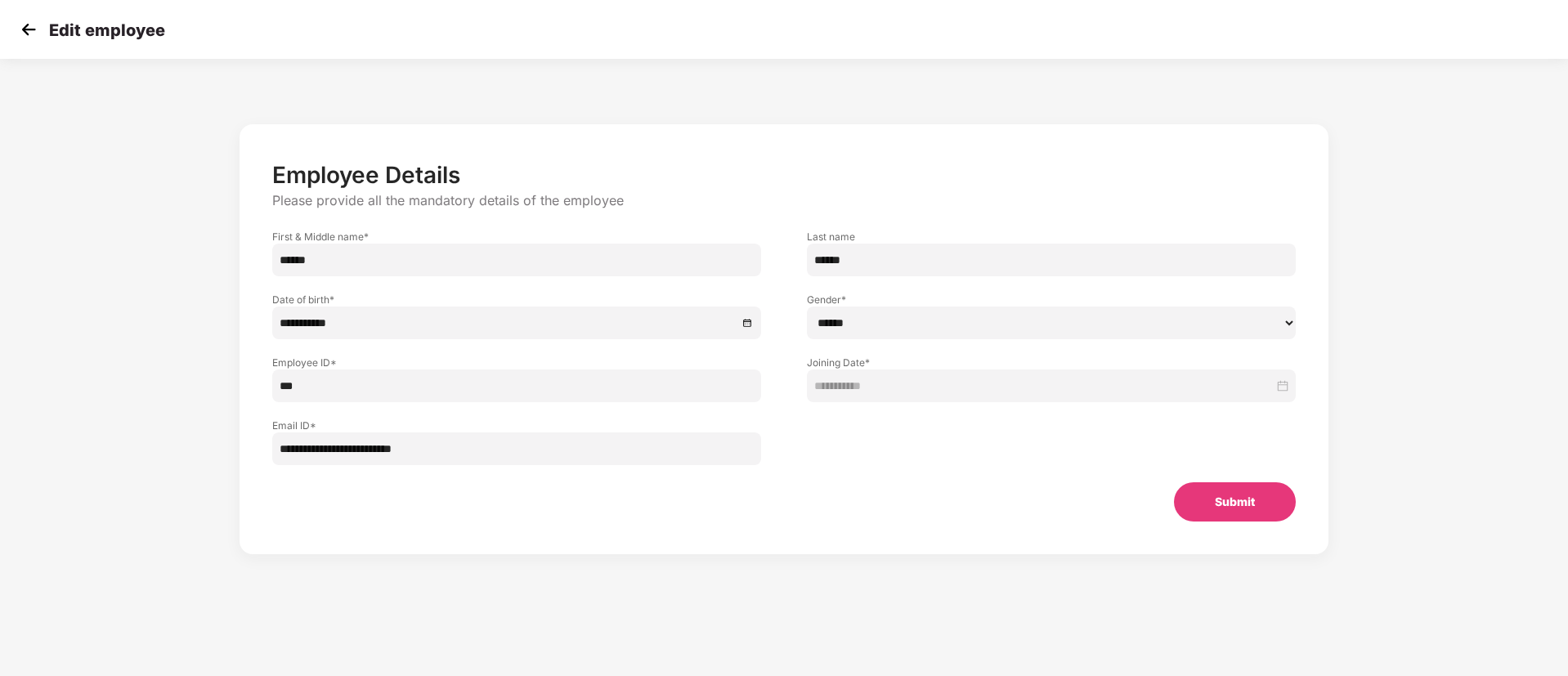 click on "****** **** ******" at bounding box center (1051, 323) 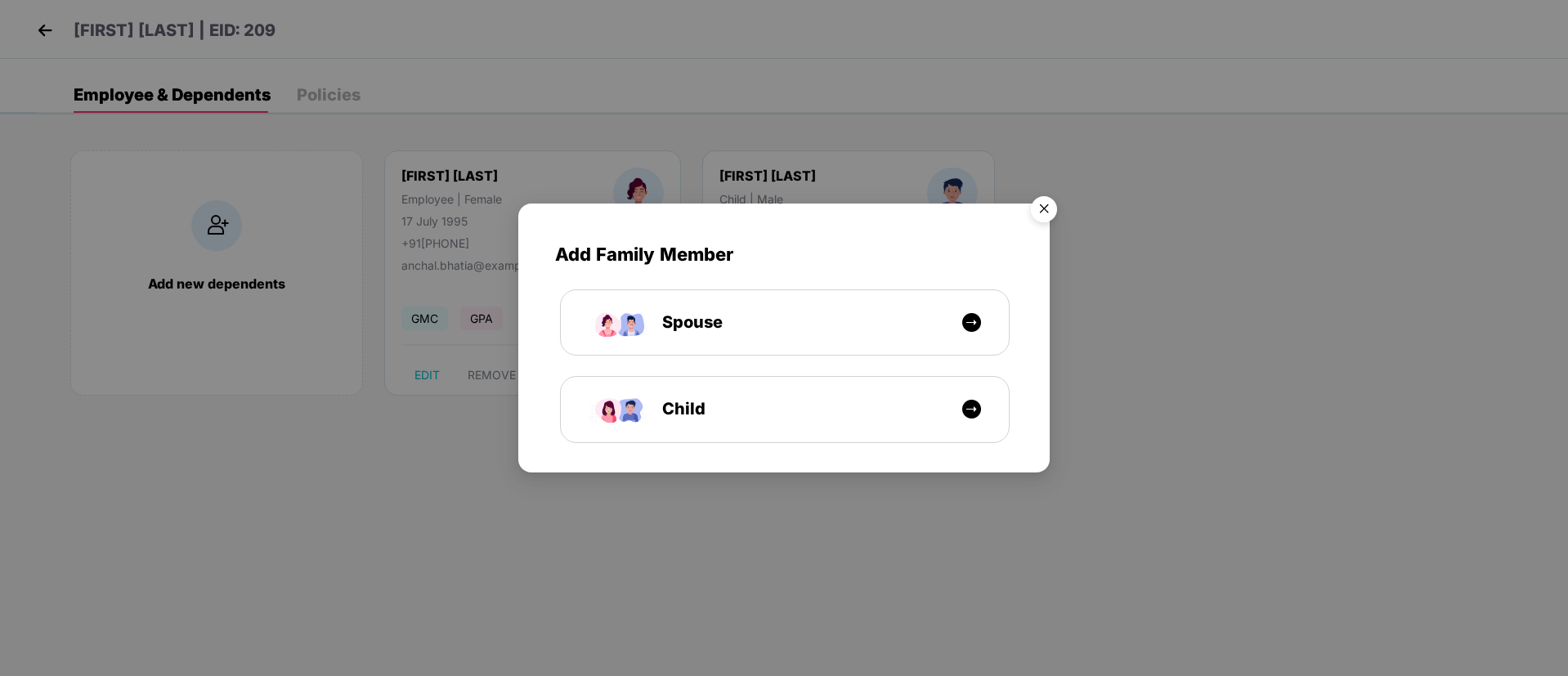 click at bounding box center [1044, 212] 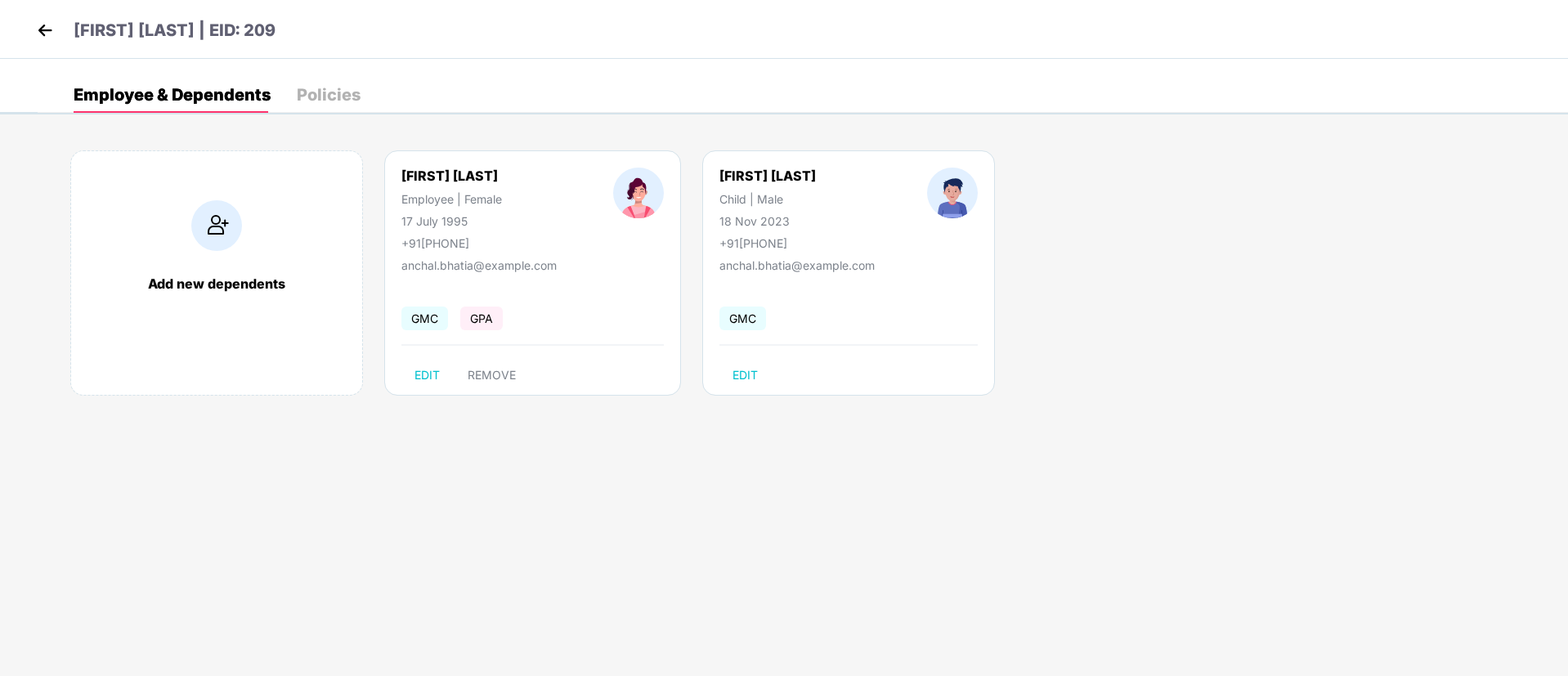 click at bounding box center (45, 30) 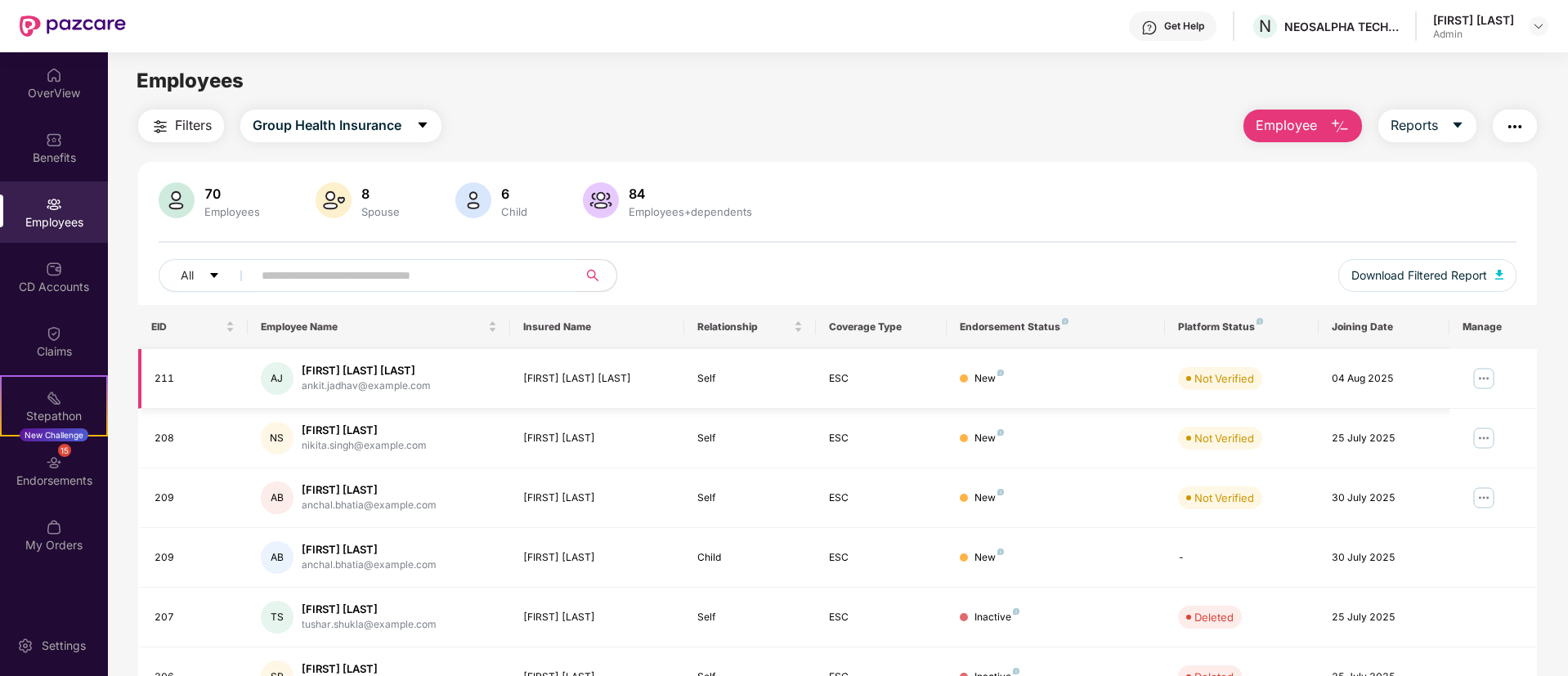 click at bounding box center [1484, 378] 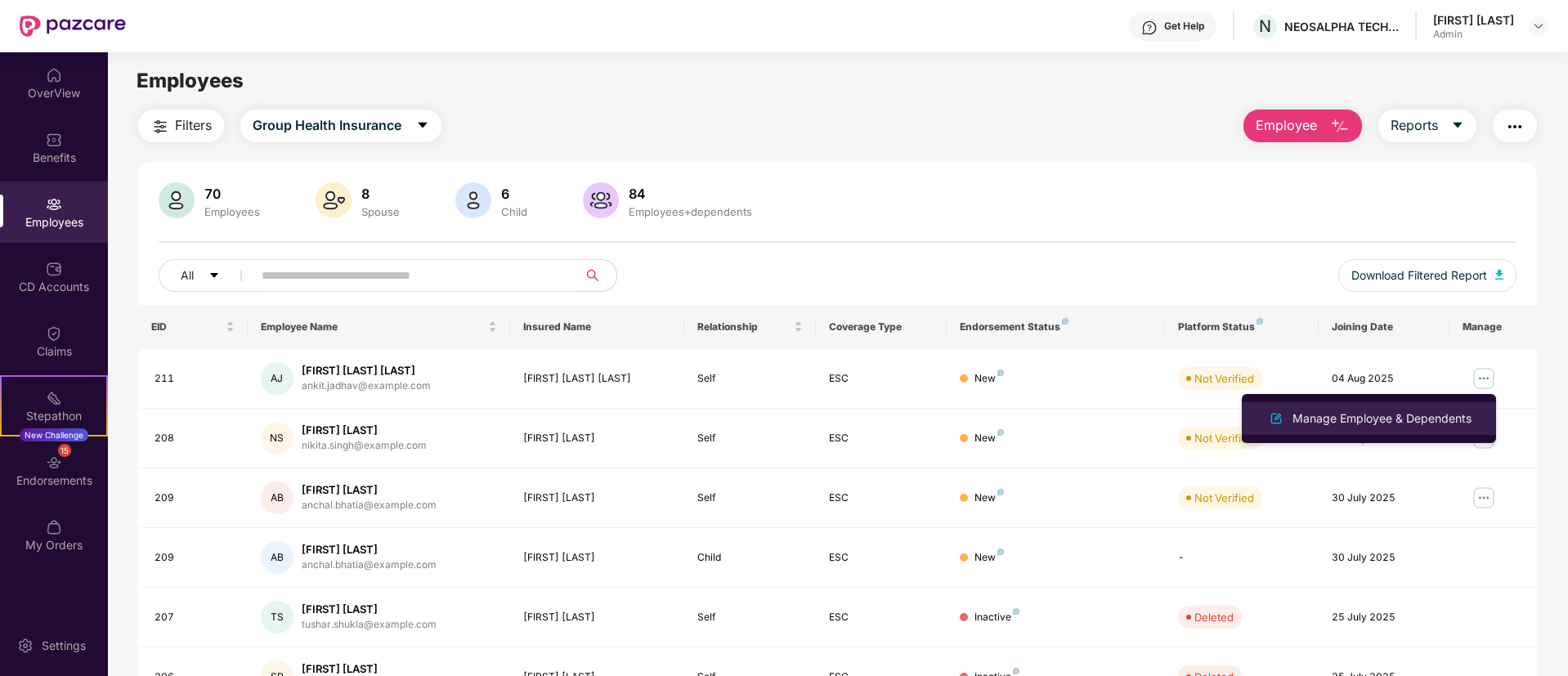 click on "Manage Employee & Dependents" at bounding box center (1382, 419) 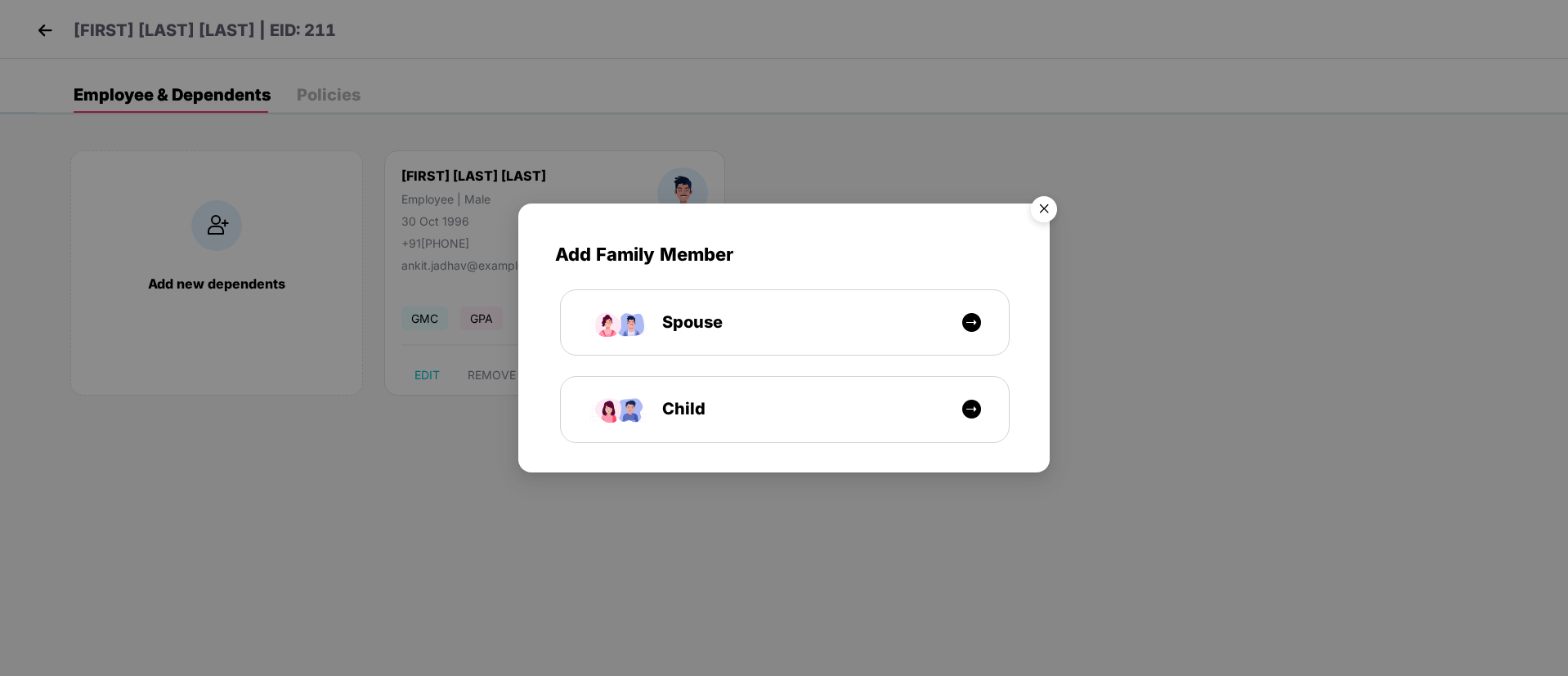 click at bounding box center (1044, 212) 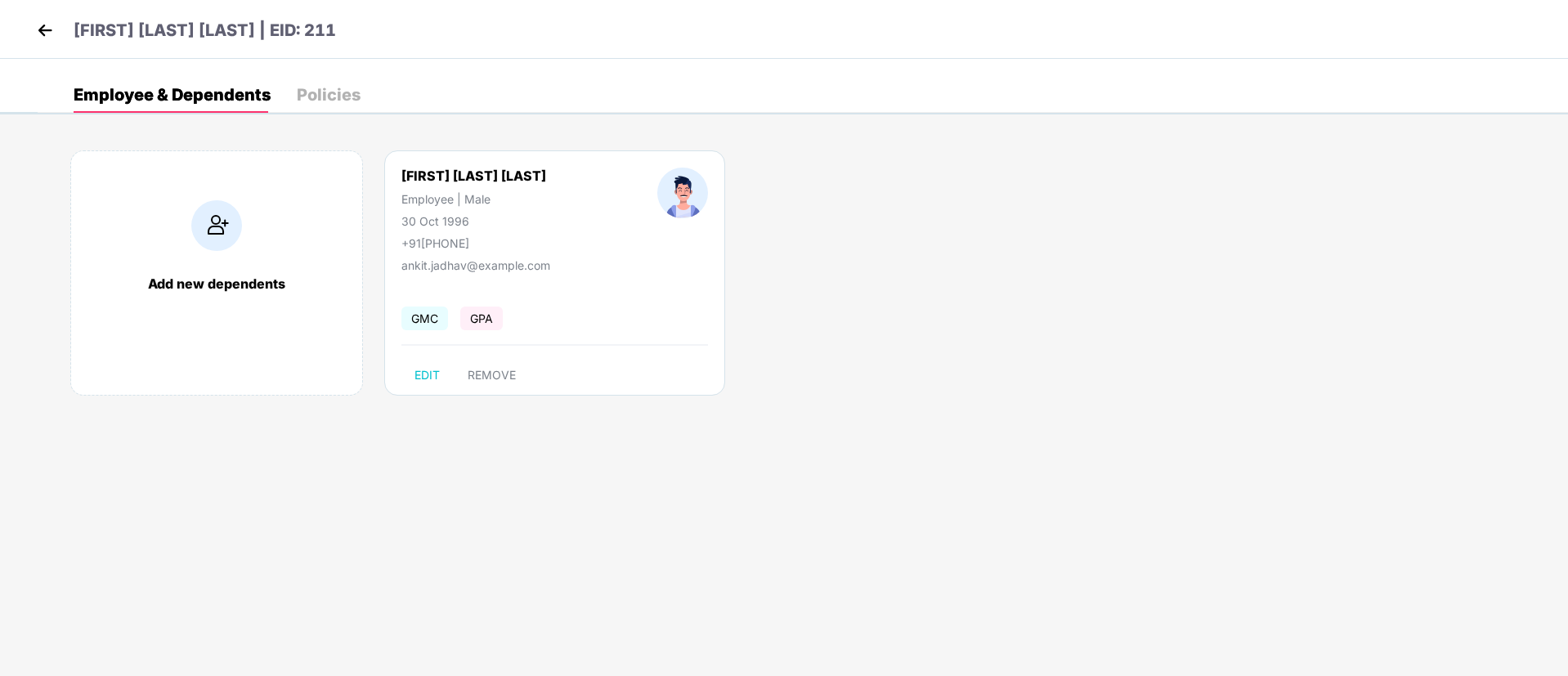 click at bounding box center (45, 30) 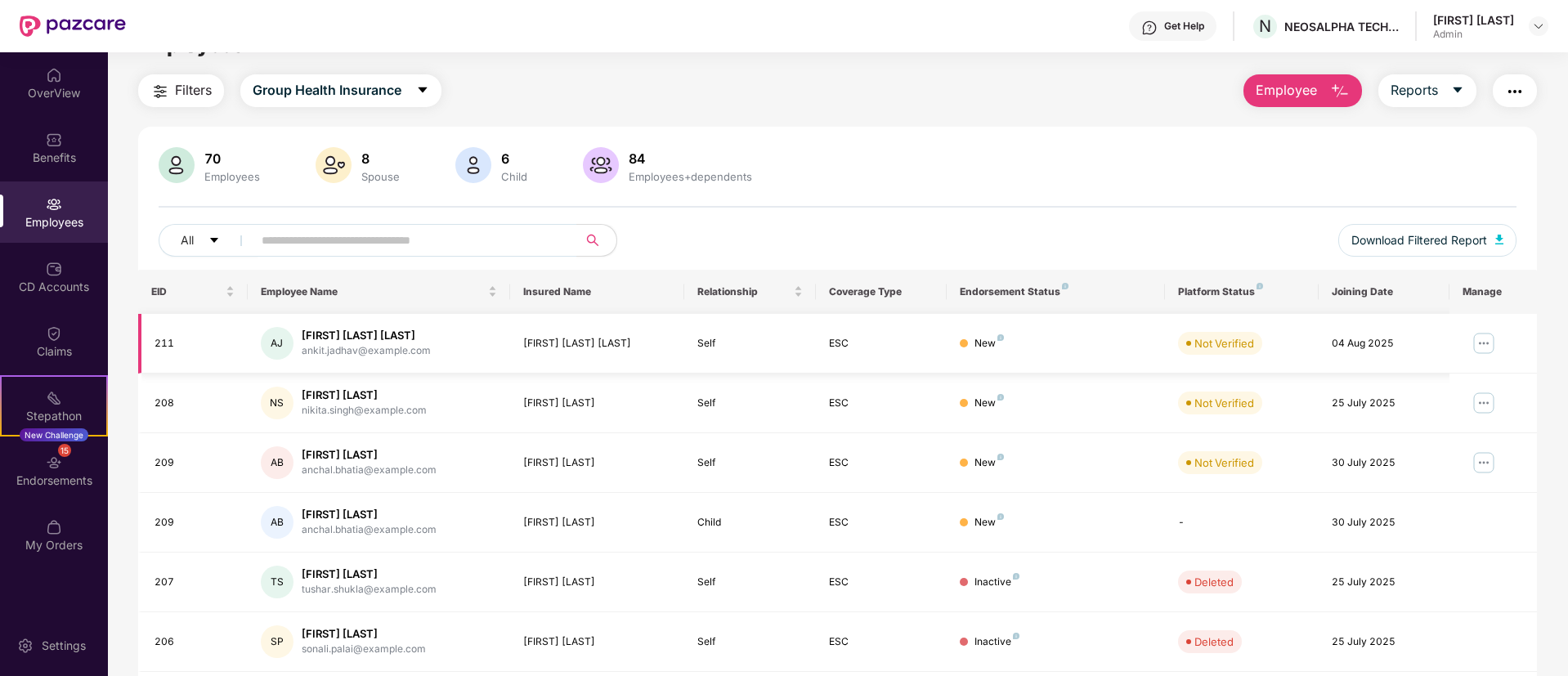 scroll, scrollTop: 0, scrollLeft: 0, axis: both 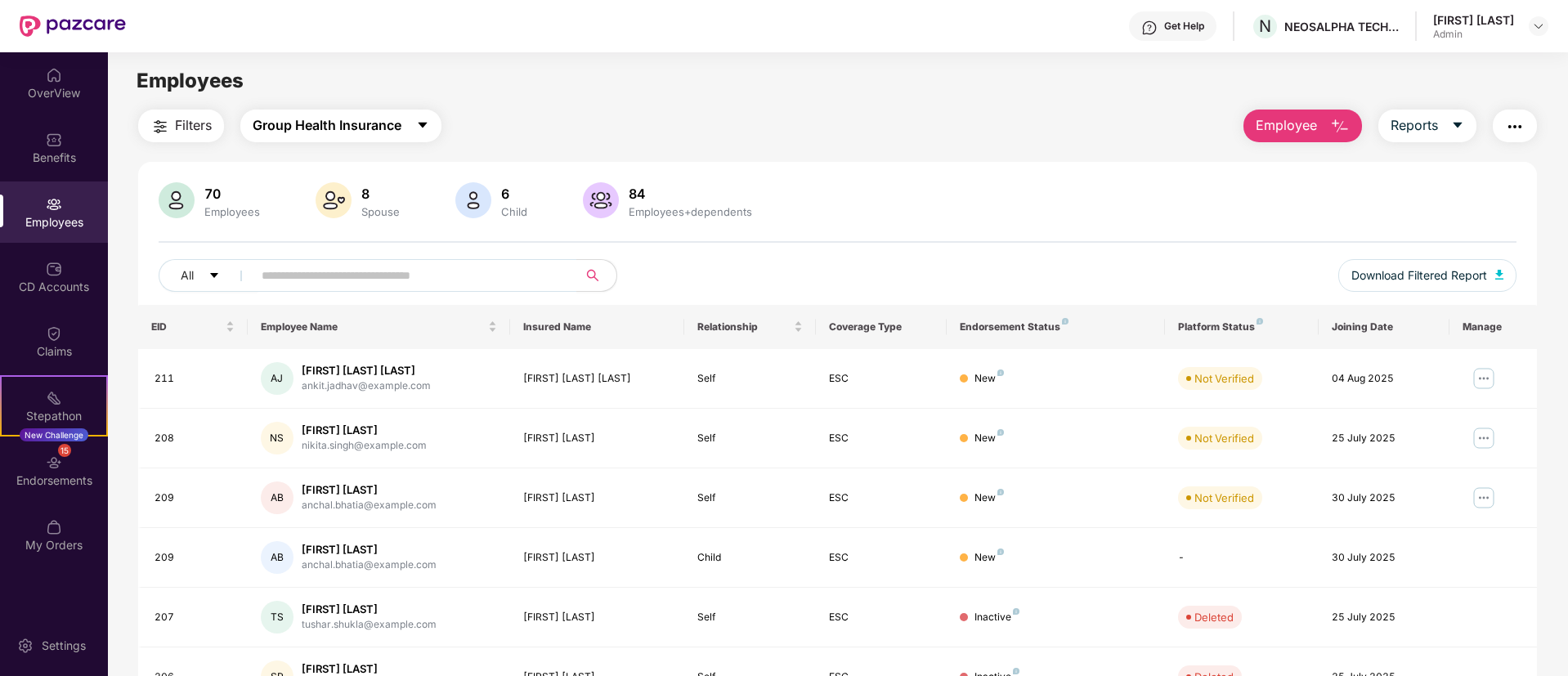 click on "Group Health Insurance" at bounding box center (327, 125) 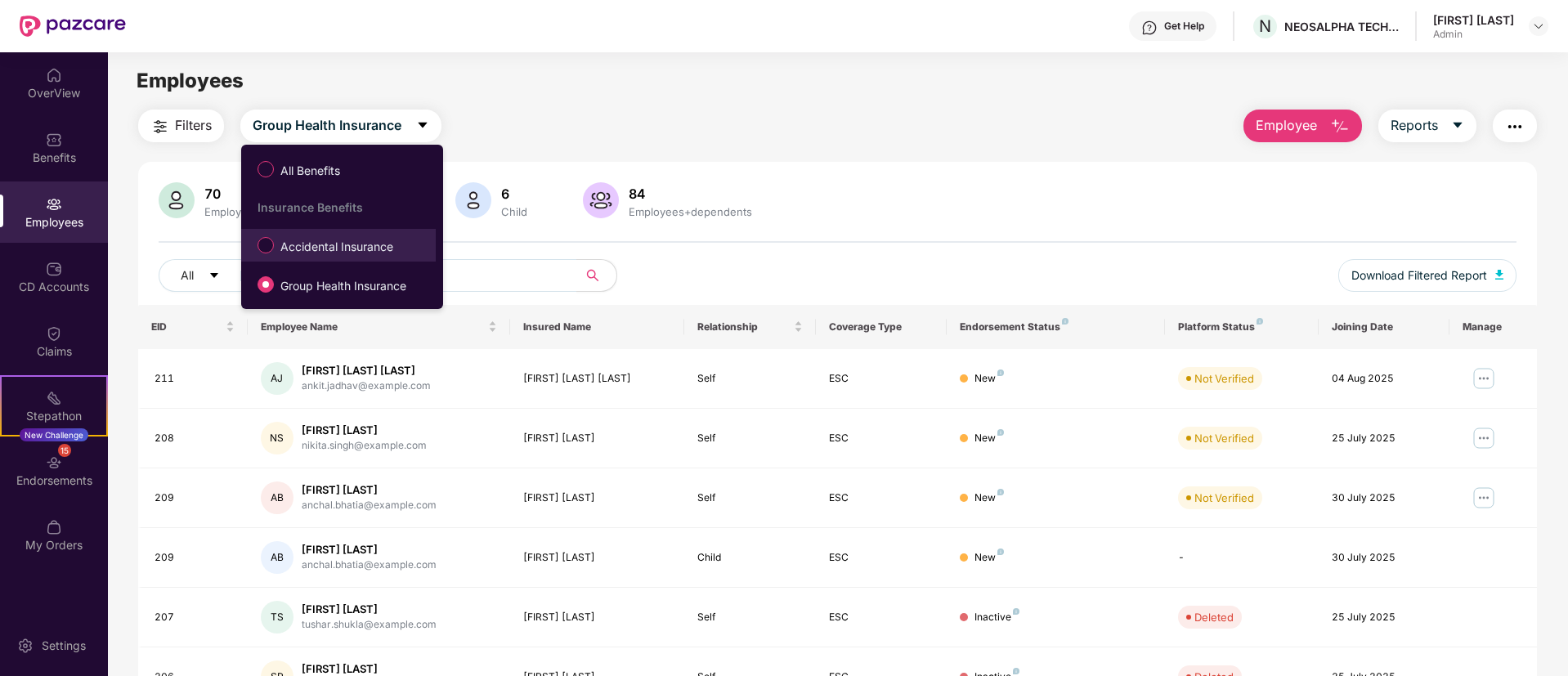click on "Accidental Insurance" at bounding box center (337, 247) 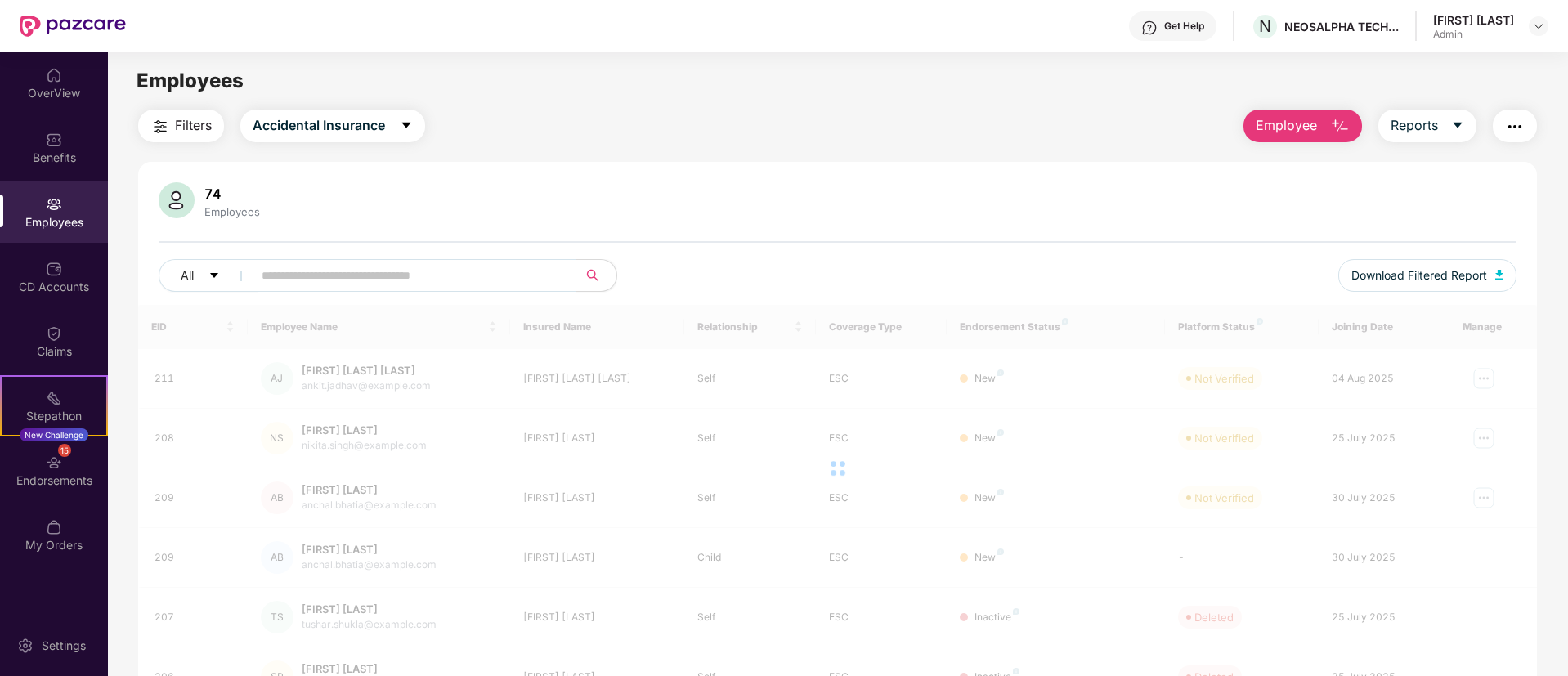 click on "Filters Accidental Insurance Employee  Reports" at bounding box center [837, 126] 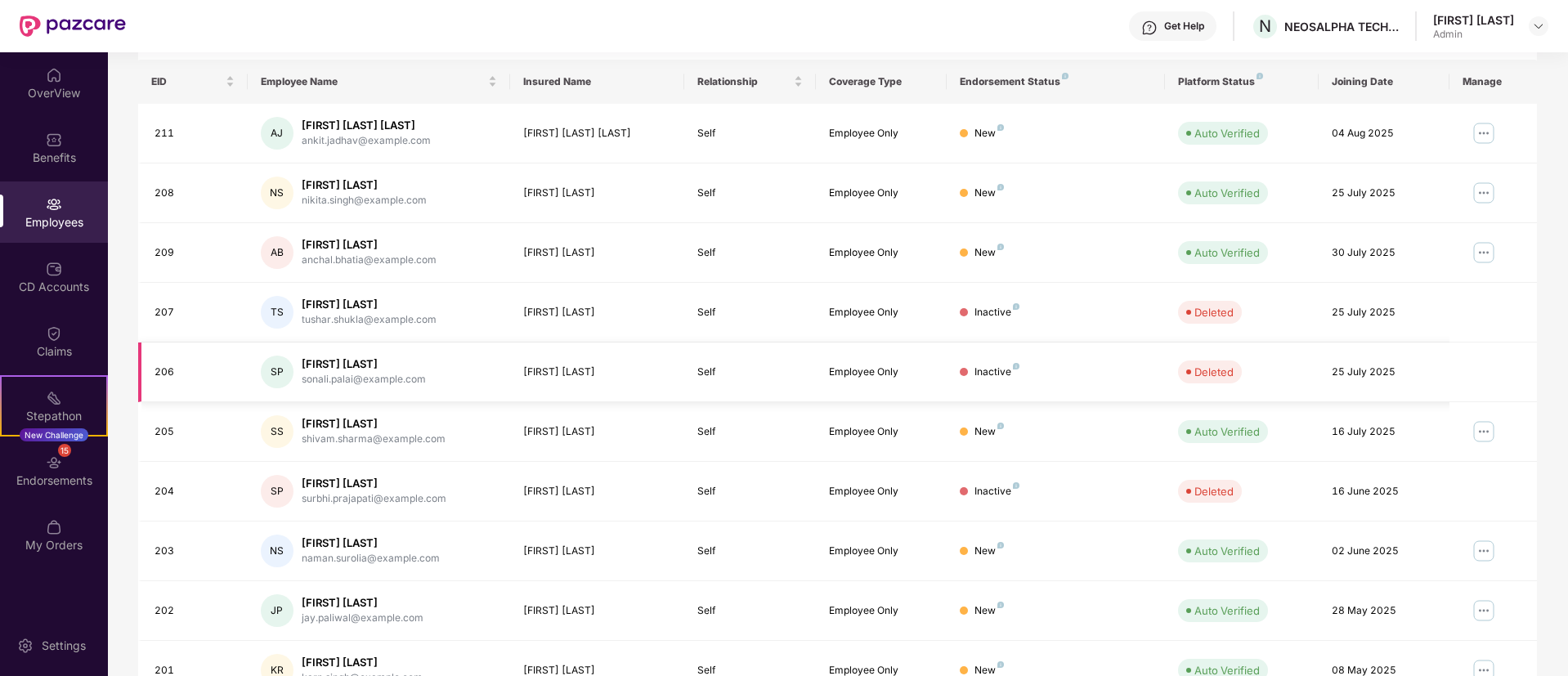 scroll, scrollTop: 329, scrollLeft: 0, axis: vertical 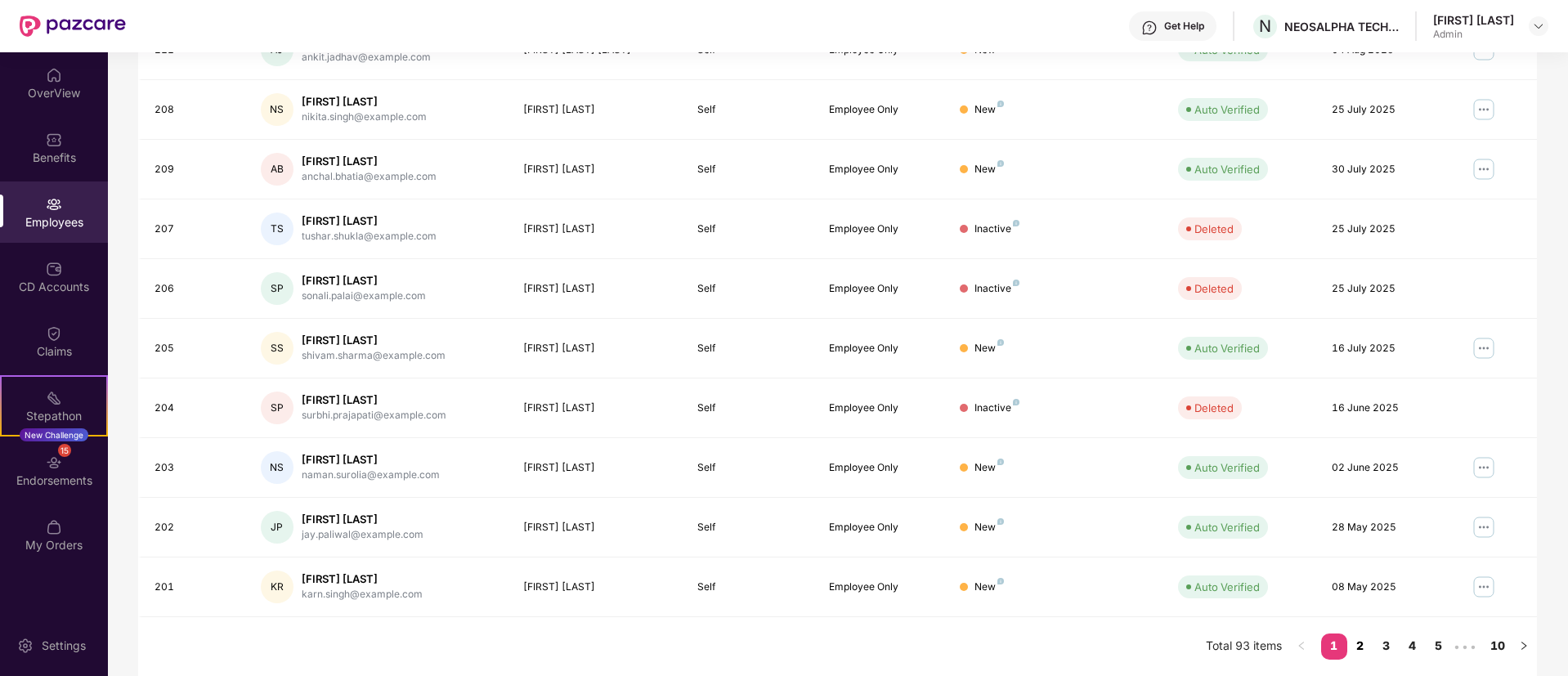 click on "2" at bounding box center (1360, 646) 